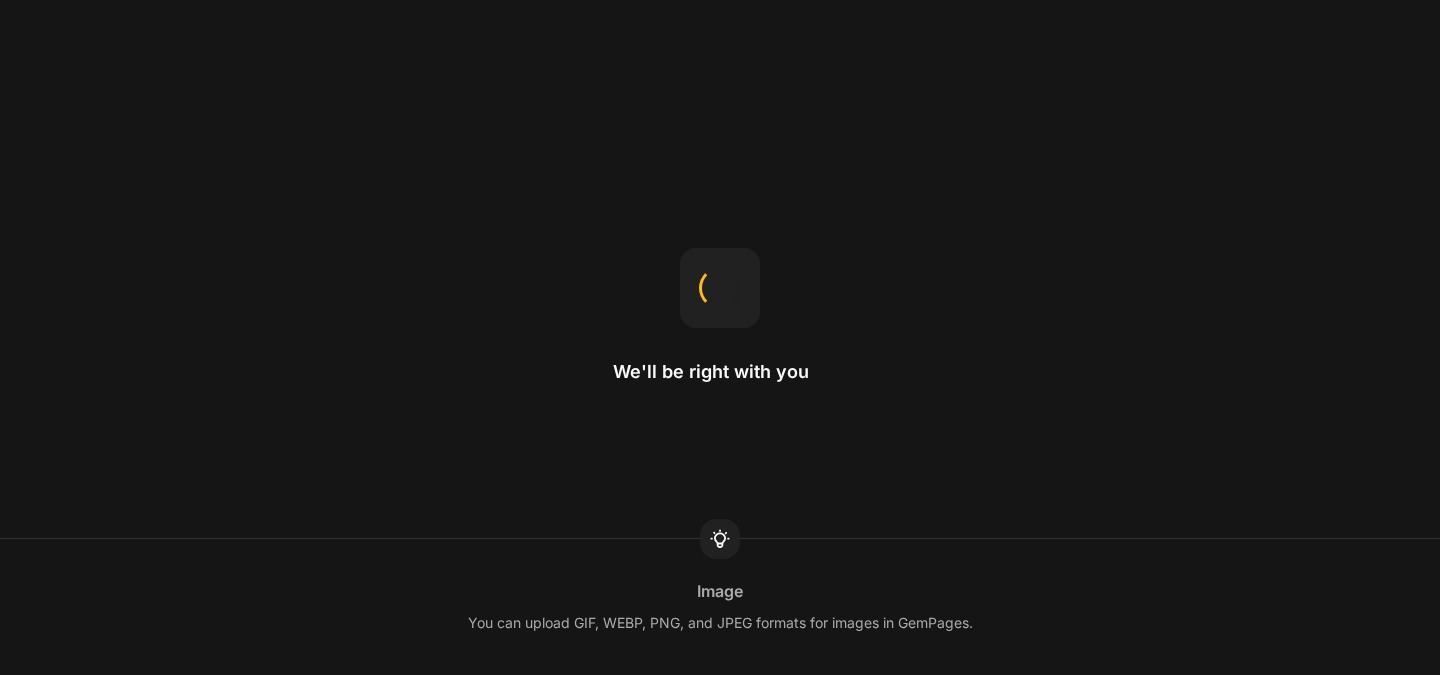 scroll, scrollTop: 0, scrollLeft: 0, axis: both 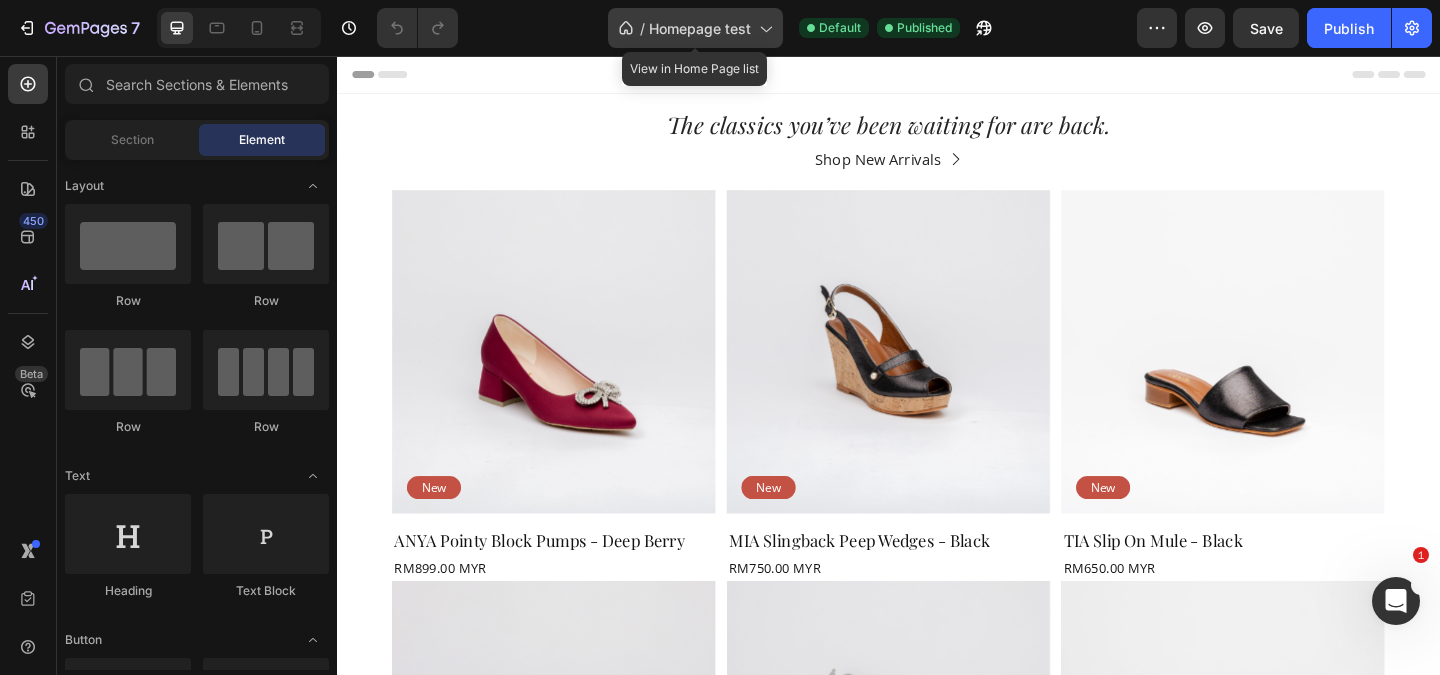 click on "/  Homepage test" 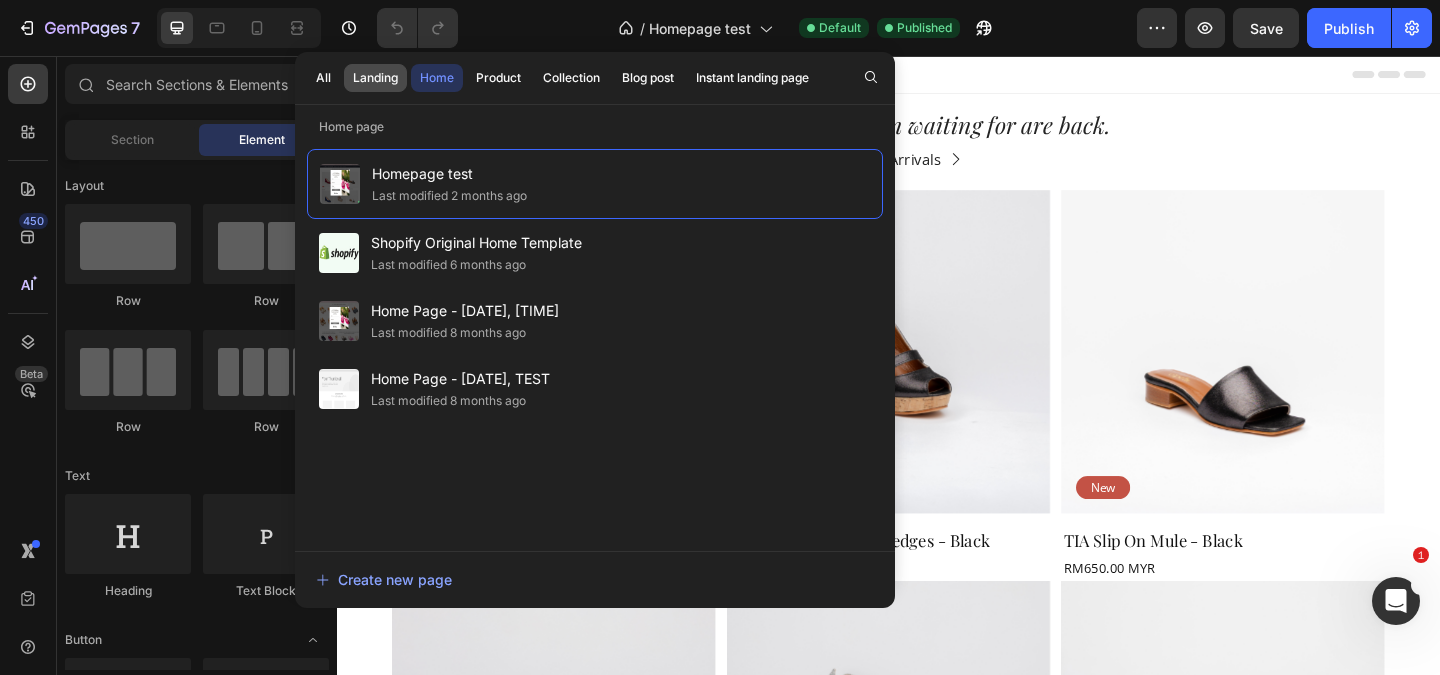click on "Landing" at bounding box center [375, 78] 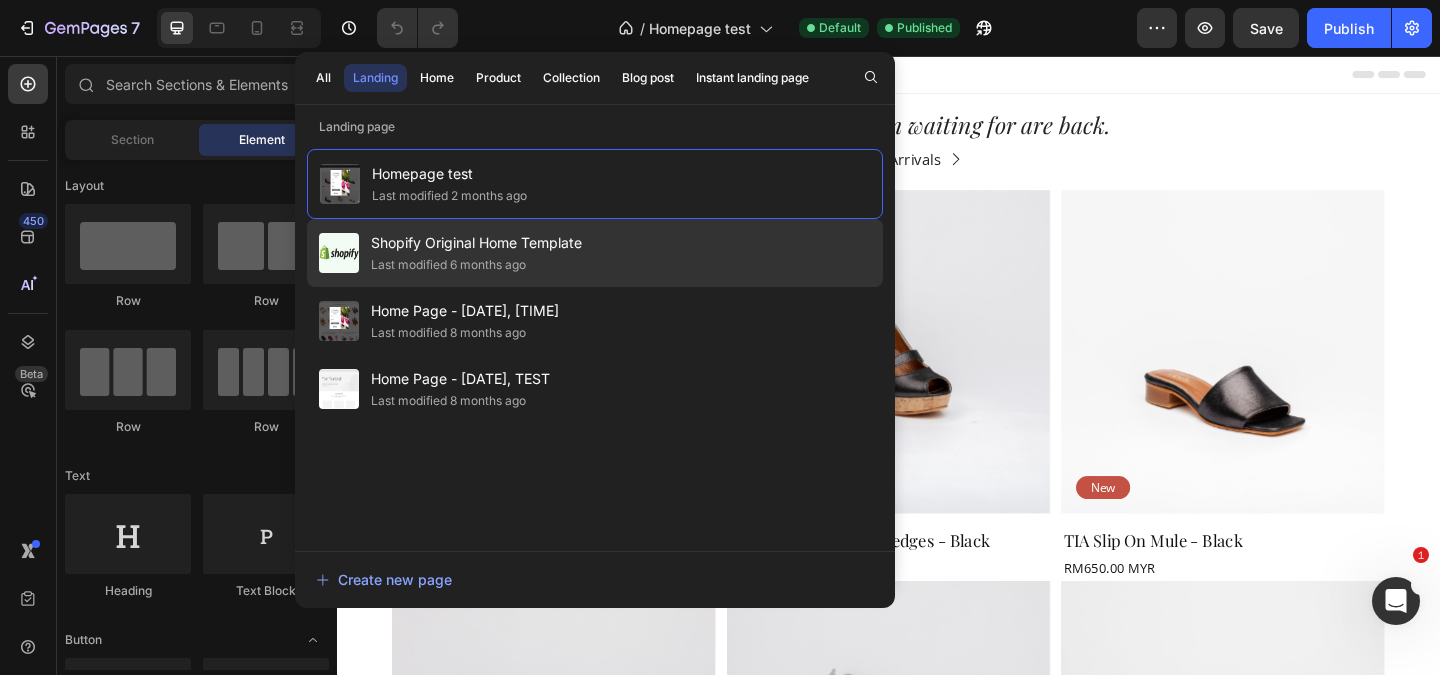click on "Last modified 6 months ago" 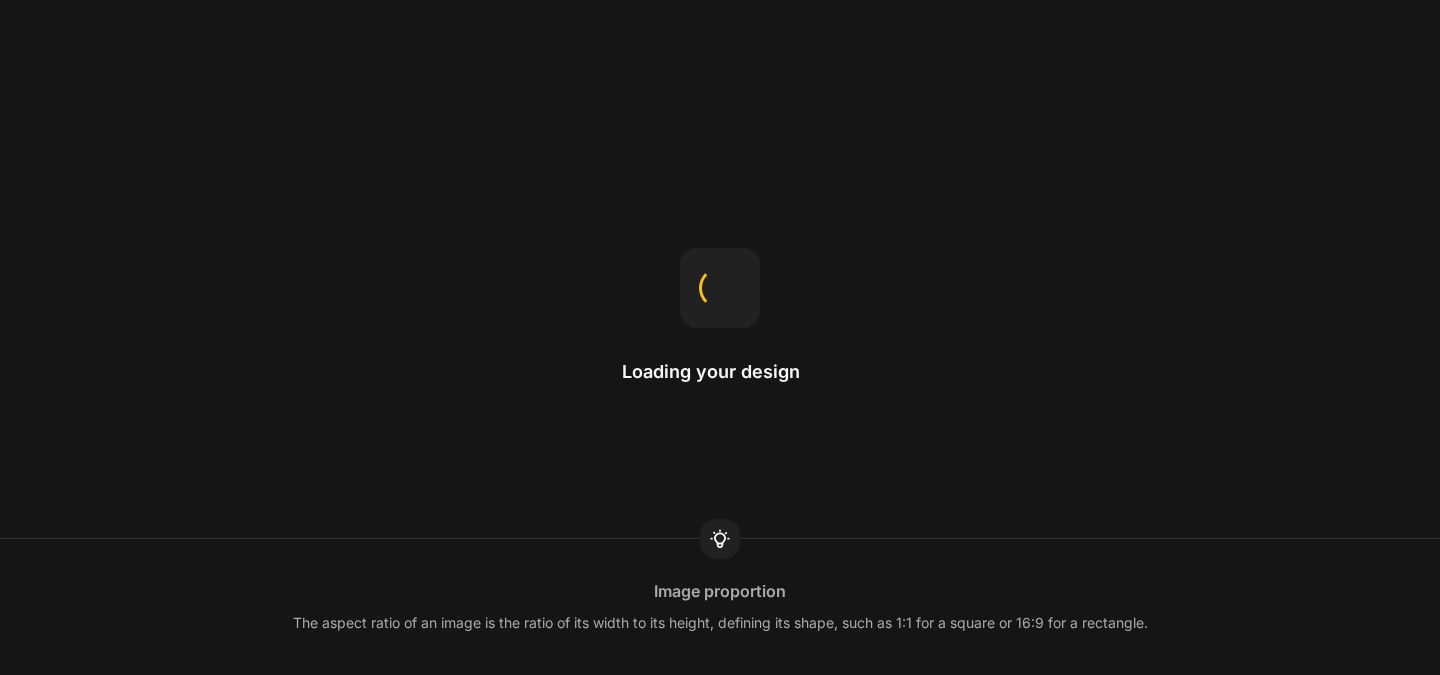 scroll, scrollTop: 0, scrollLeft: 0, axis: both 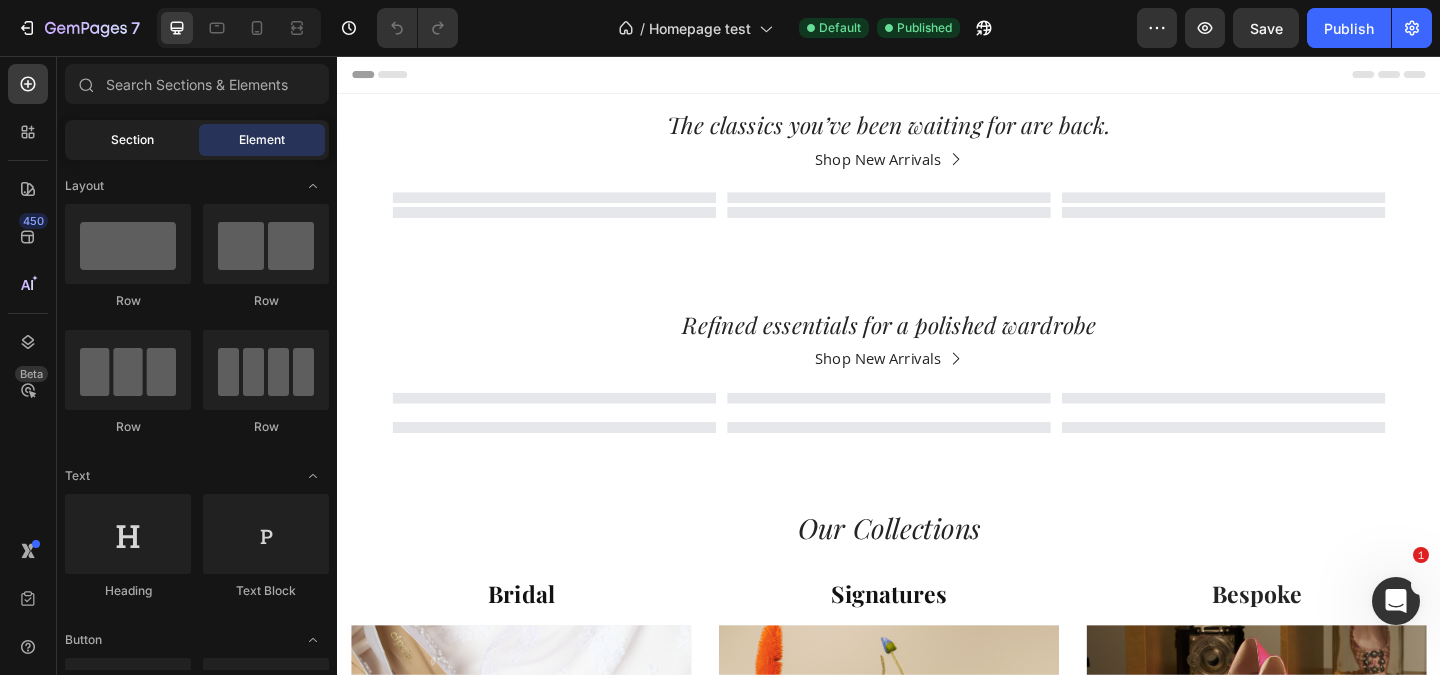 click on "Section" 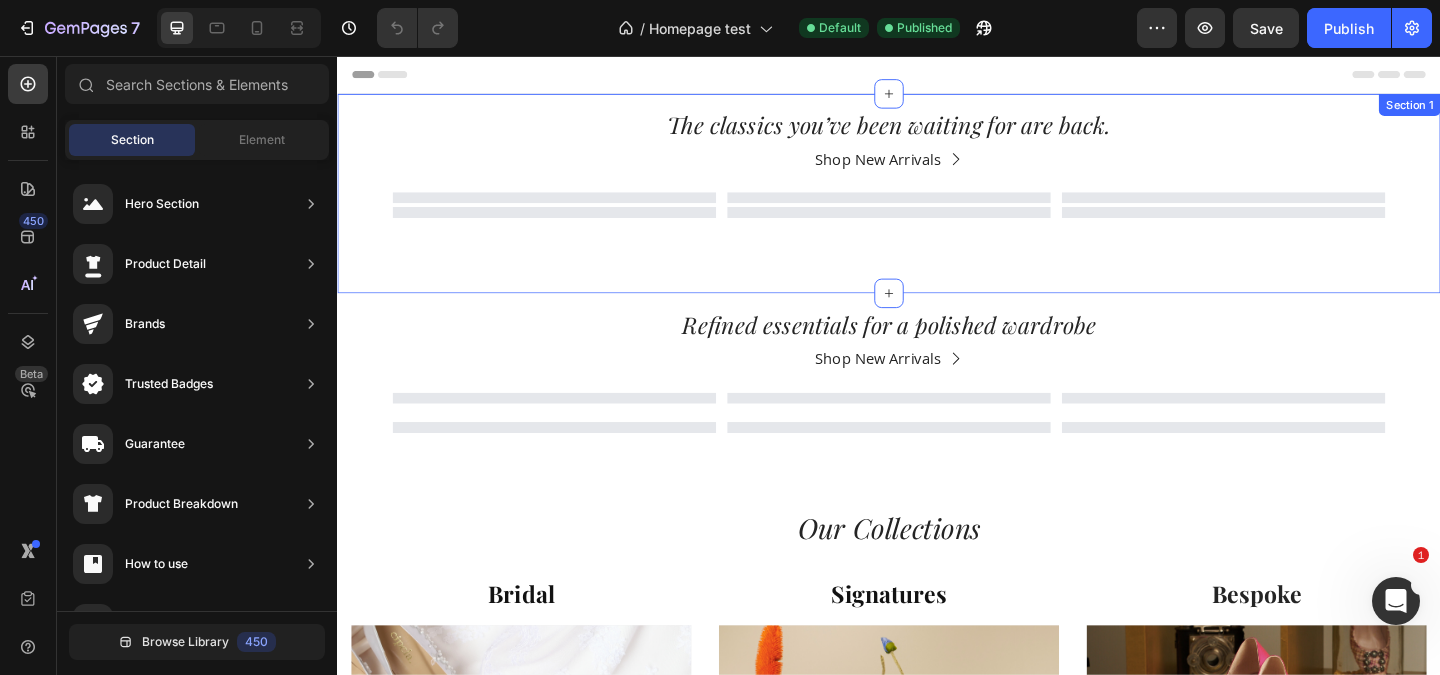 click on "The classics you’ve been waiting for are back. Heading Row
Shop New Arrivals Button
Carousel Row Row Section 1" at bounding box center (937, 205) 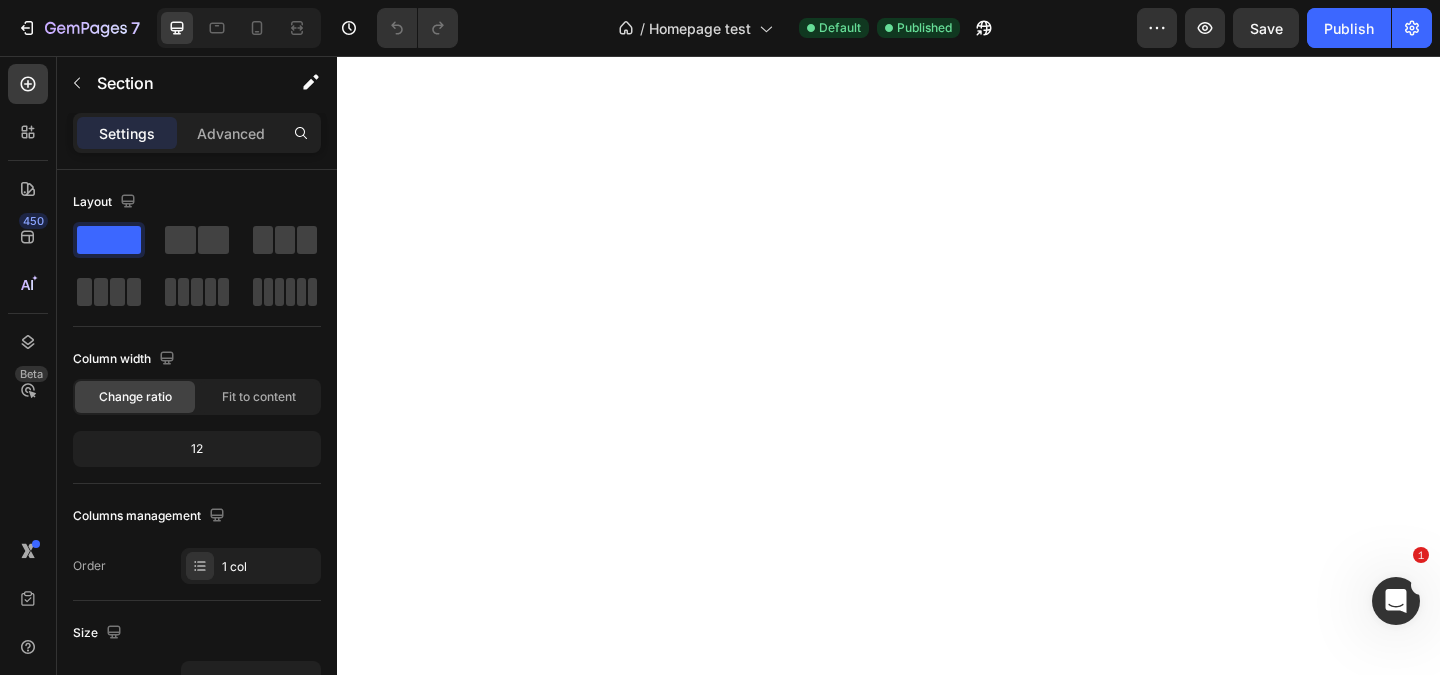 scroll, scrollTop: 1418, scrollLeft: 0, axis: vertical 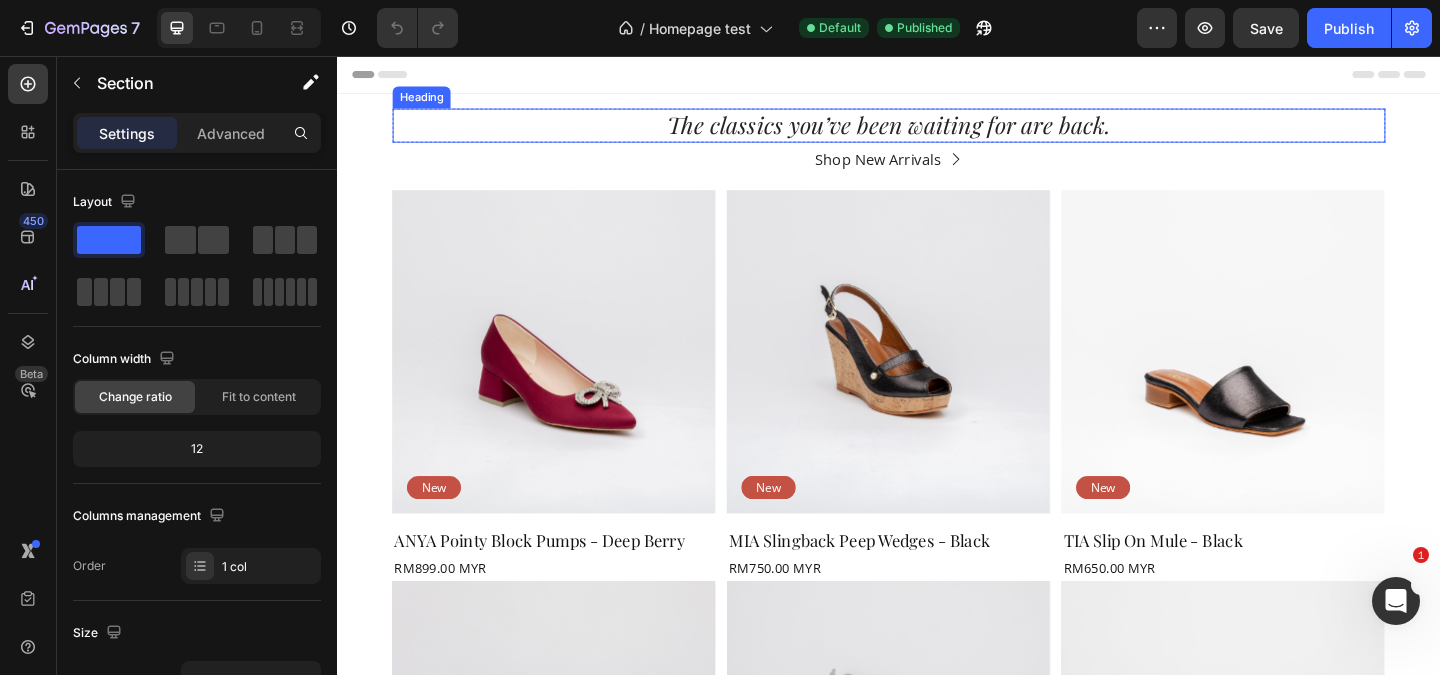 click on "The classics you’ve been waiting for are back." at bounding box center (937, 131) 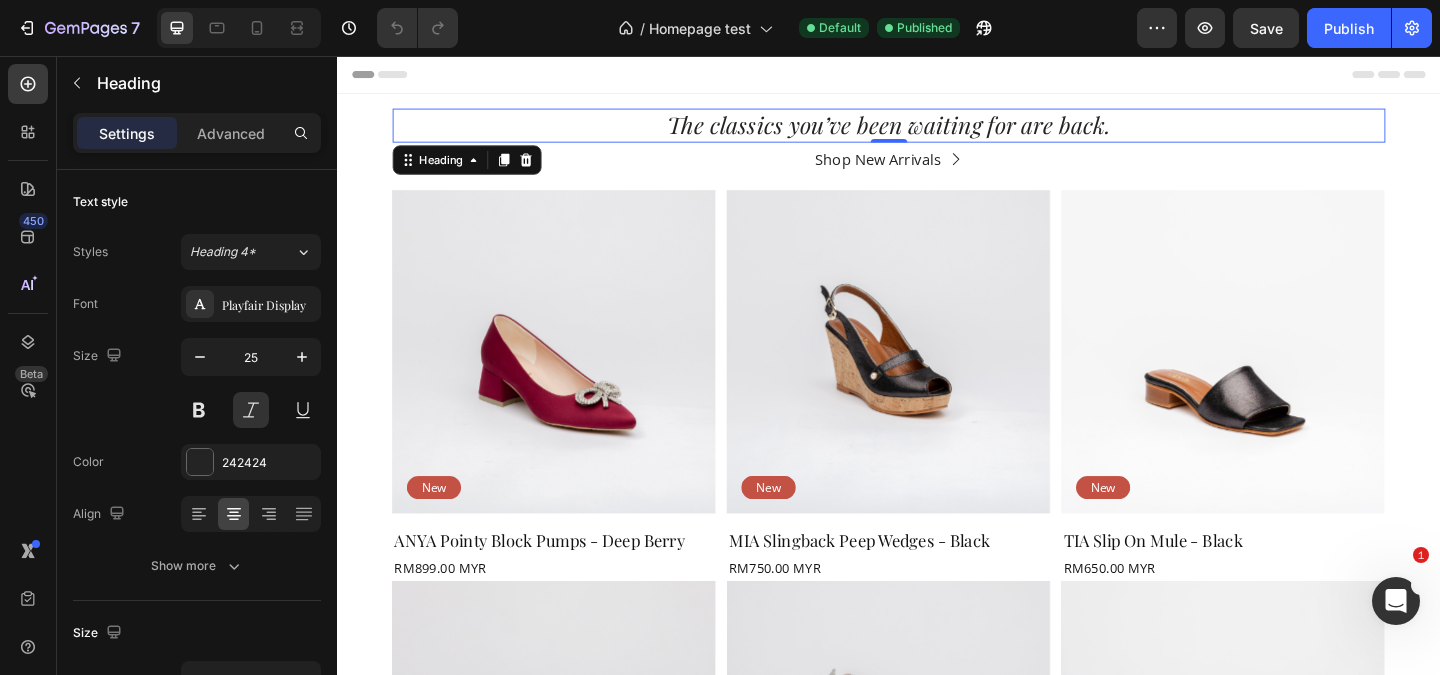 click on "The classics you’ve been waiting for are back." at bounding box center (937, 131) 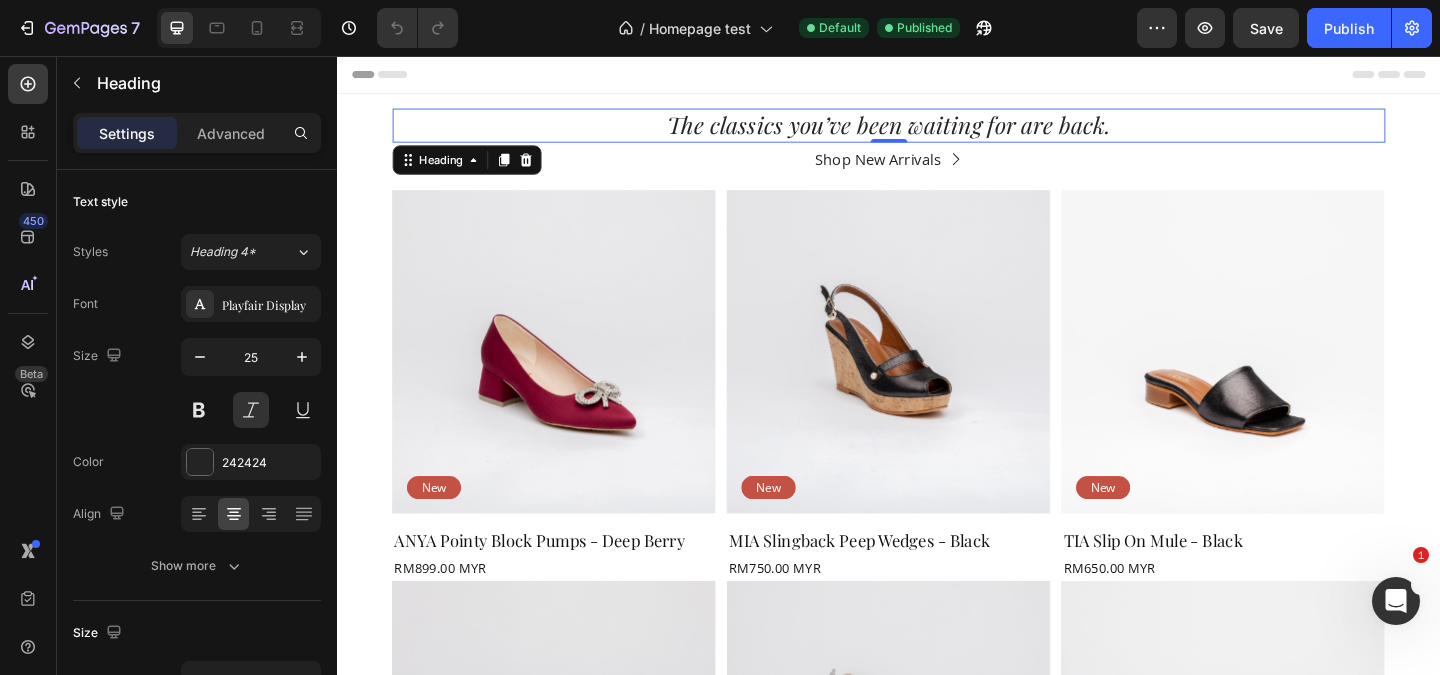 click on "The classics you’ve been waiting for are back." at bounding box center [937, 131] 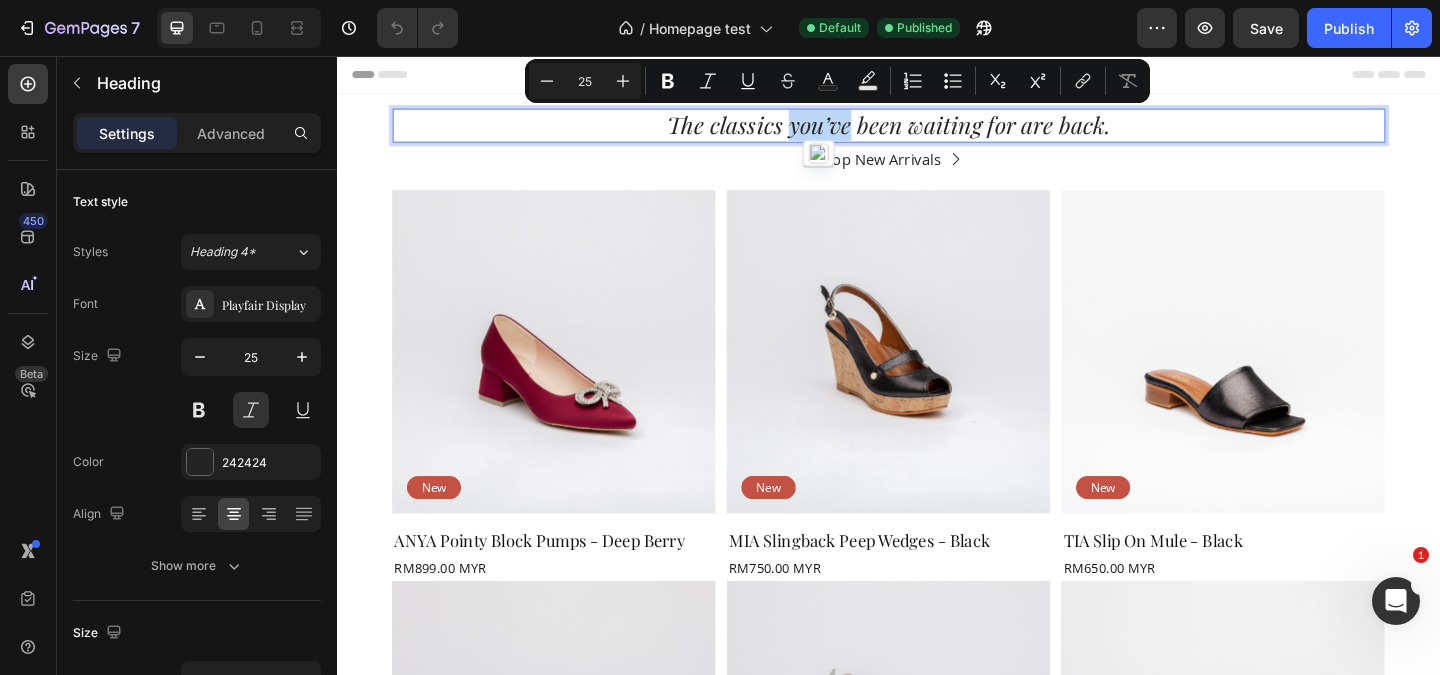 click on "The classics you’ve been waiting for are back." at bounding box center (937, 131) 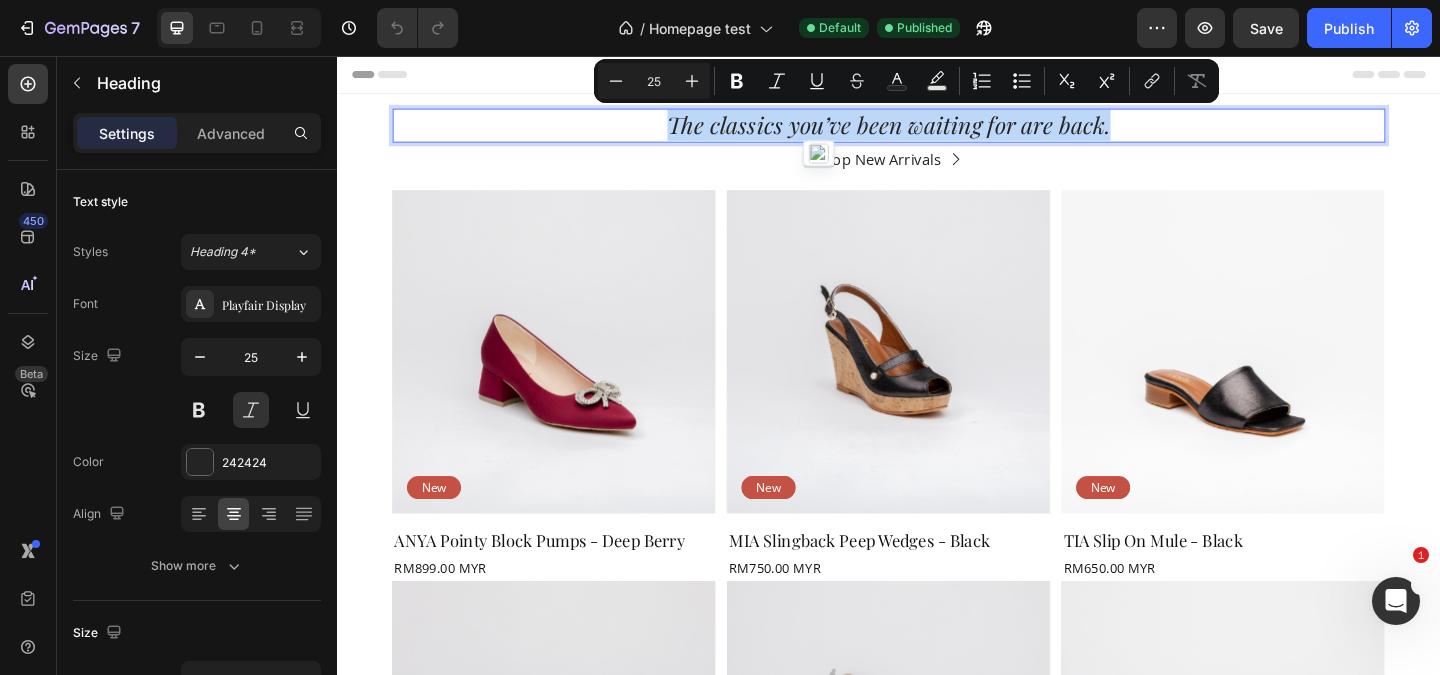 click on "The classics you’ve been waiting for are back." at bounding box center [937, 131] 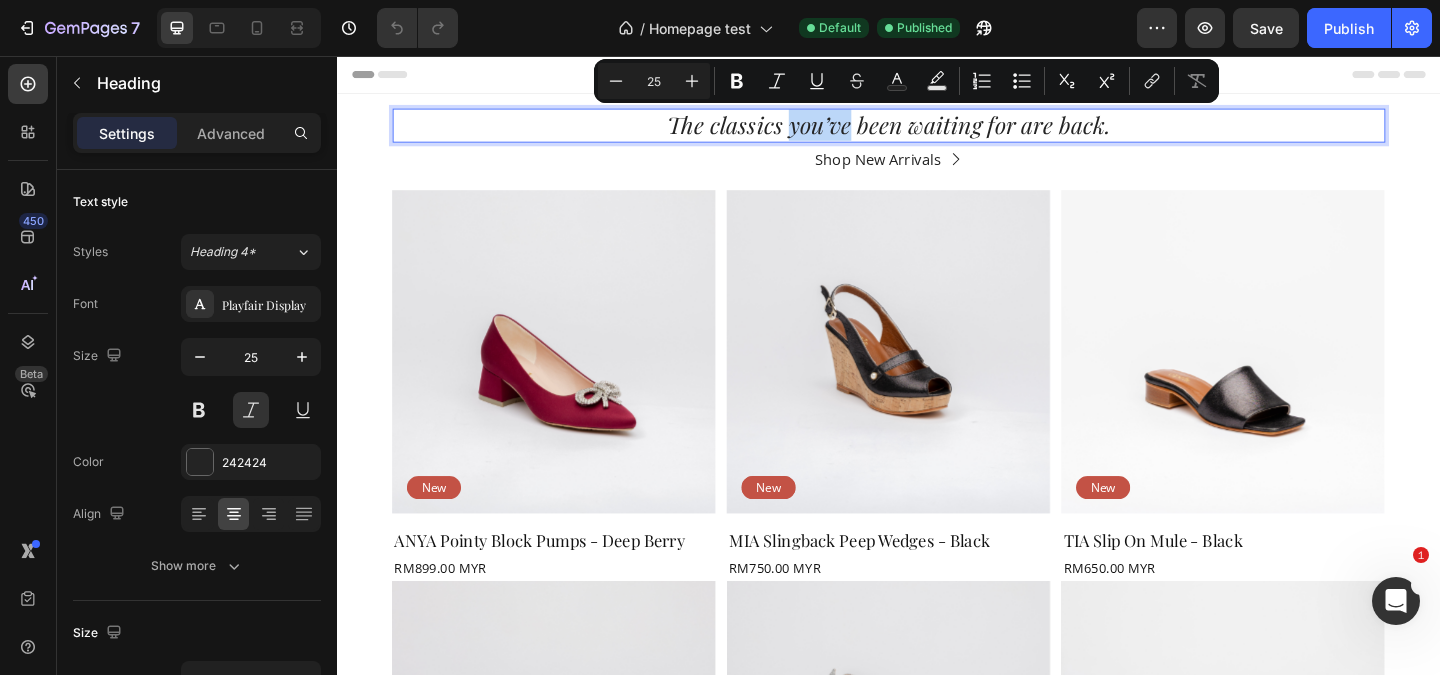 click on "The classics you’ve been waiting for are back." at bounding box center (937, 131) 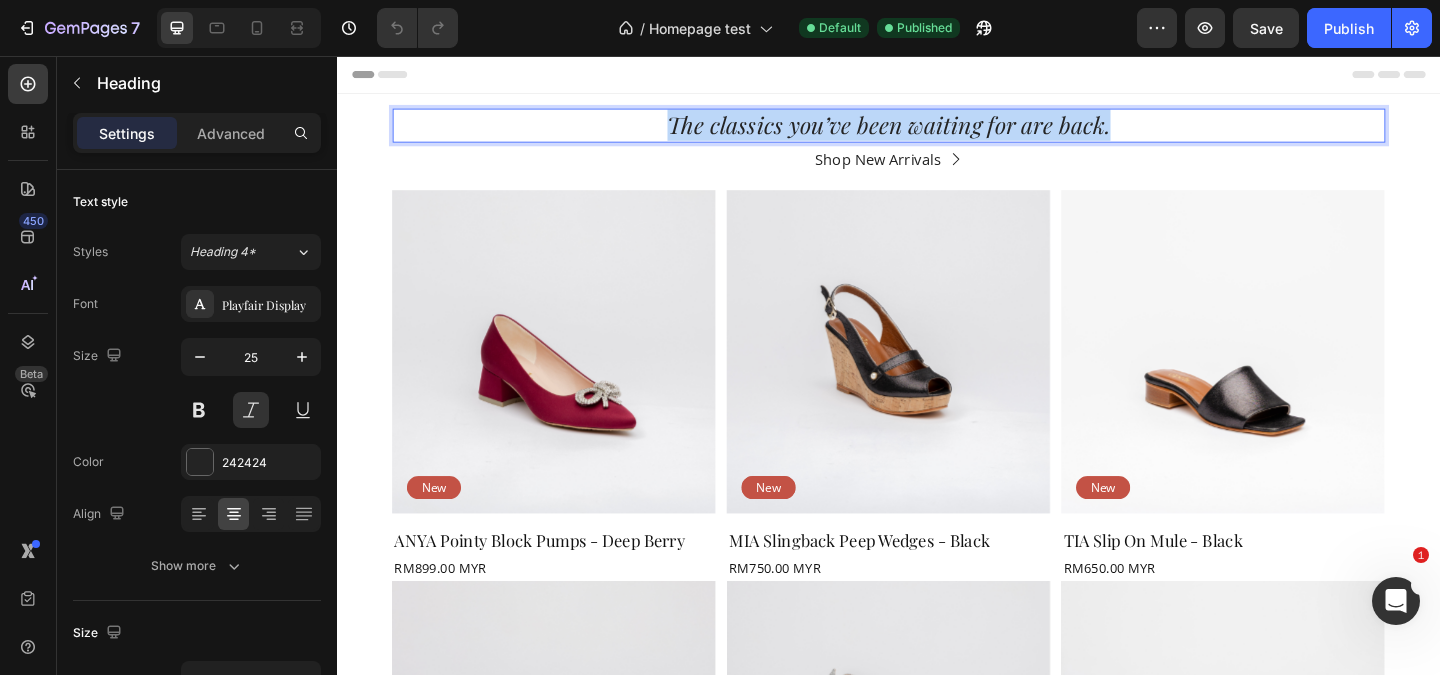 click on "The classics you’ve been waiting for are back." at bounding box center (937, 131) 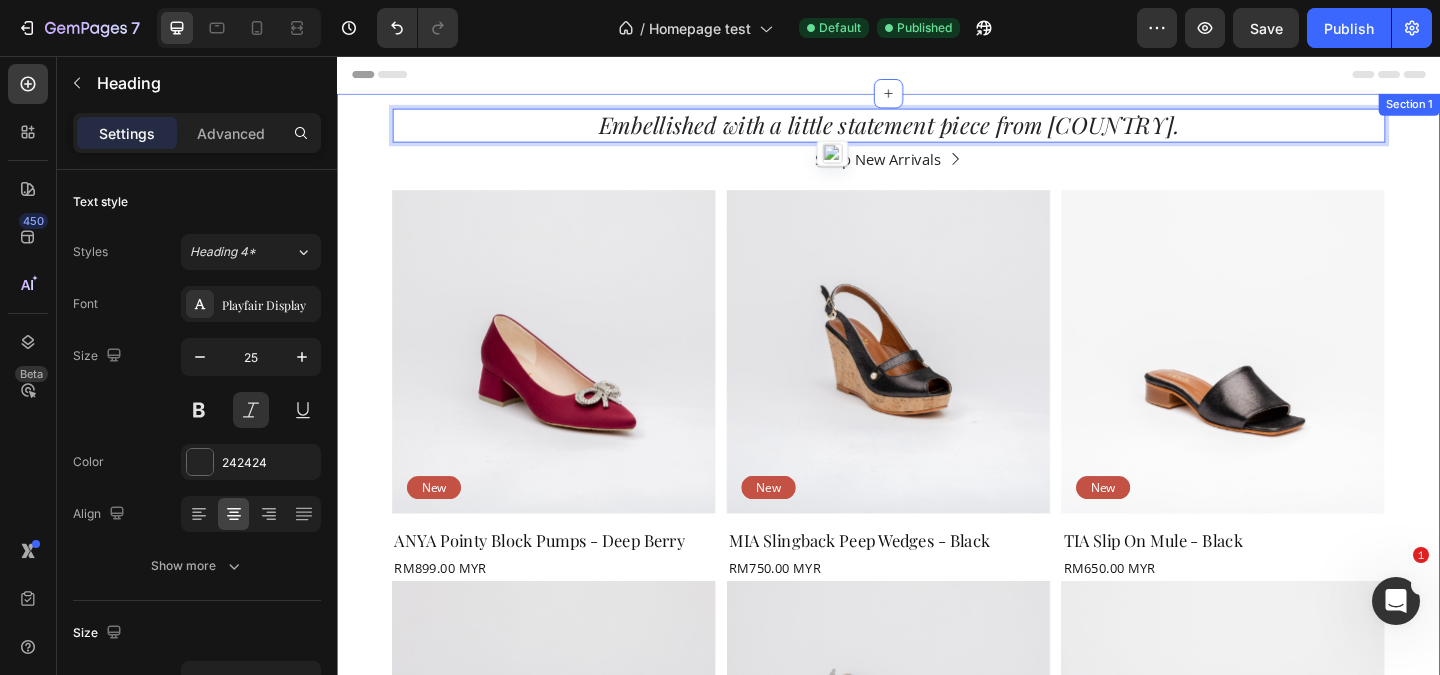 click on "Embellished with a little statement piece from [COUNTRY]. Heading   0 Row
Shop New Arrivals Button
Product Images ANYA Pointy Block Pumps - Deep Berry Product Title RM899.00 MYR Product Price Product Price Product
Product Images ANYA Pointy Block Pumps - Oxford Blue Product Title RM899.00 MYR Product Price Product Price Product
Product Images MIA Slingback Peep Wedges - Black Product Title RM750.00 MYR Product Price Product Price Product
Product Images MIA Slingback Peep Wedges - Silver Product Title RM750.00 MYR Product Price Product Price Product
Product Images TIA Slip On Mule - Black Product Title RM650.00 MYR Product Price Product Price Product
Product Images TIA Slip On Mule - Silver Product Title RM650.00 MYR Product Price Product Price Product
Carousel" at bounding box center [937, 614] 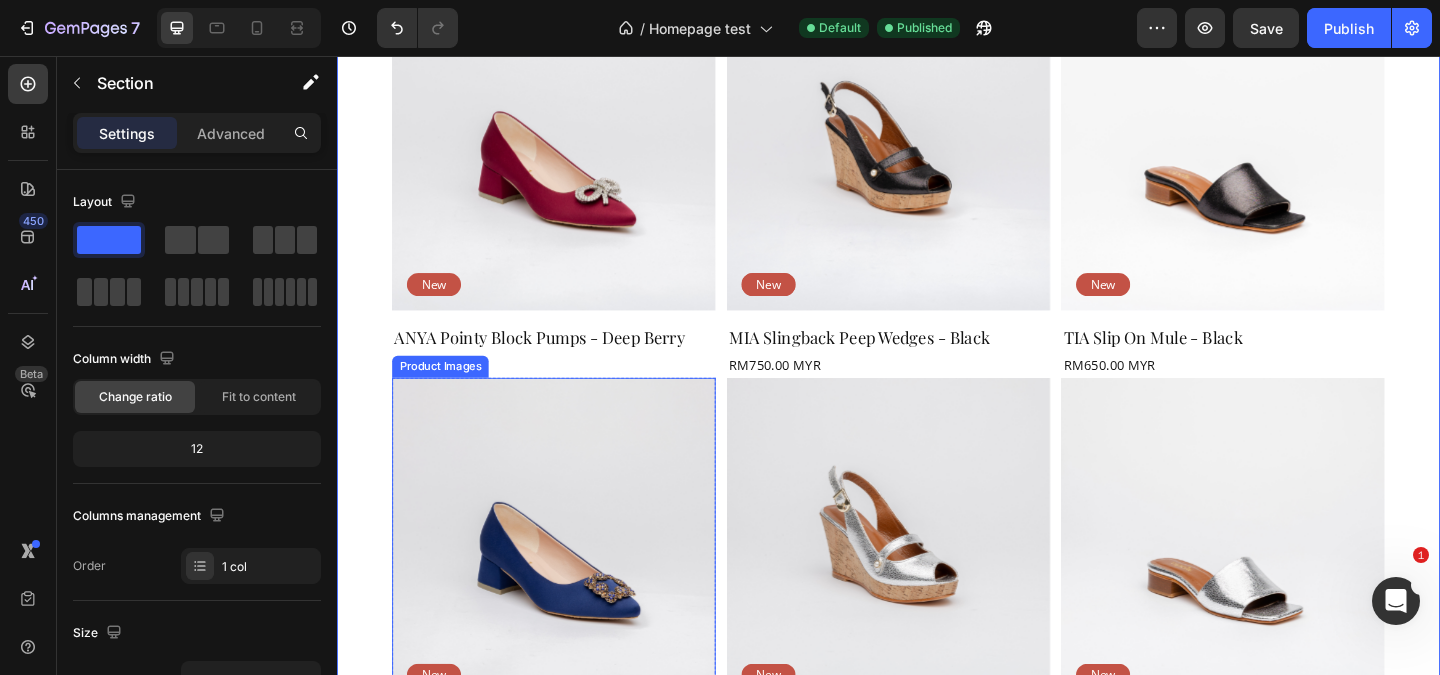scroll, scrollTop: 0, scrollLeft: 0, axis: both 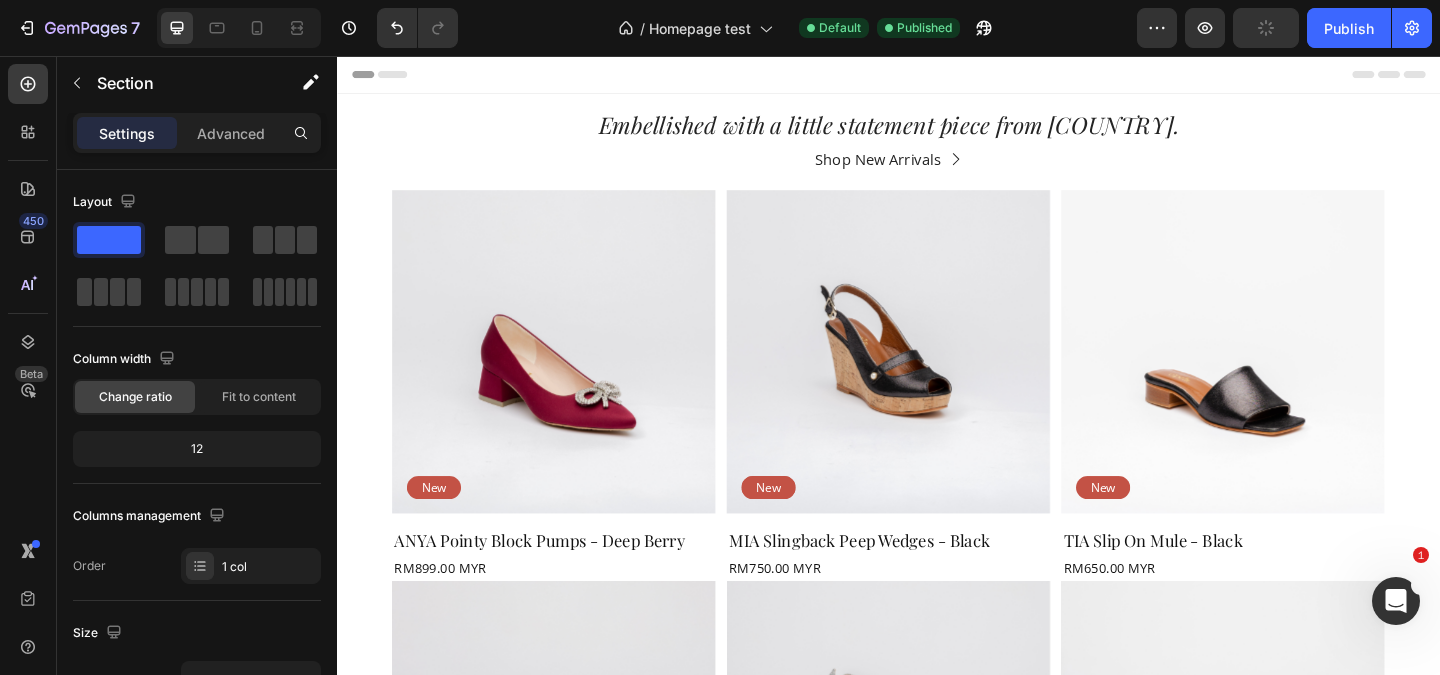 click 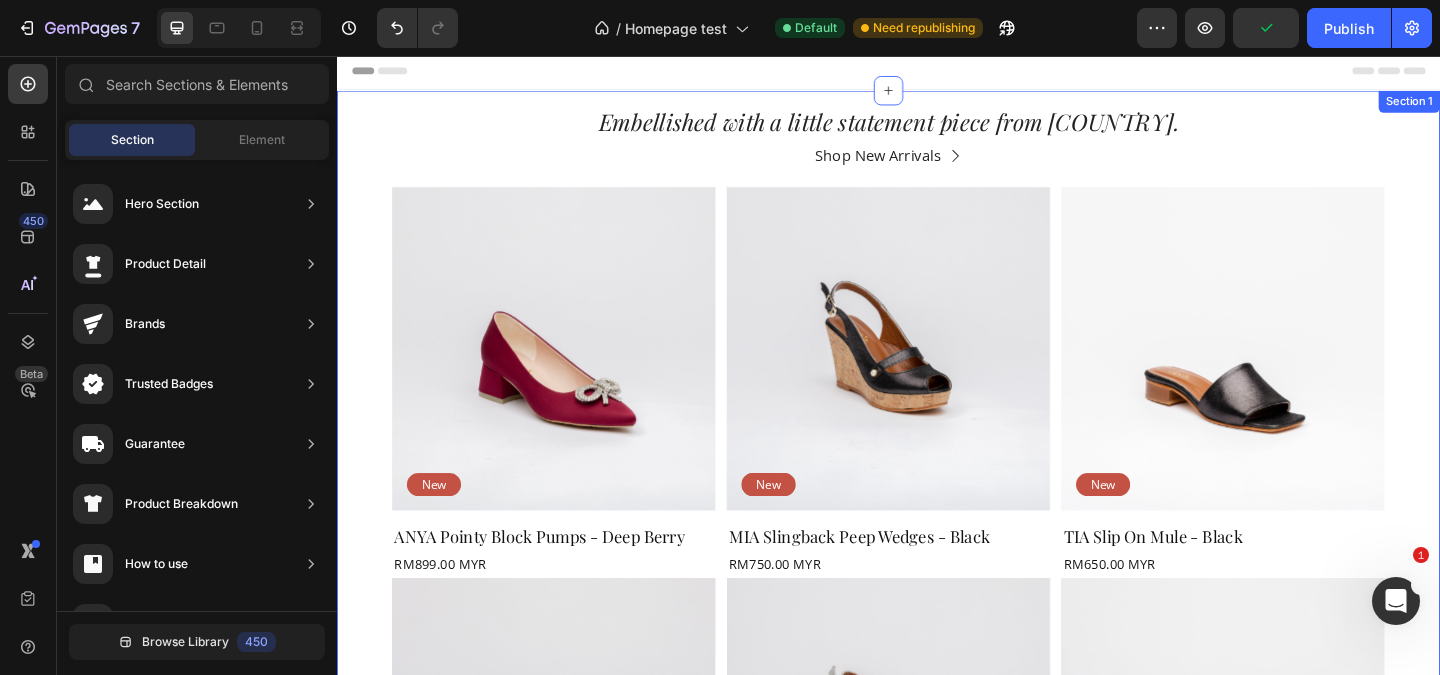 scroll, scrollTop: 0, scrollLeft: 0, axis: both 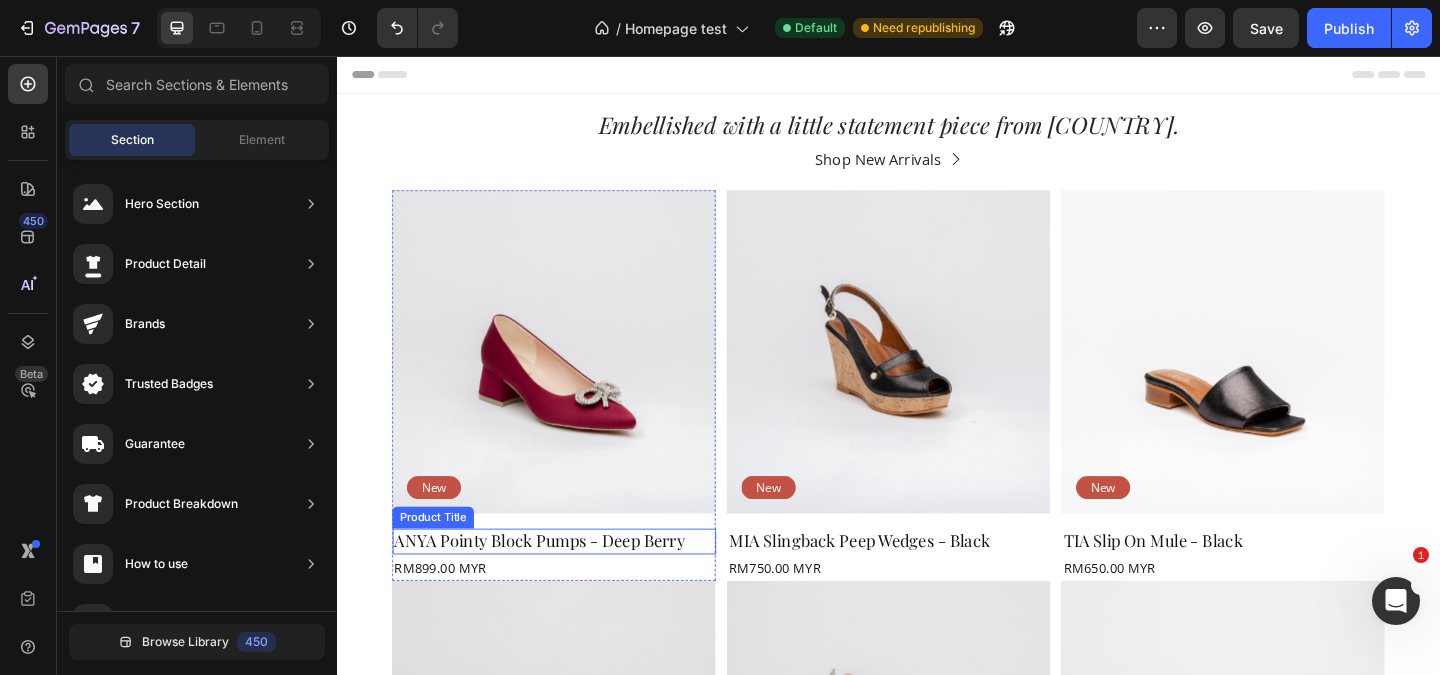 click on "ANYA Pointy Block Pumps - Deep Berry" at bounding box center (573, 583) 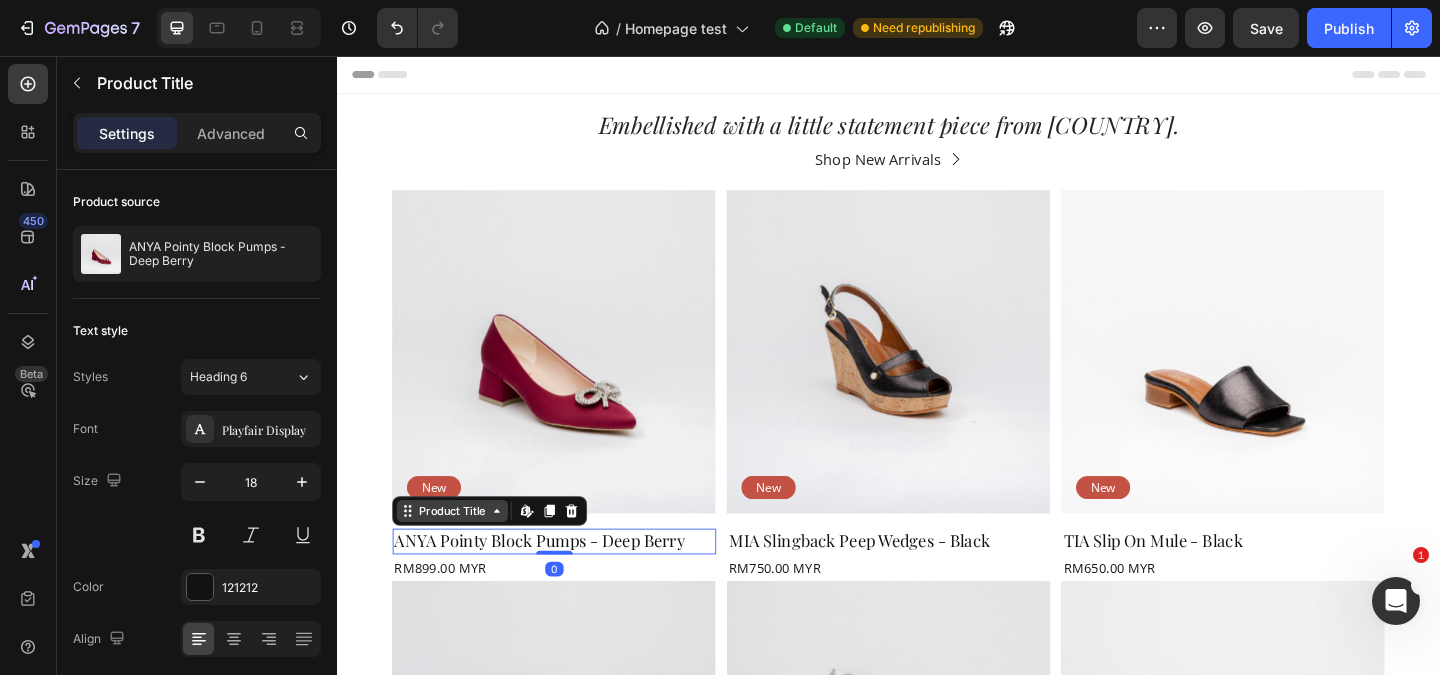 click on "Product Title" at bounding box center (462, 551) 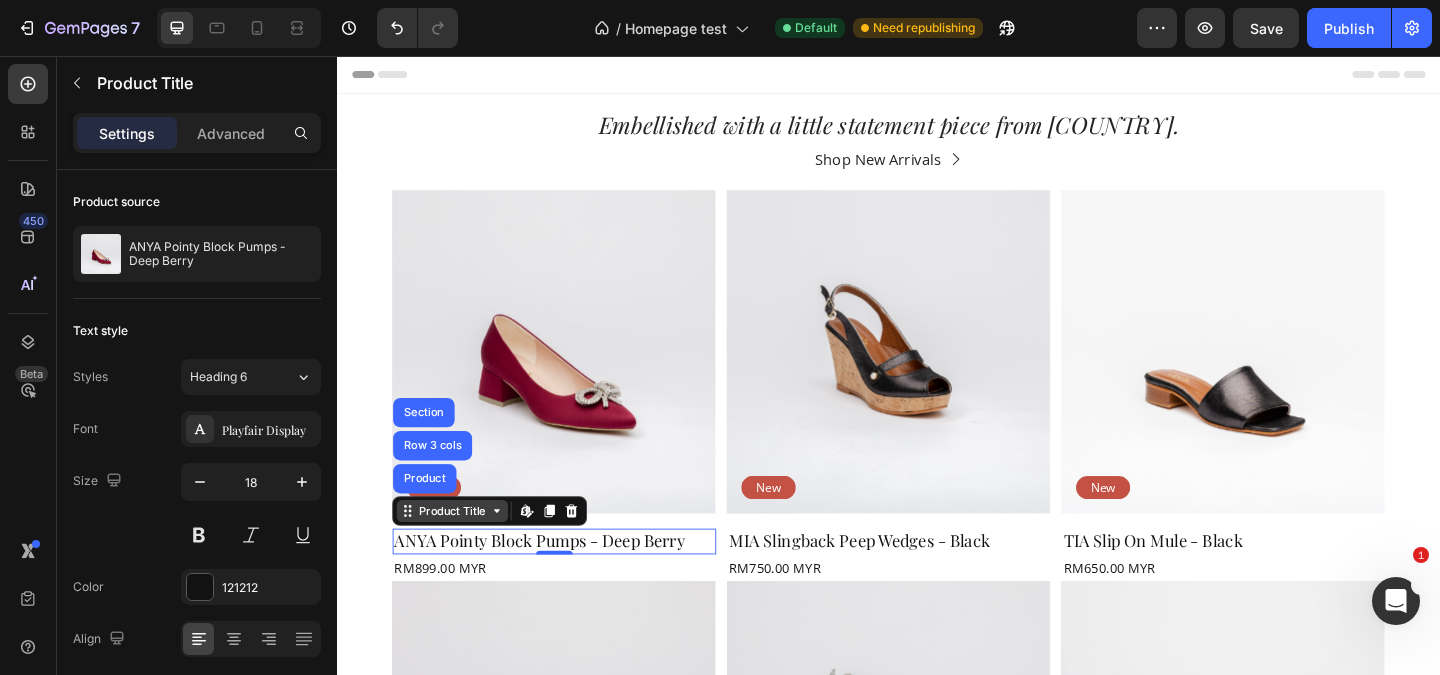 click on "Product Title" at bounding box center (462, 551) 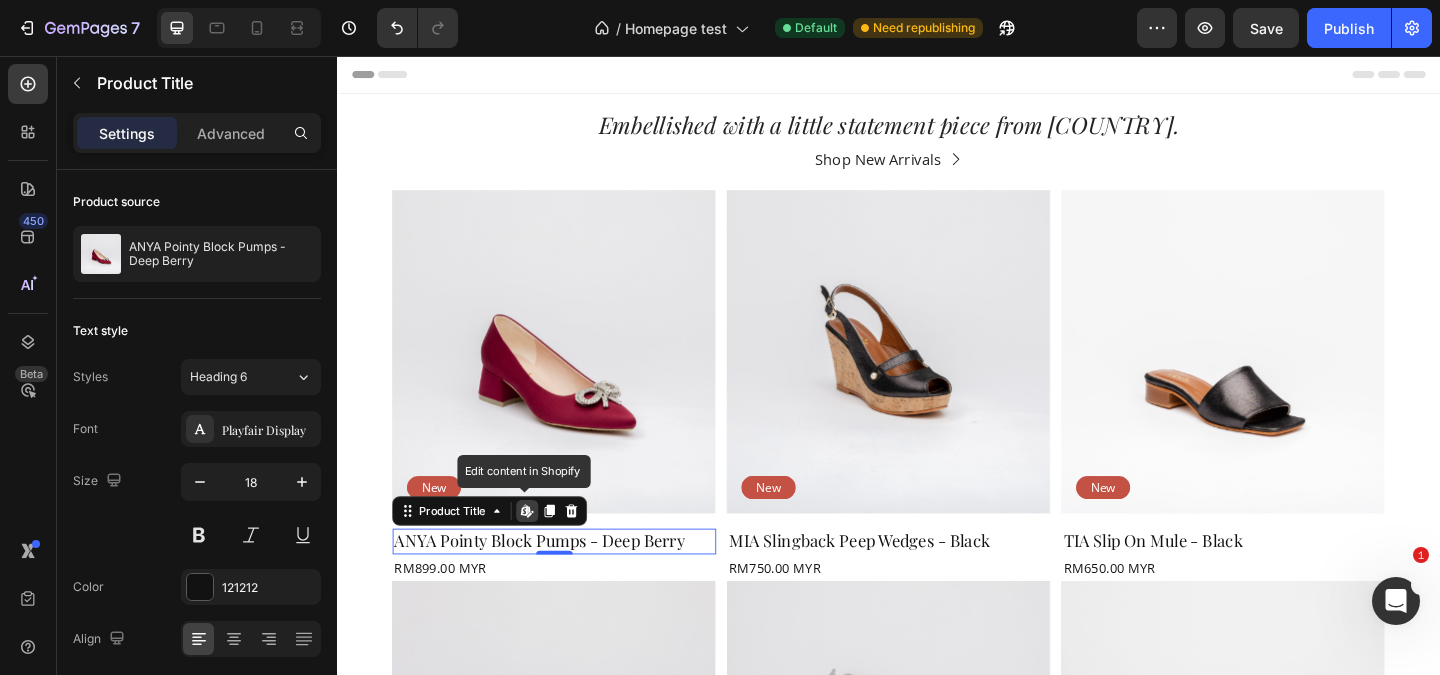 click 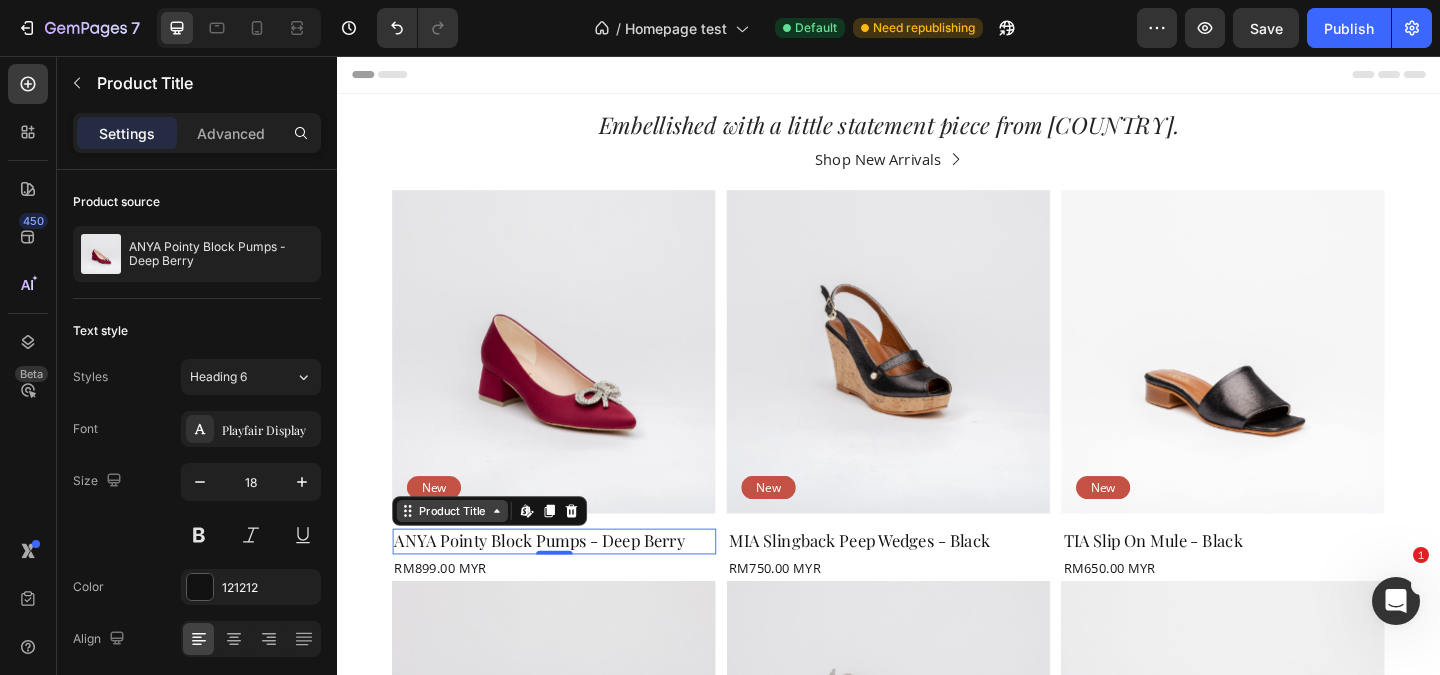 click on "Product Title" at bounding box center (462, 551) 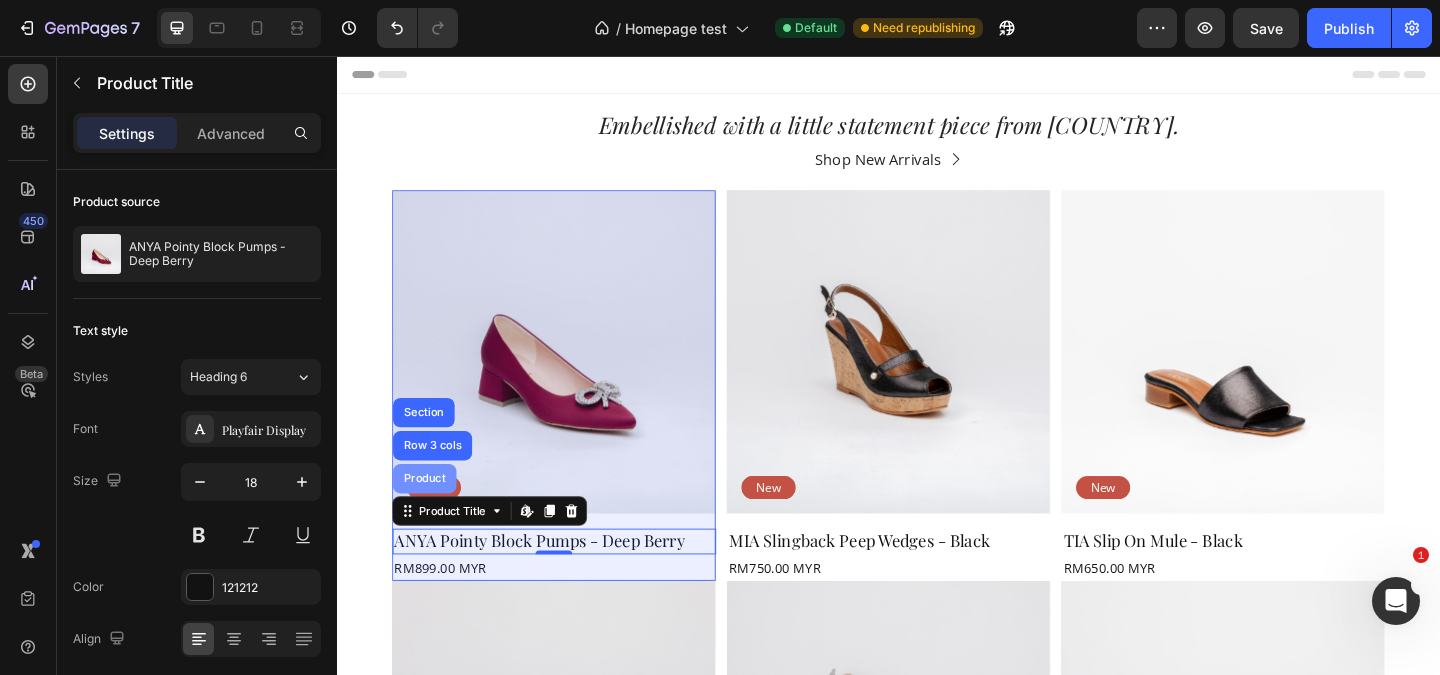 click on "Product" at bounding box center (432, 516) 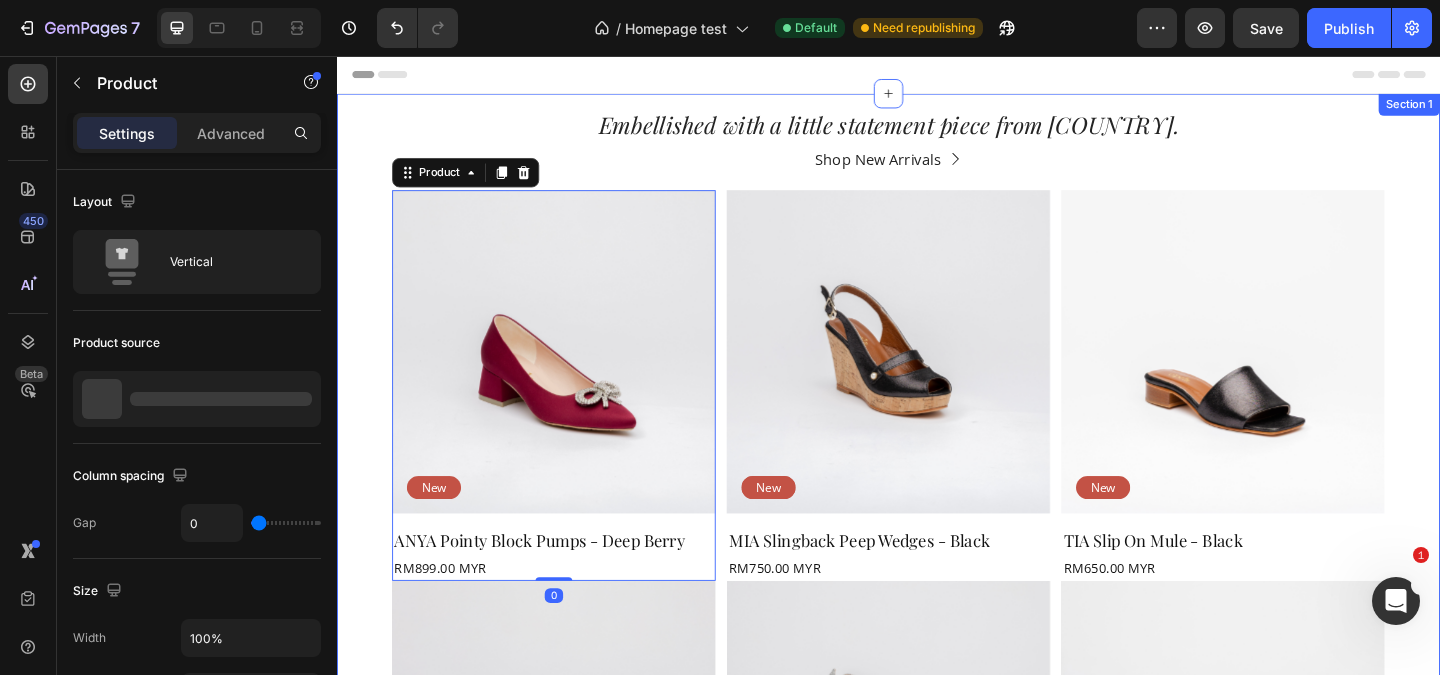 click on "Embellished with a little statement piece from [COUNTRY]. Heading   0 Row
Shop New Arrivals Button
Product Images ANYA Pointy Block Pumps - Deep Berry Product Title RM899.00 MYR Product Price Product Price Product
Product Images ANYA Pointy Block Pumps - Oxford Blue Product Title RM899.00 MYR Product Price Product Price Product
Product Images MIA Slingback Peep Wedges - Black Product Title RM750.00 MYR Product Price Product Price Product
Product Images MIA Slingback Peep Wedges - Silver Product Title RM750.00 MYR Product Price Product Price Product
Product Images TIA Slip On Mule - Black Product Title RM650.00 MYR Product Price Product Price Product
Product Images TIA Slip On Mule - Silver Product Title RM650.00 MYR Product Price Product Price Product
Carousel New" at bounding box center (937, 614) 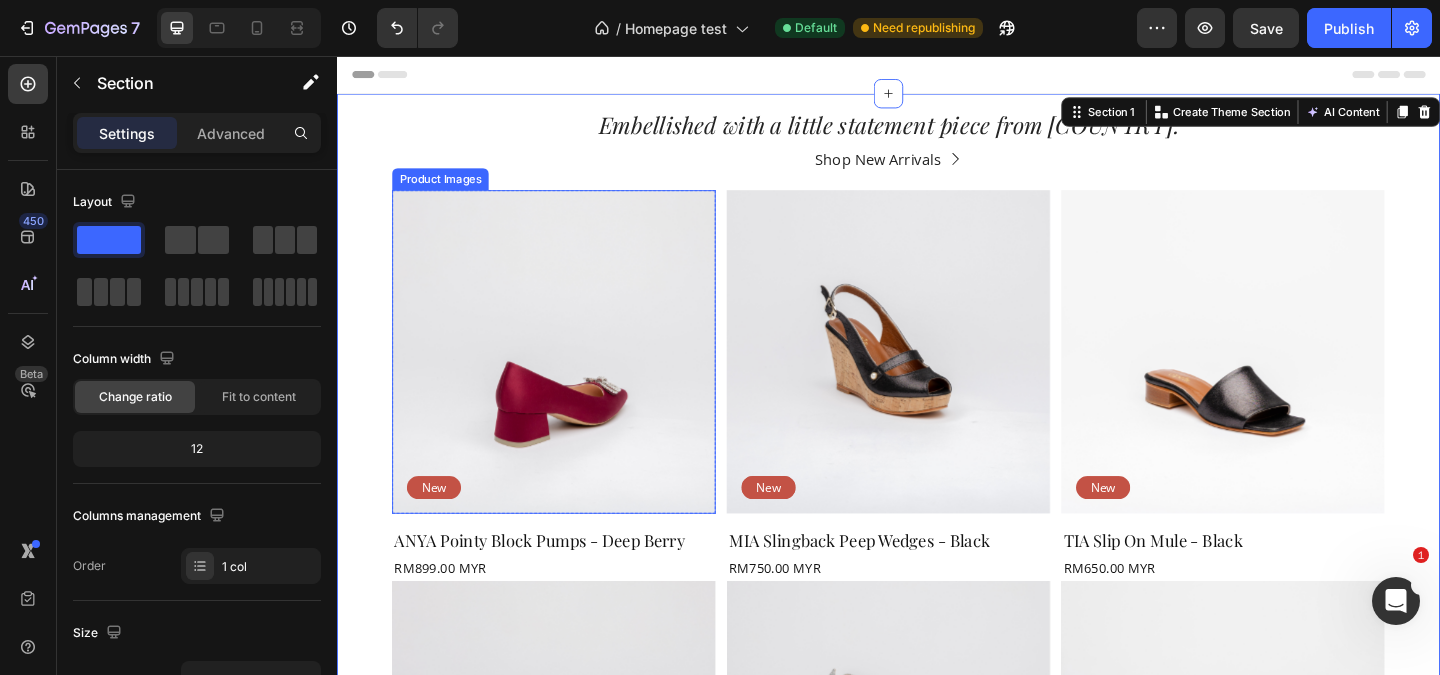 click at bounding box center (573, 378) 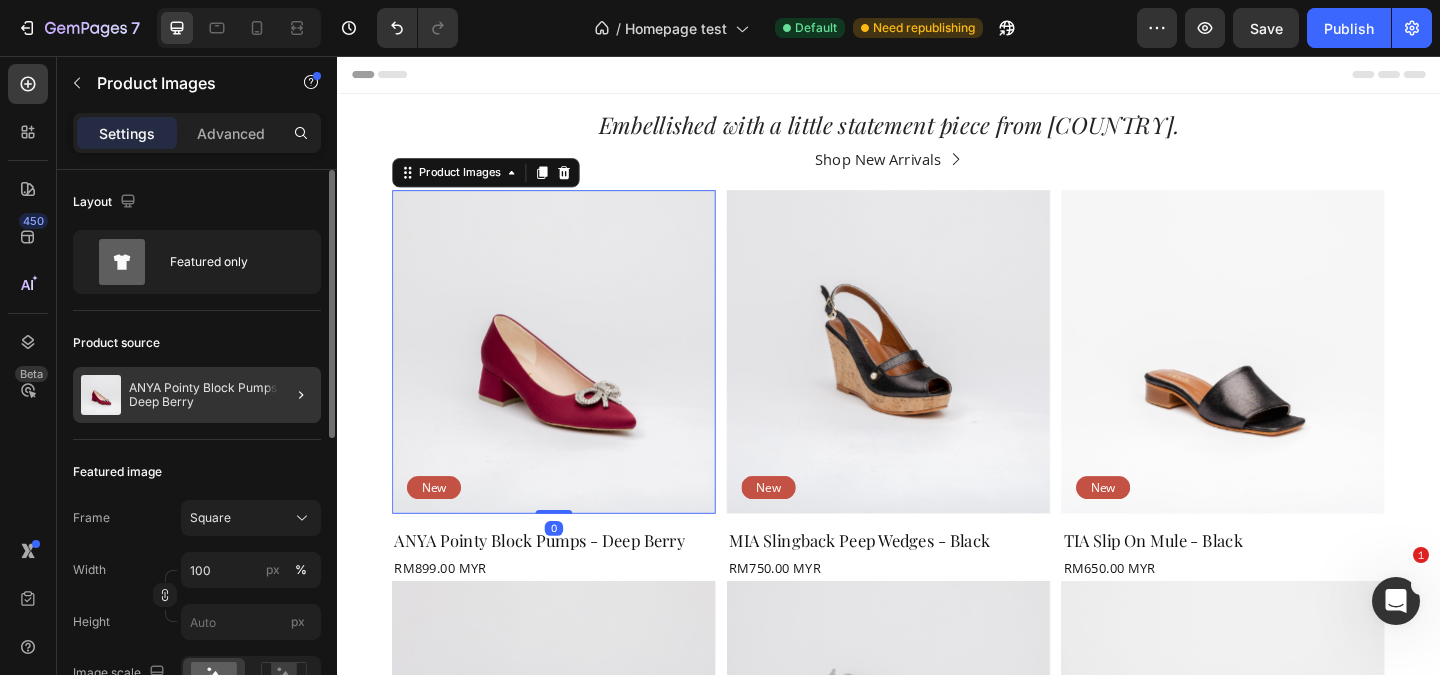 click 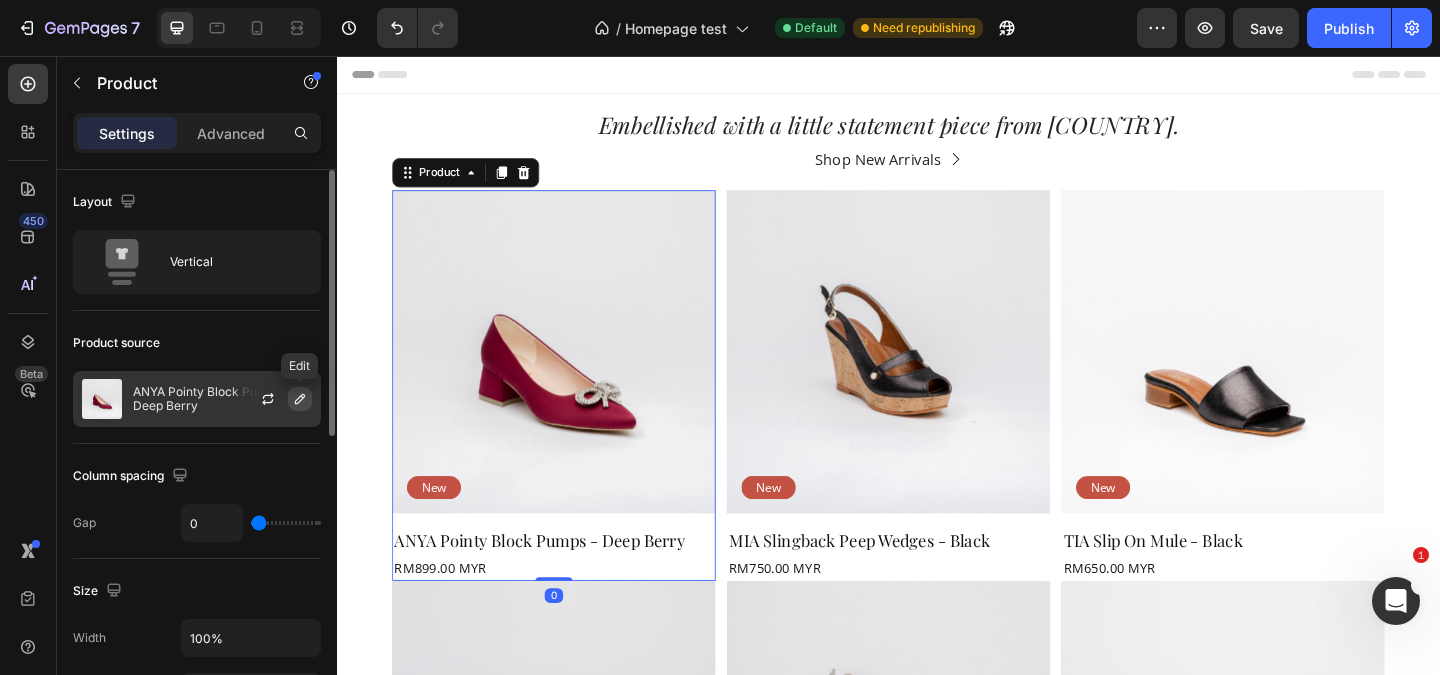 click 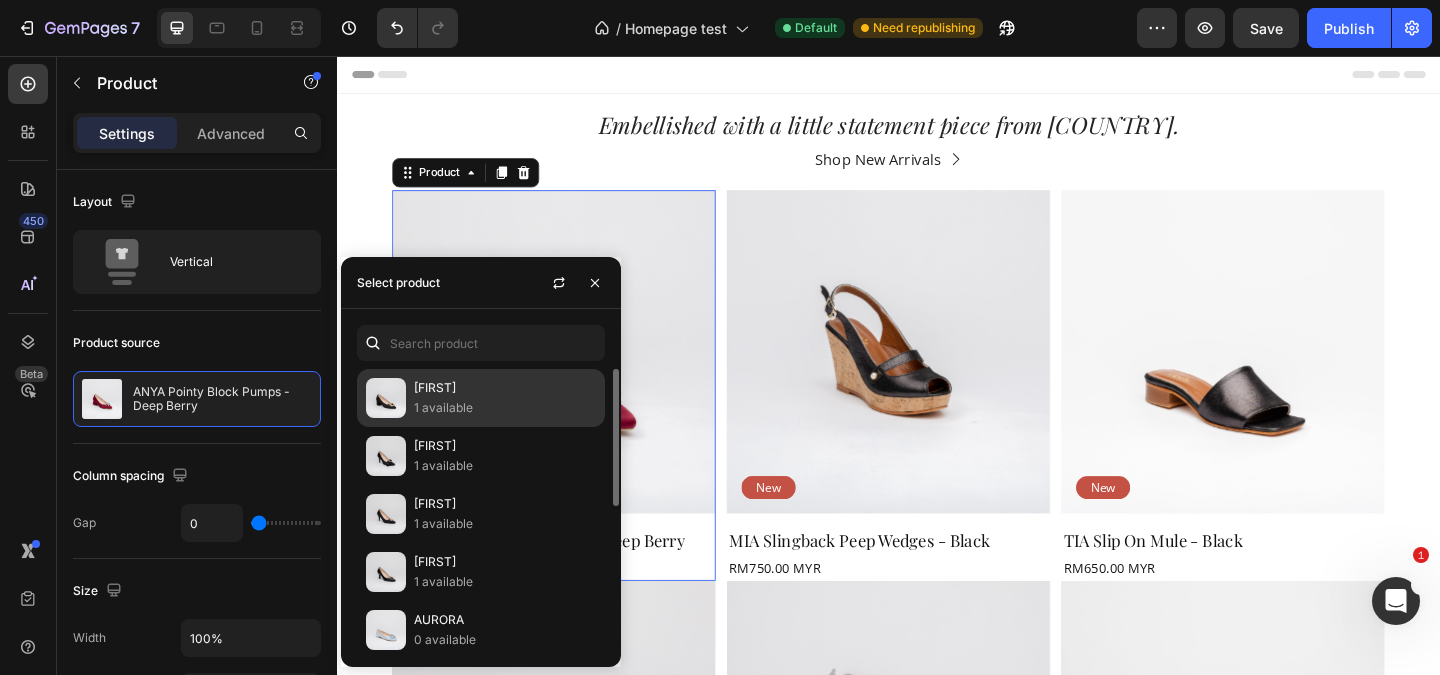 drag, startPoint x: 435, startPoint y: 386, endPoint x: 432, endPoint y: 338, distance: 48.09366 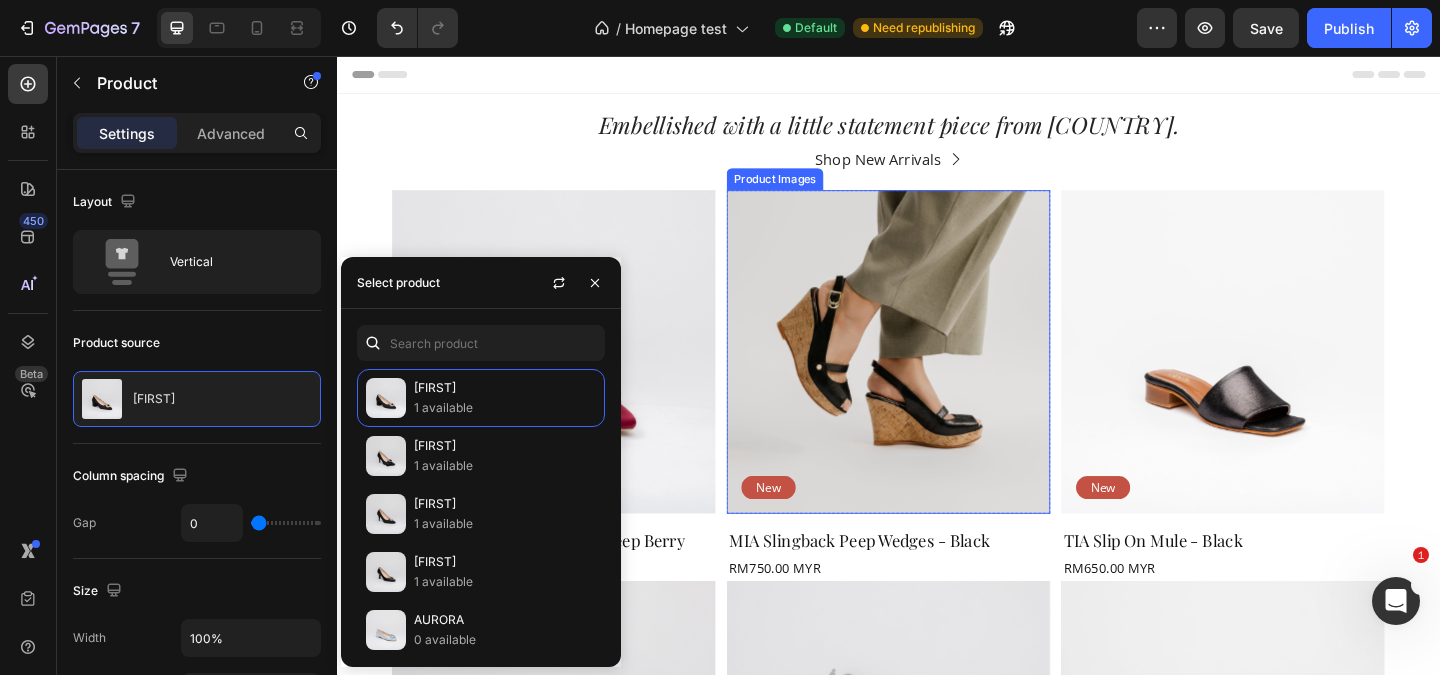 click at bounding box center [937, 378] 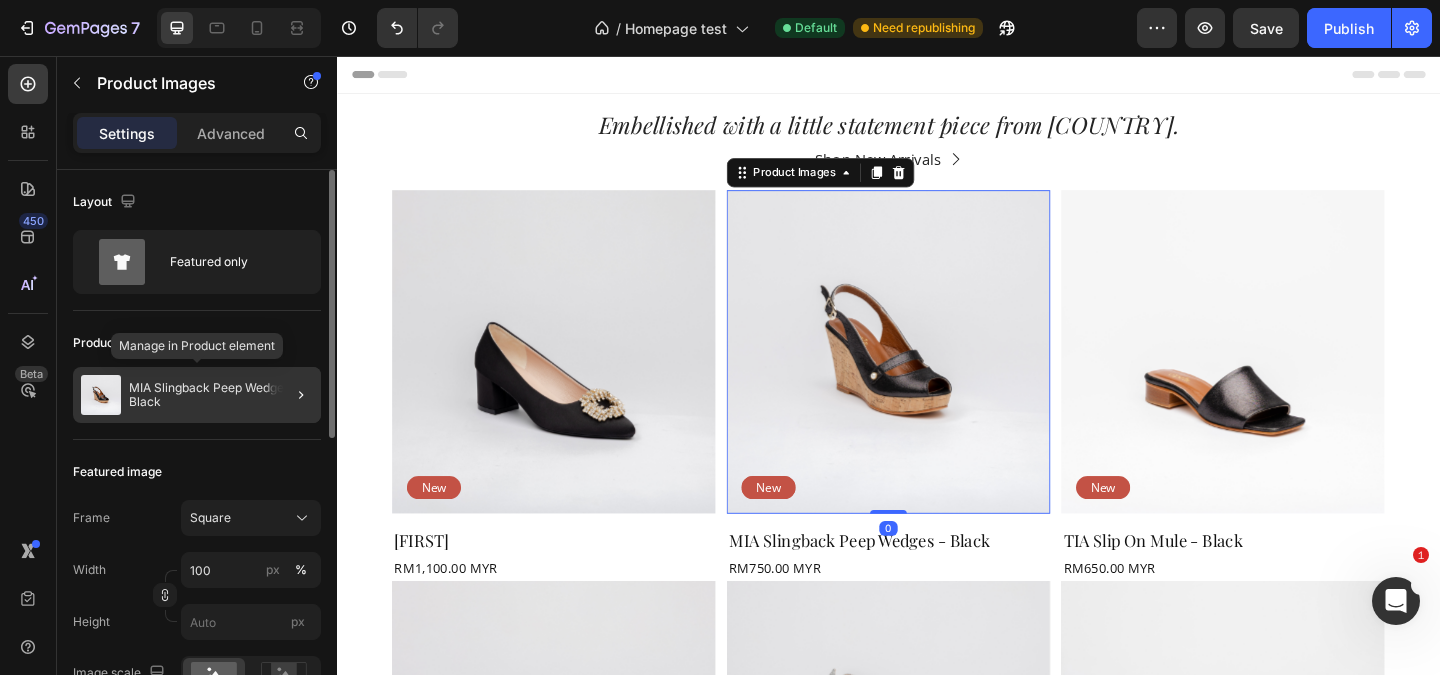 click on "MIA Slingback Peep Wedges - Black" at bounding box center (221, 395) 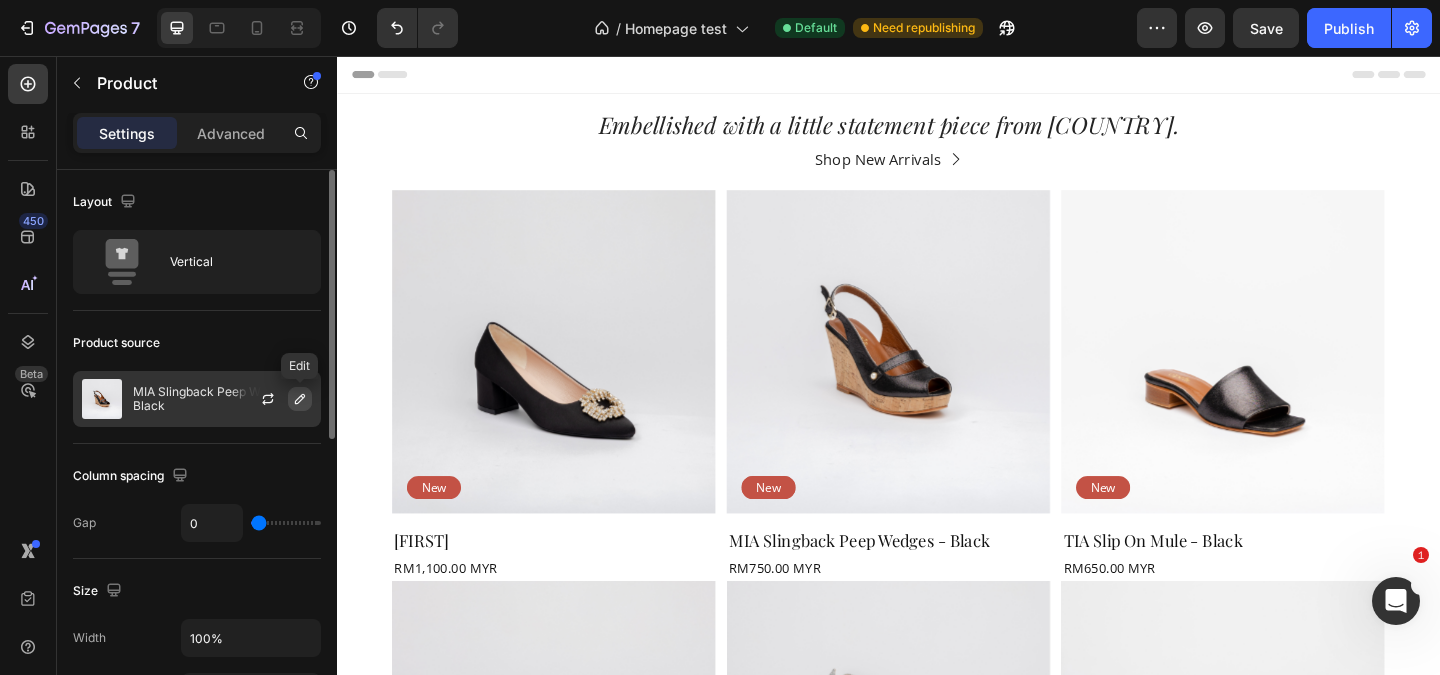 click 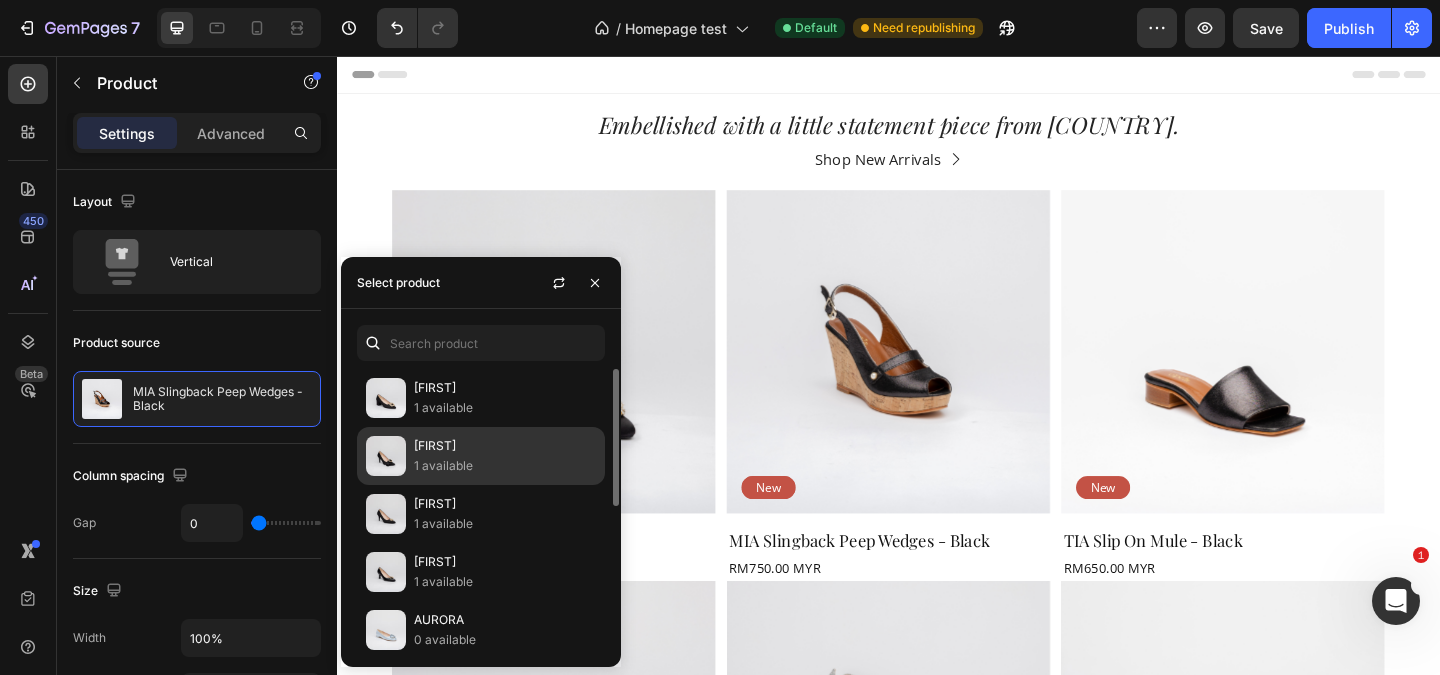 click on "1 available" at bounding box center (505, 466) 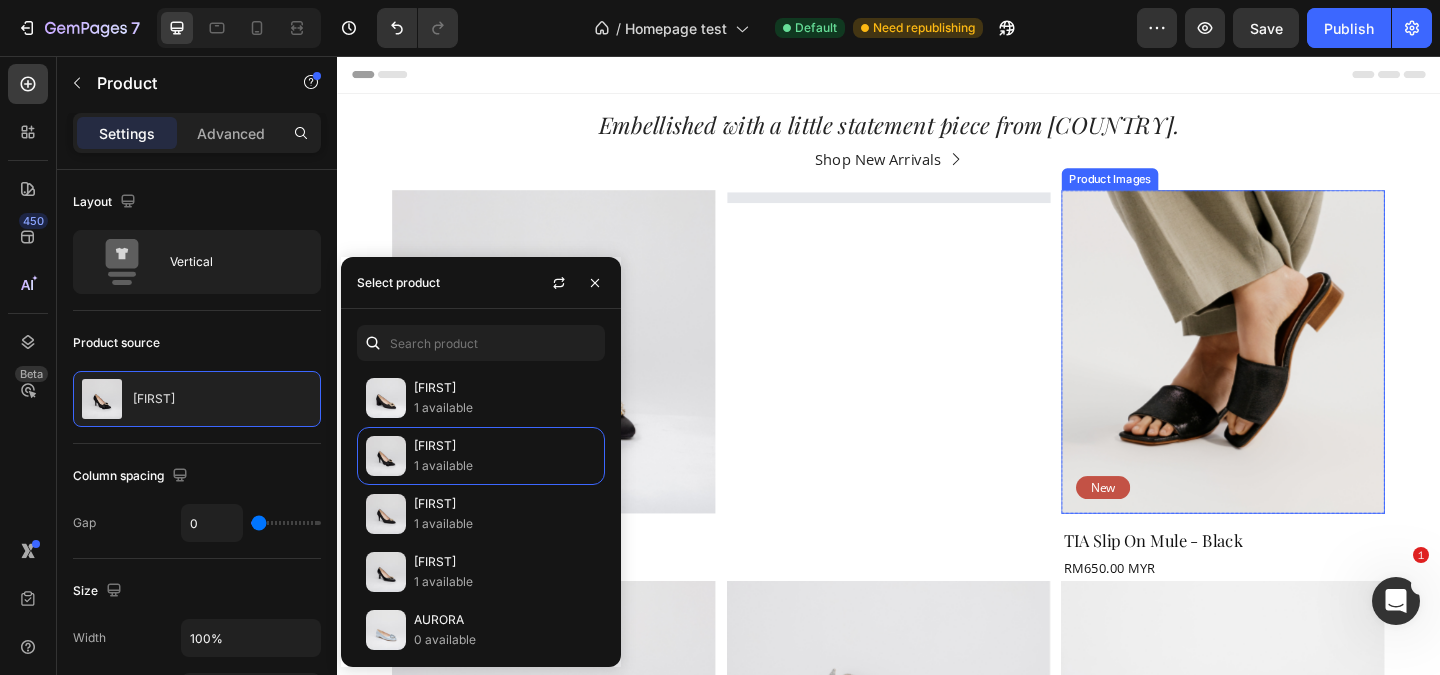 click at bounding box center (1301, 378) 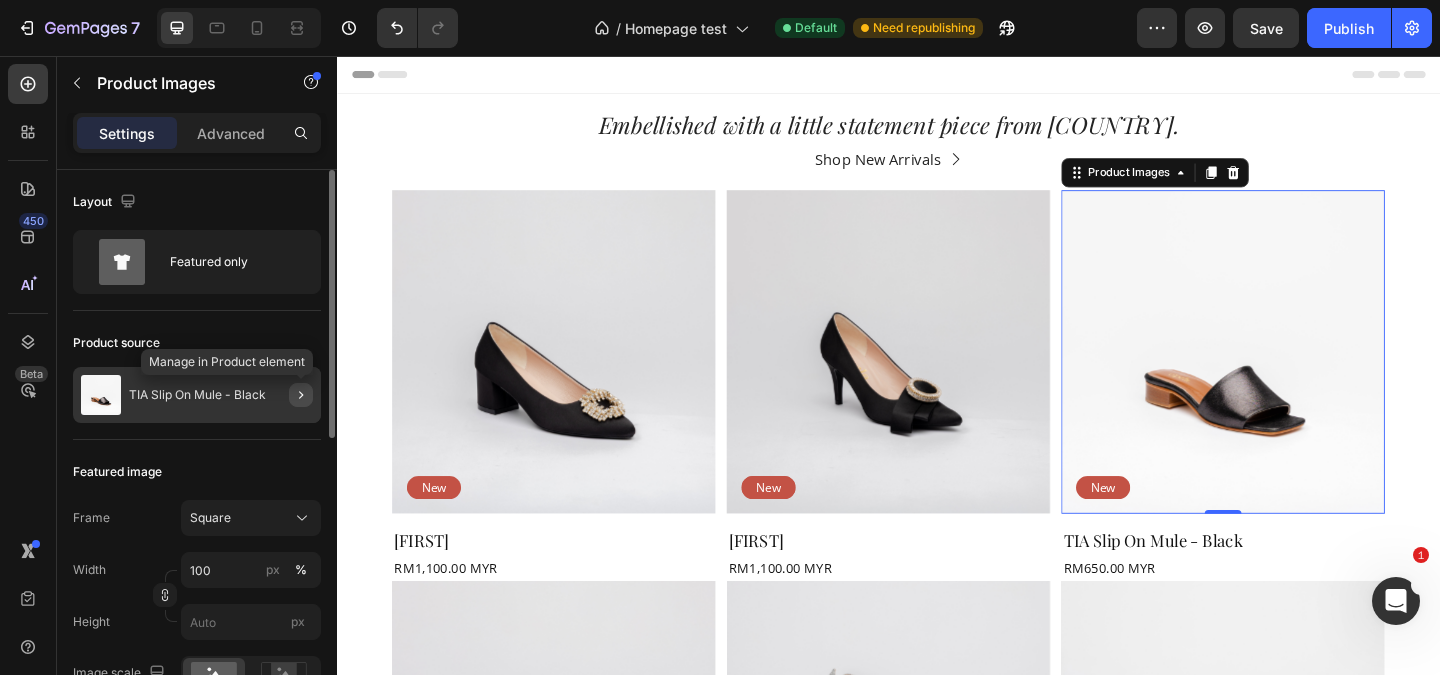 click 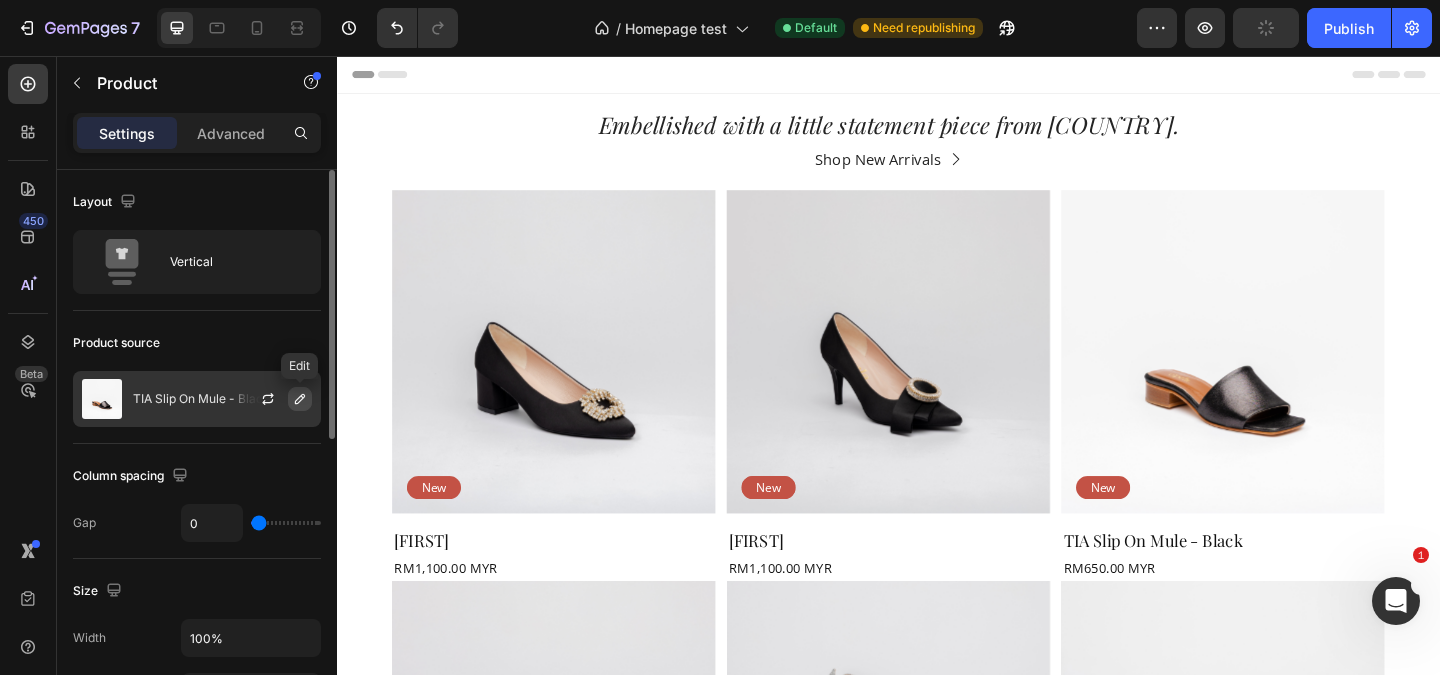 click 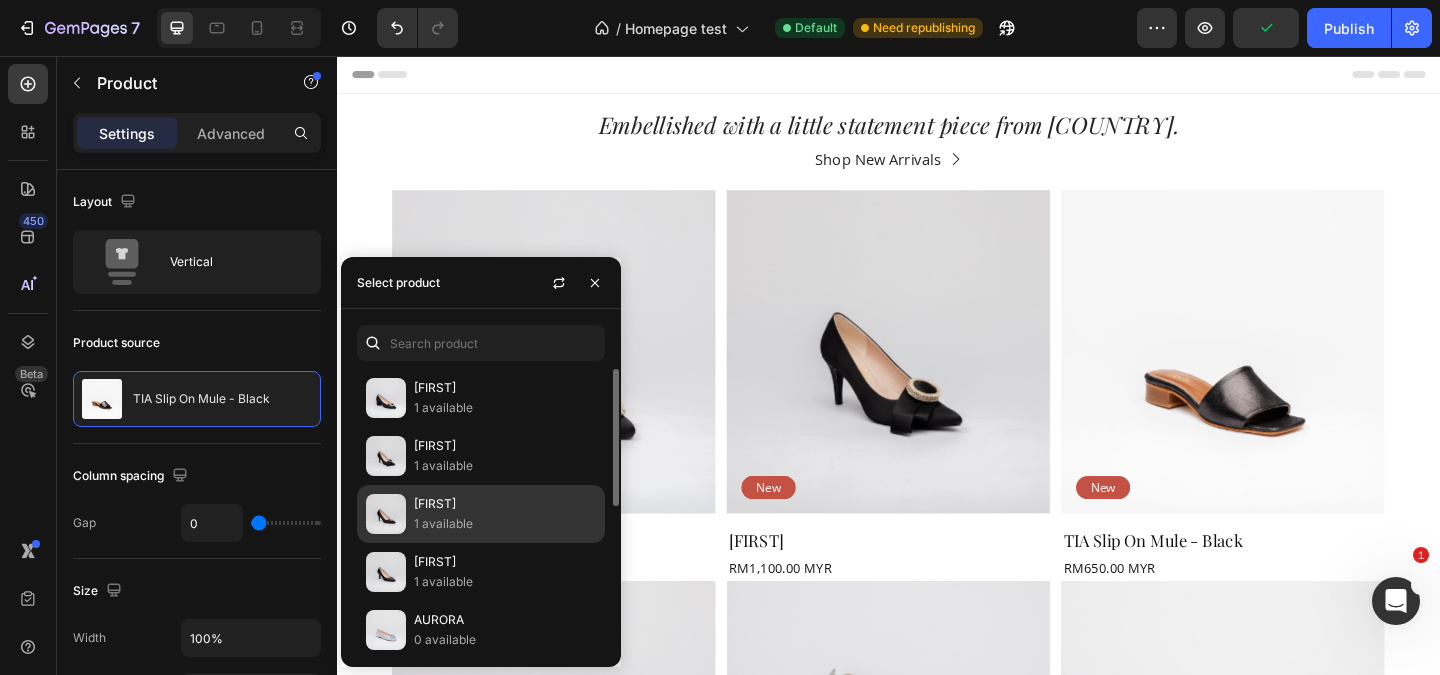 click on "1 available" at bounding box center [505, 524] 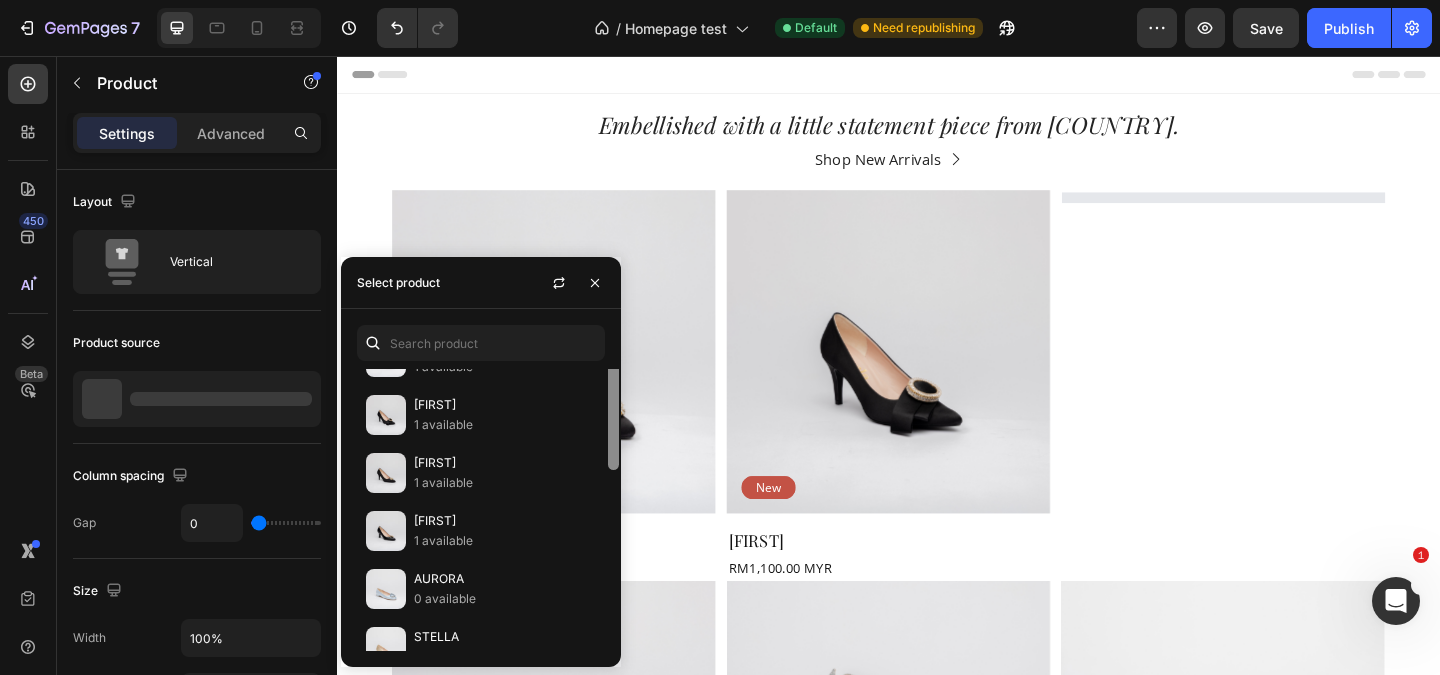 scroll, scrollTop: 147, scrollLeft: 0, axis: vertical 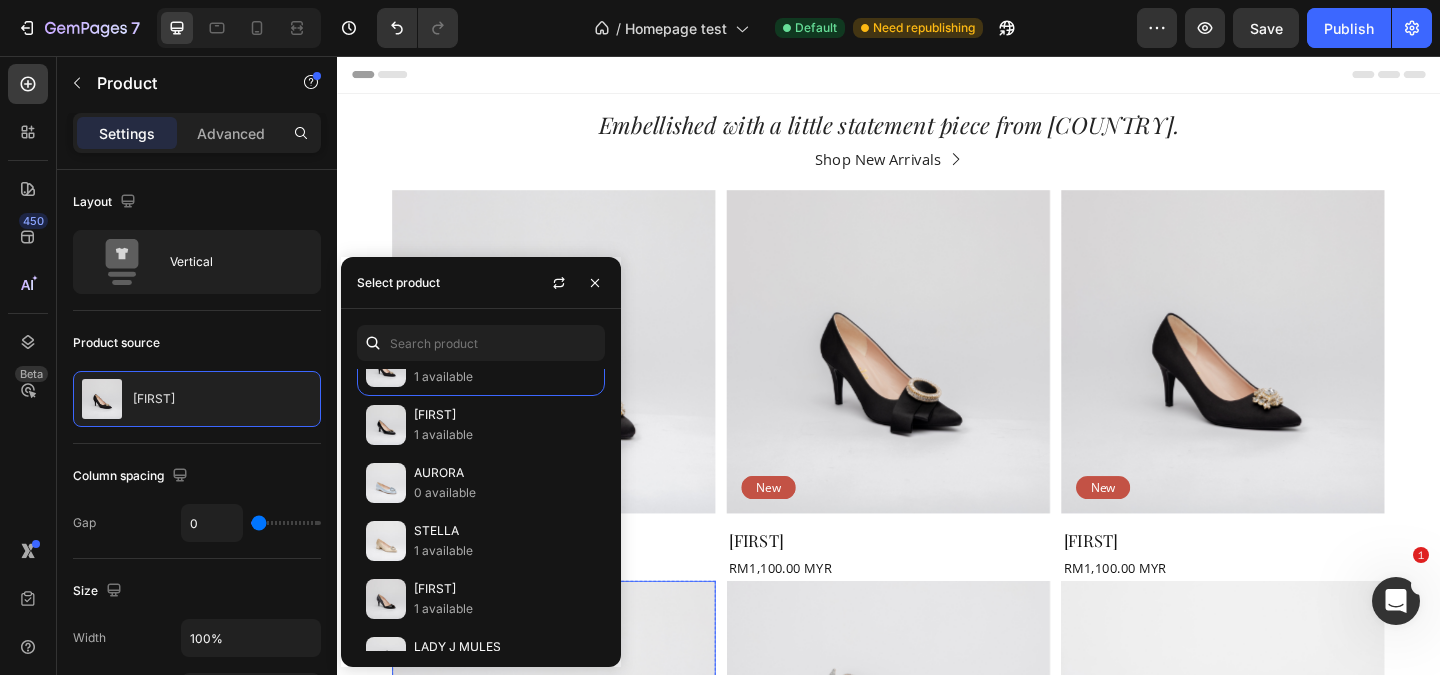 click at bounding box center [573, 803] 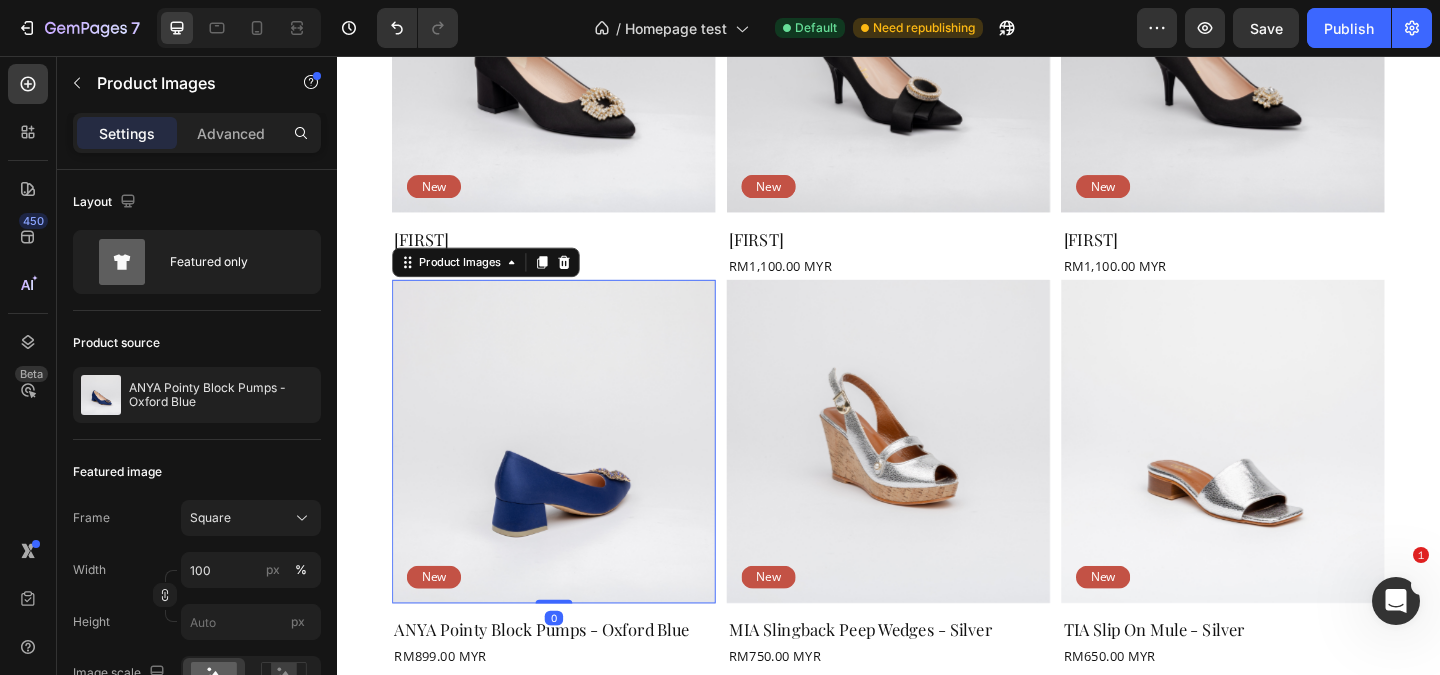 scroll, scrollTop: 436, scrollLeft: 0, axis: vertical 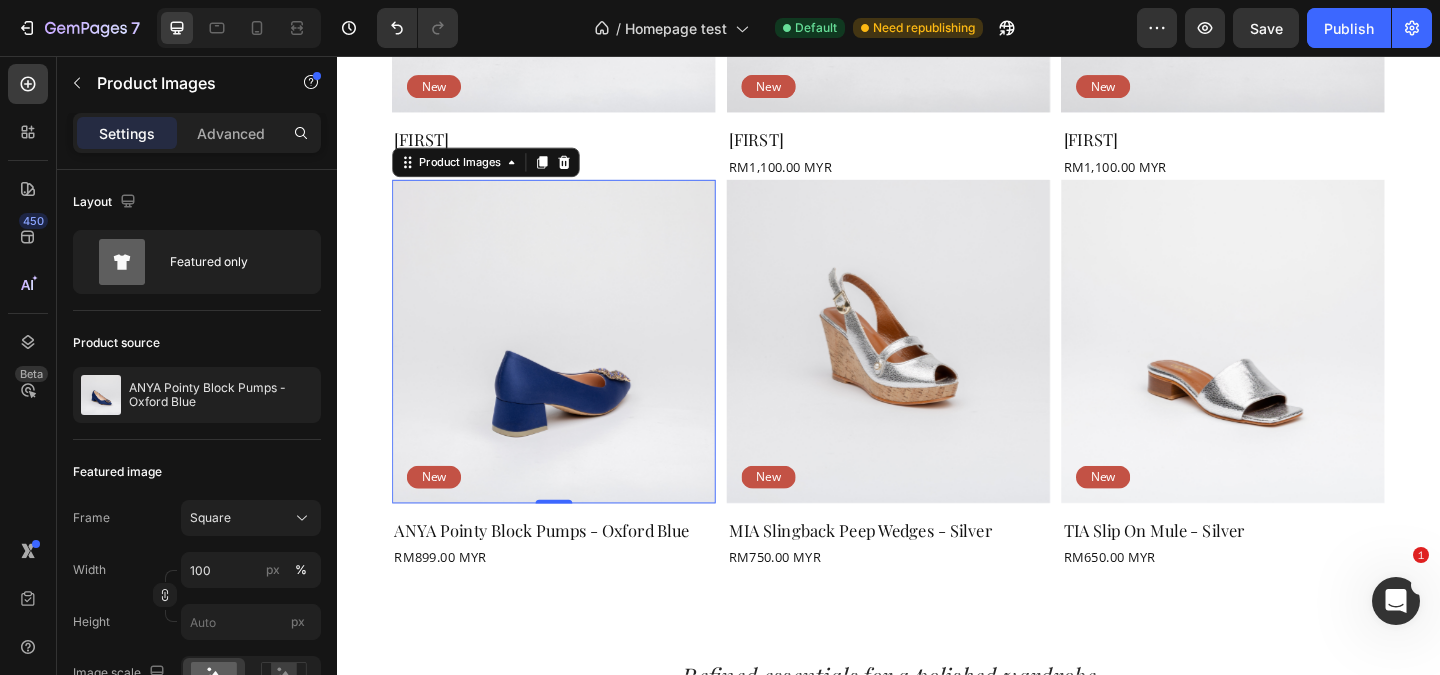 click at bounding box center [573, 367] 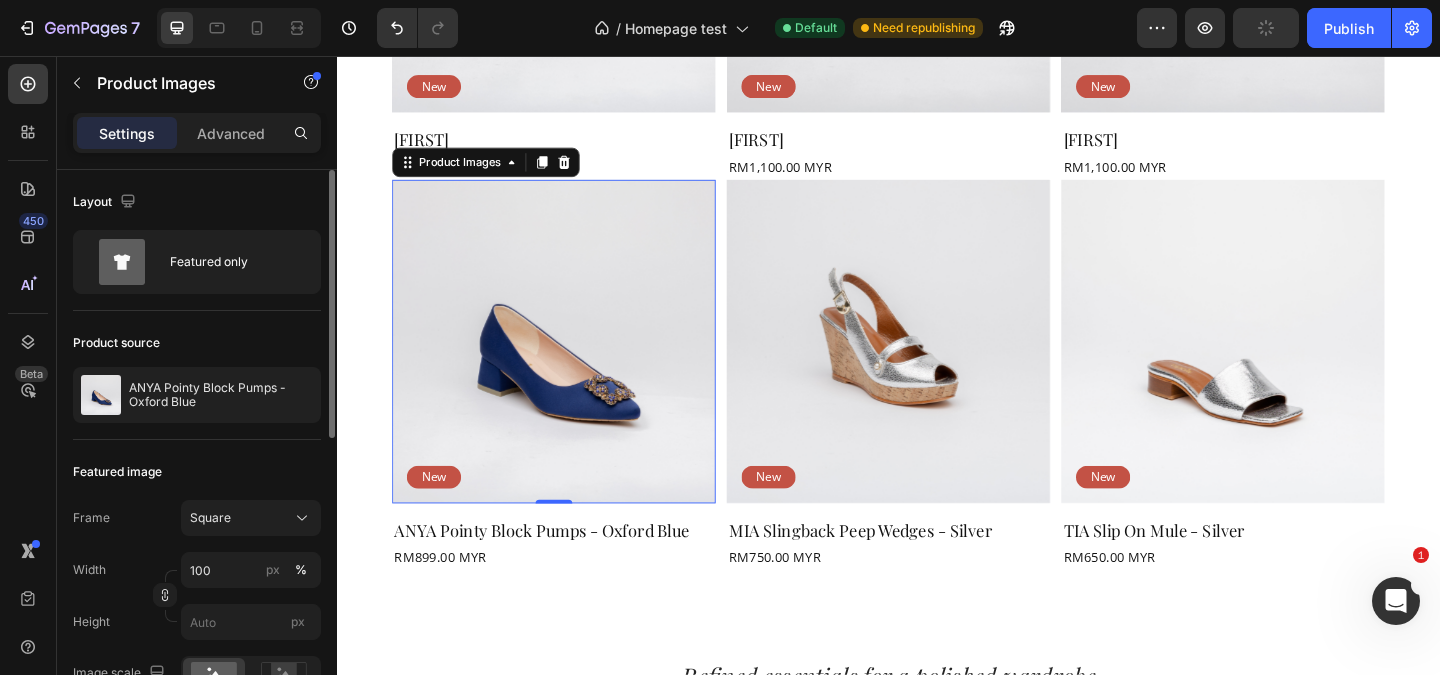 drag, startPoint x: 300, startPoint y: 397, endPoint x: 300, endPoint y: 442, distance: 45 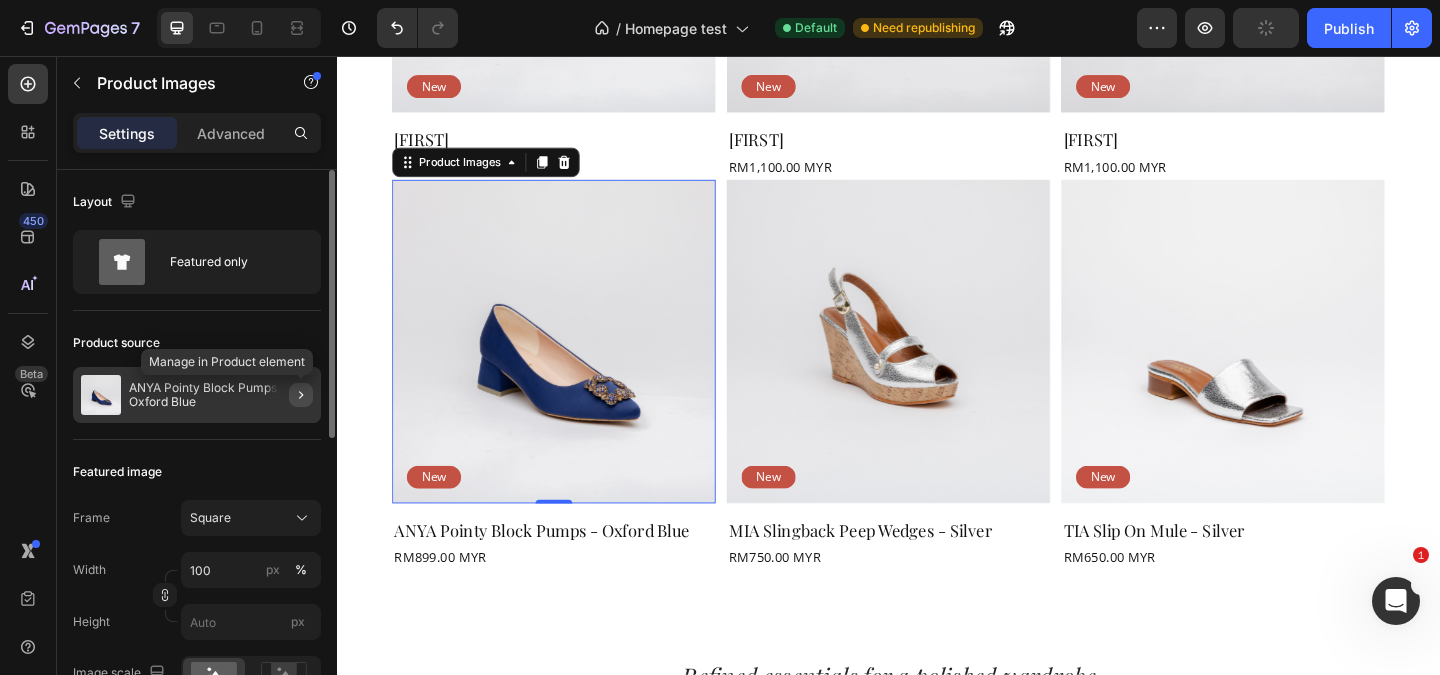 click 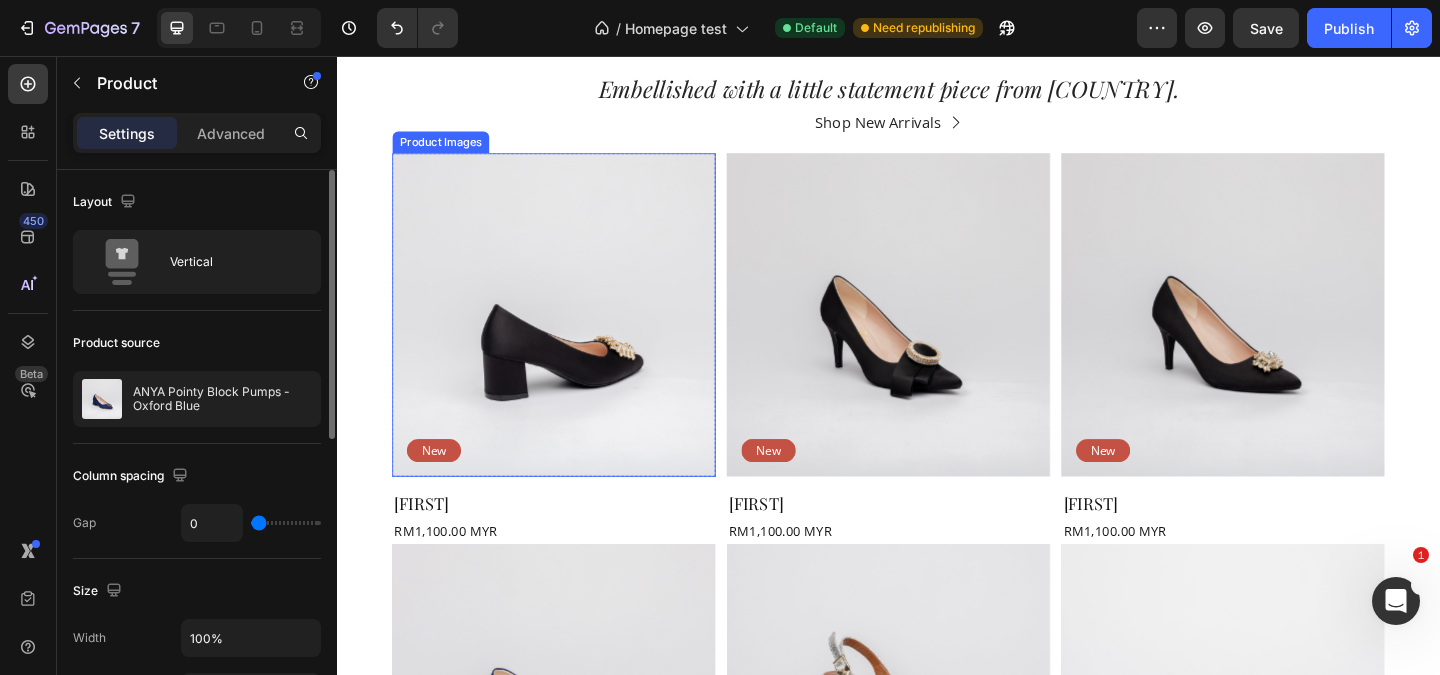 scroll, scrollTop: 275, scrollLeft: 0, axis: vertical 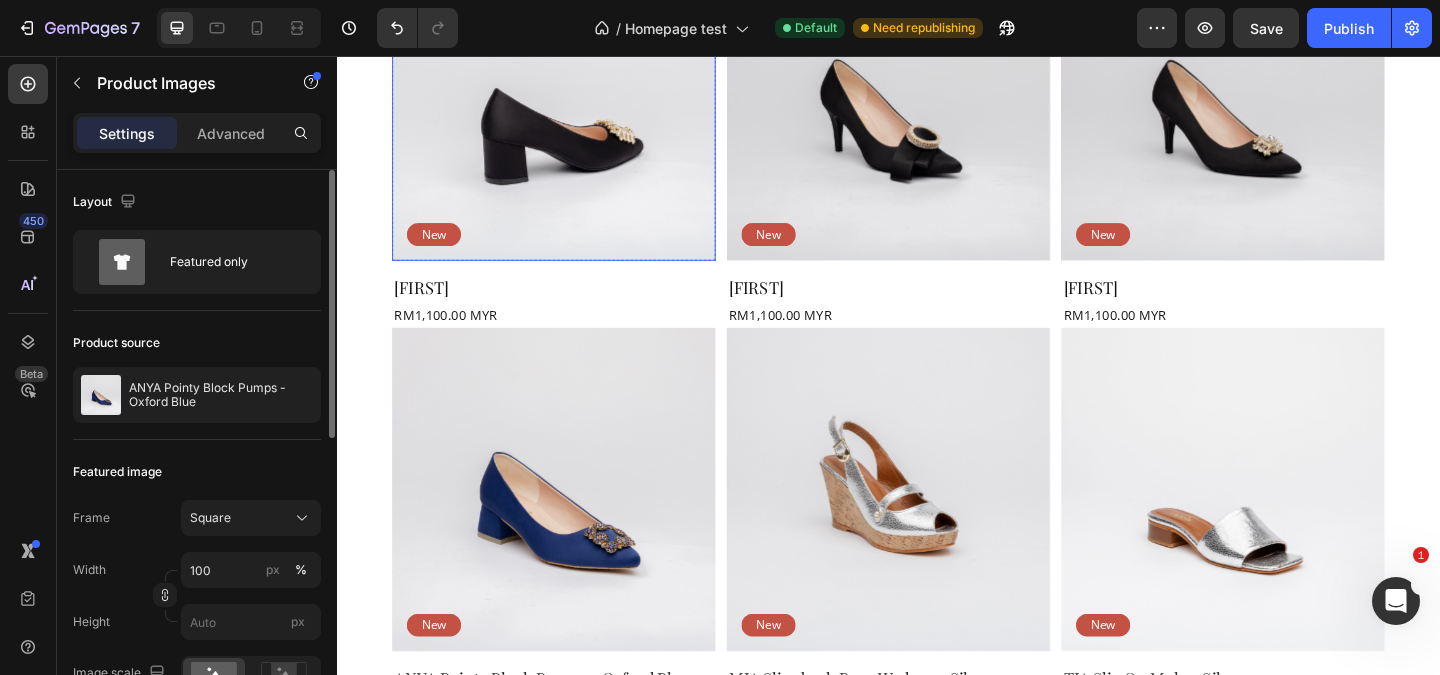 click at bounding box center [573, 528] 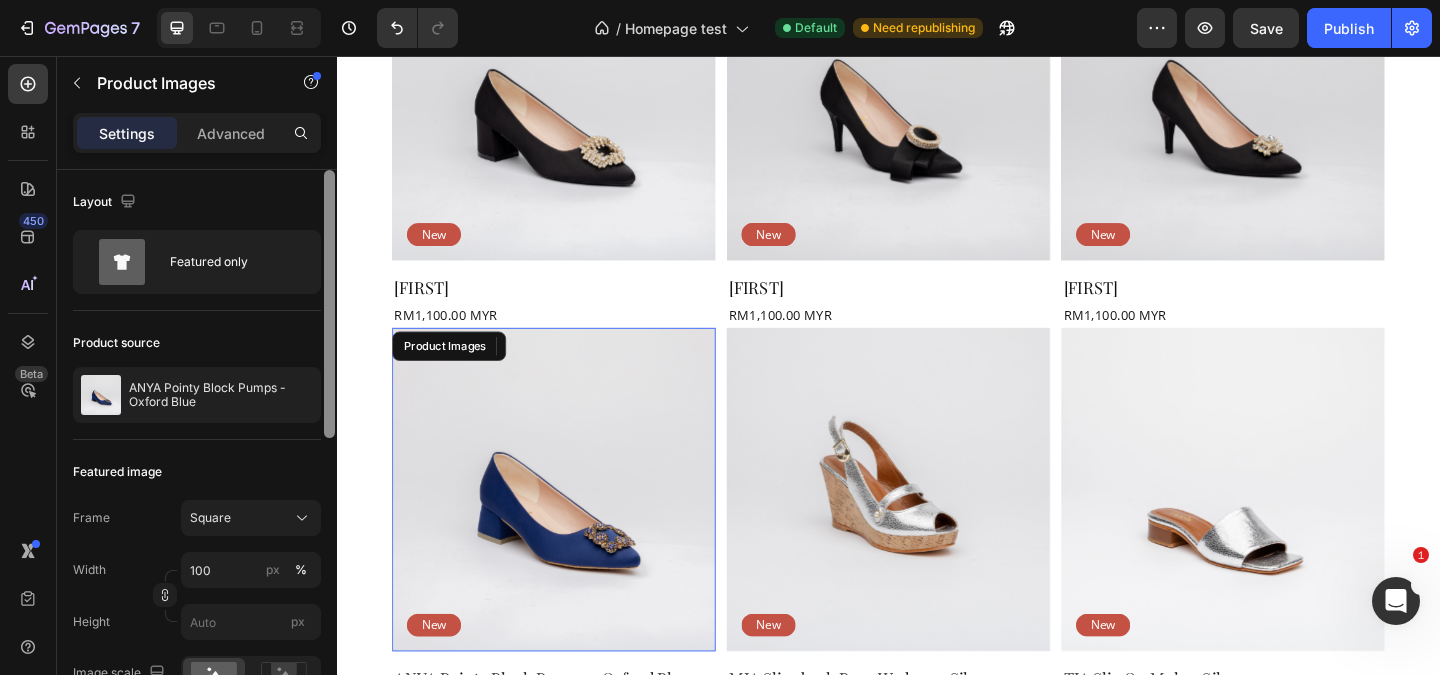 scroll, scrollTop: 534, scrollLeft: 0, axis: vertical 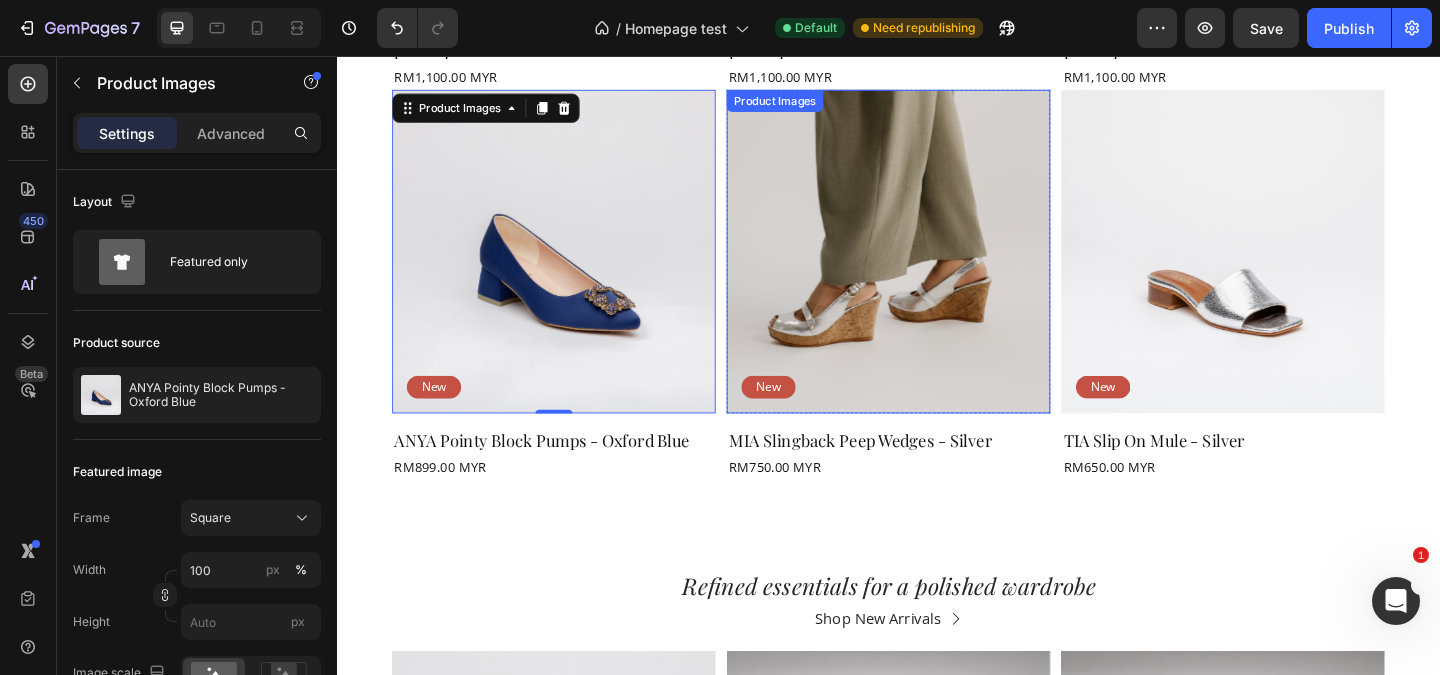click at bounding box center (937, 269) 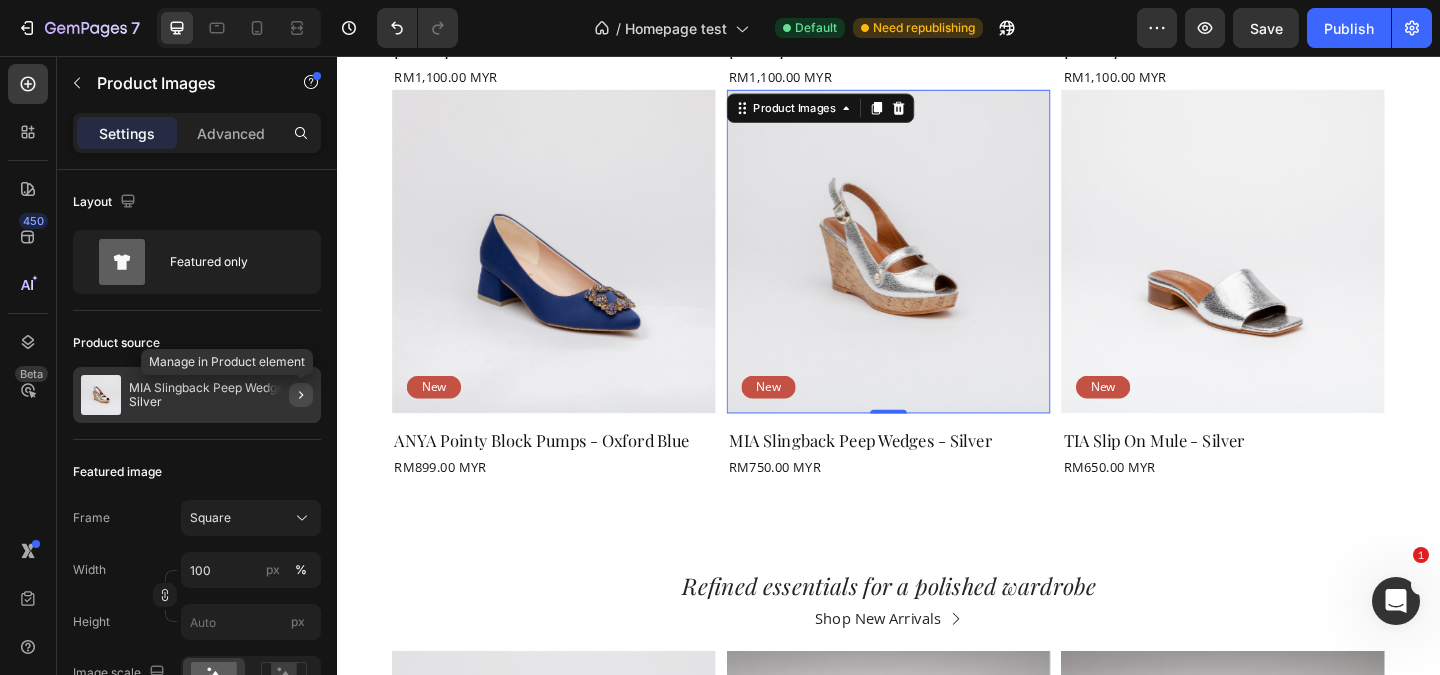click 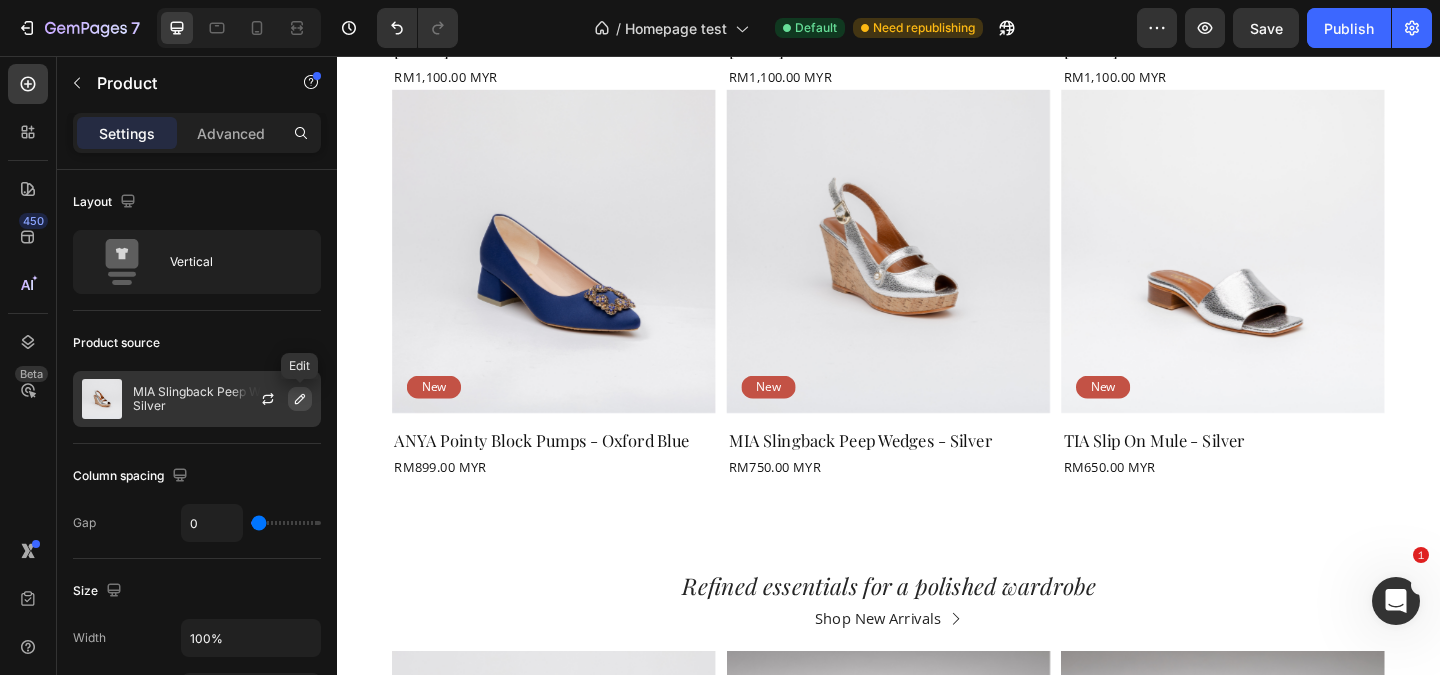 click 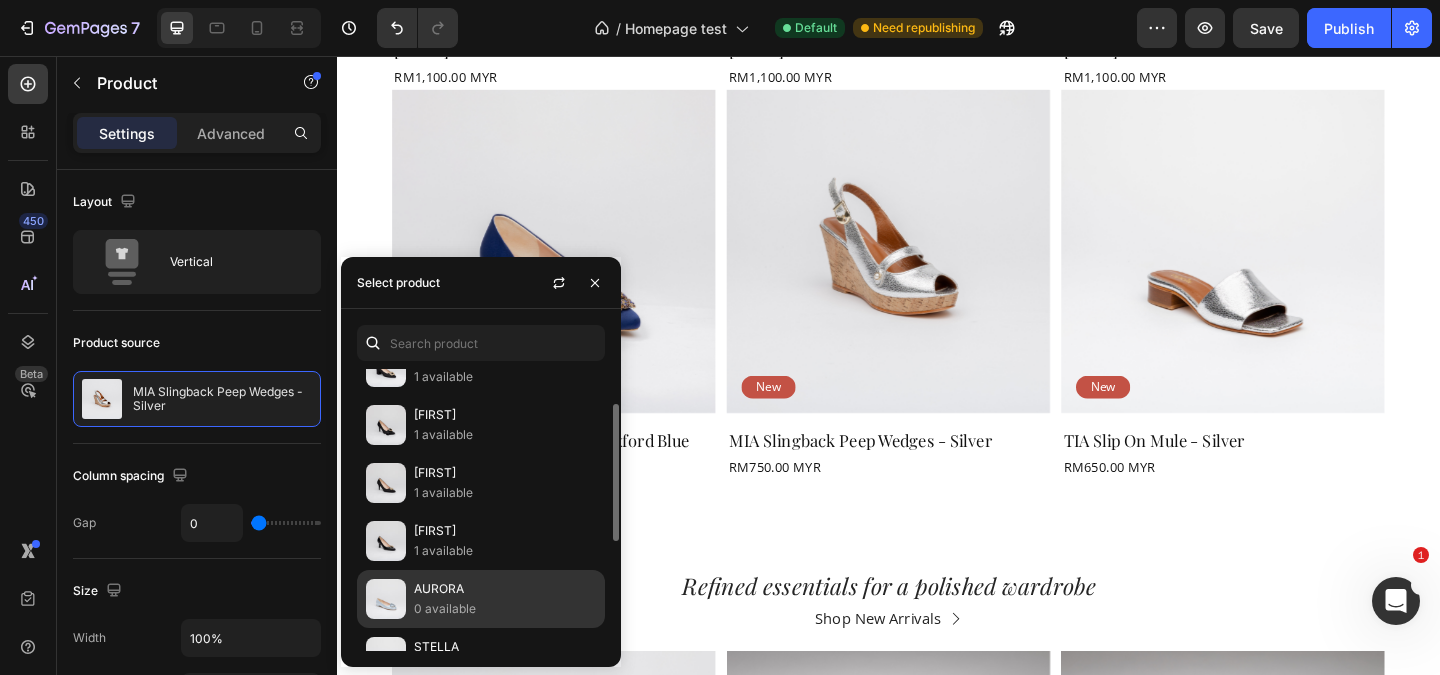 scroll, scrollTop: 45, scrollLeft: 0, axis: vertical 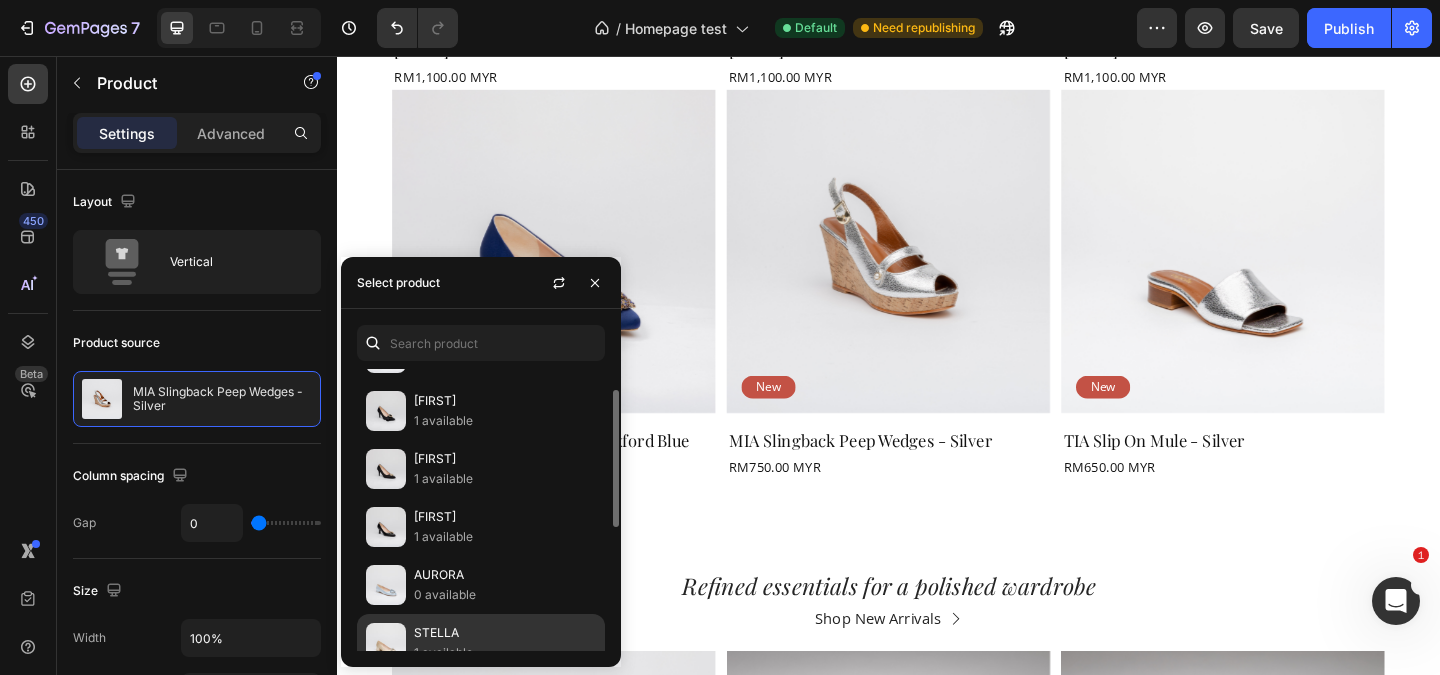 click on "STELLA" at bounding box center (505, 633) 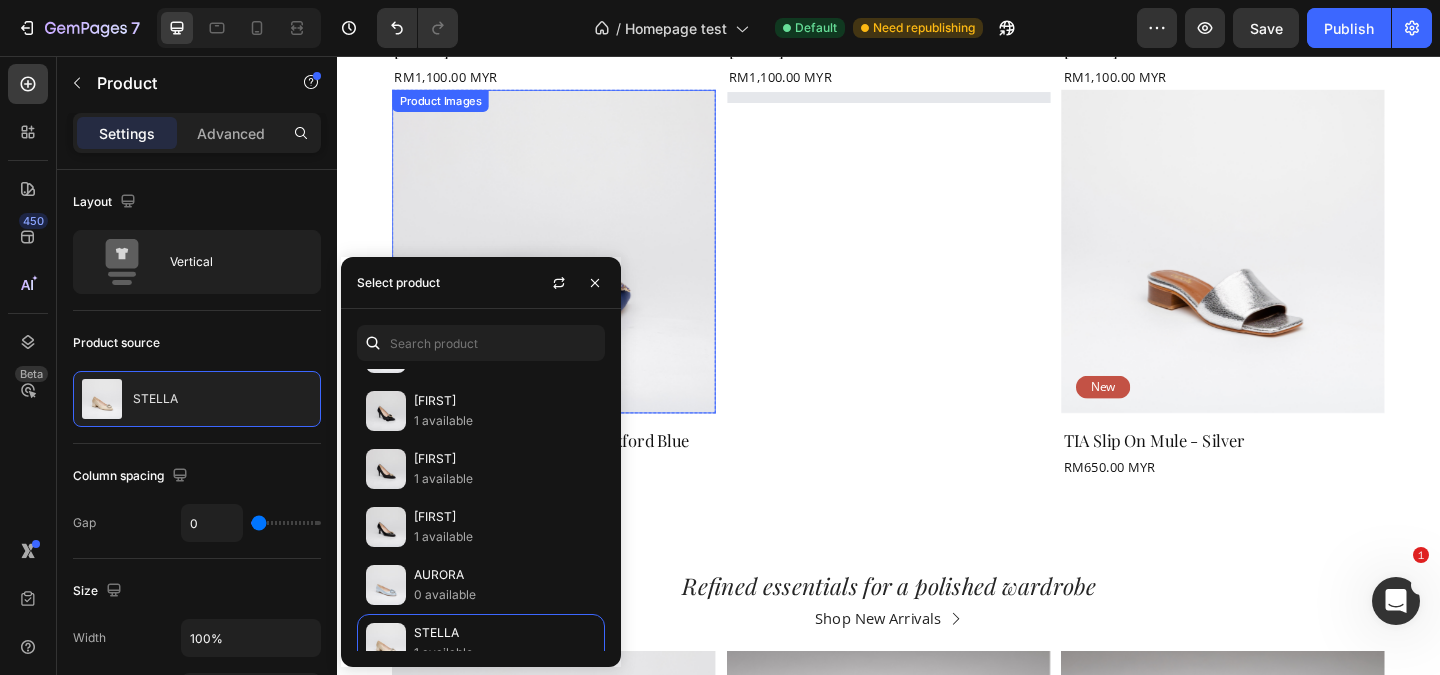click at bounding box center (573, 269) 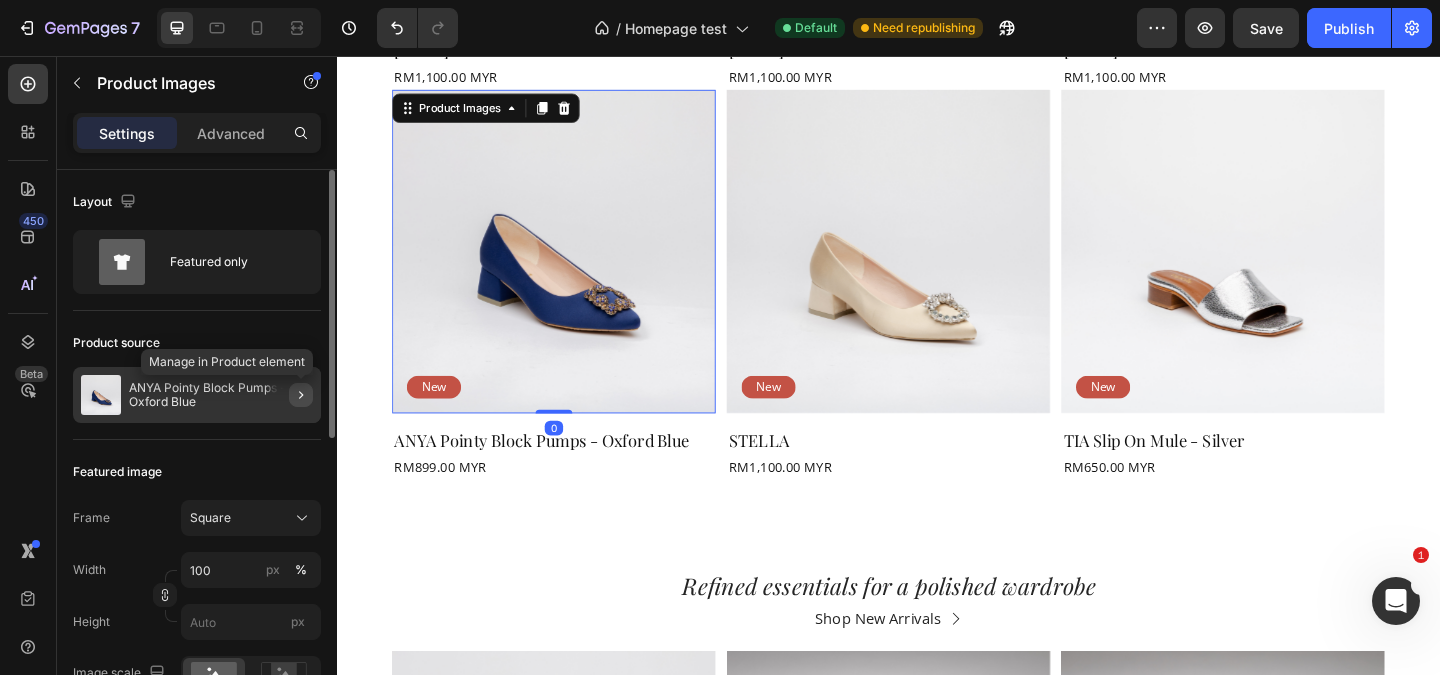 click 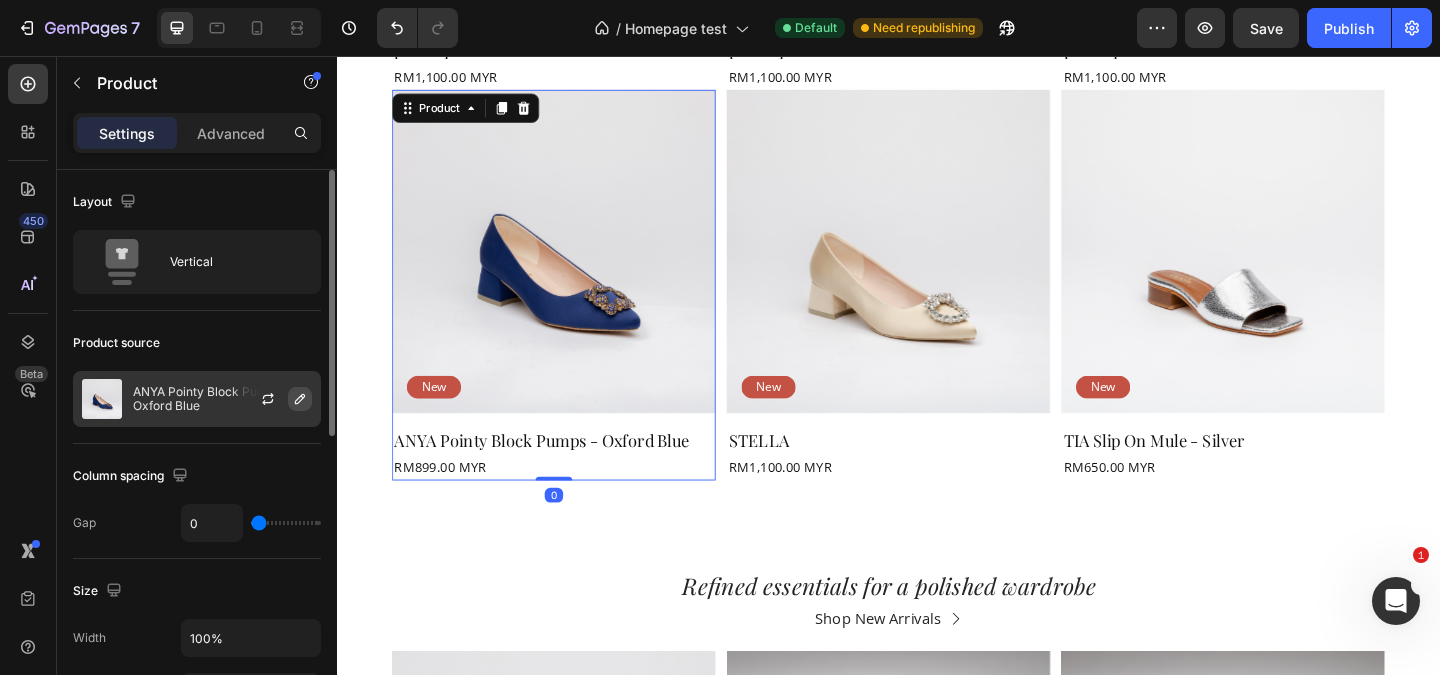 click 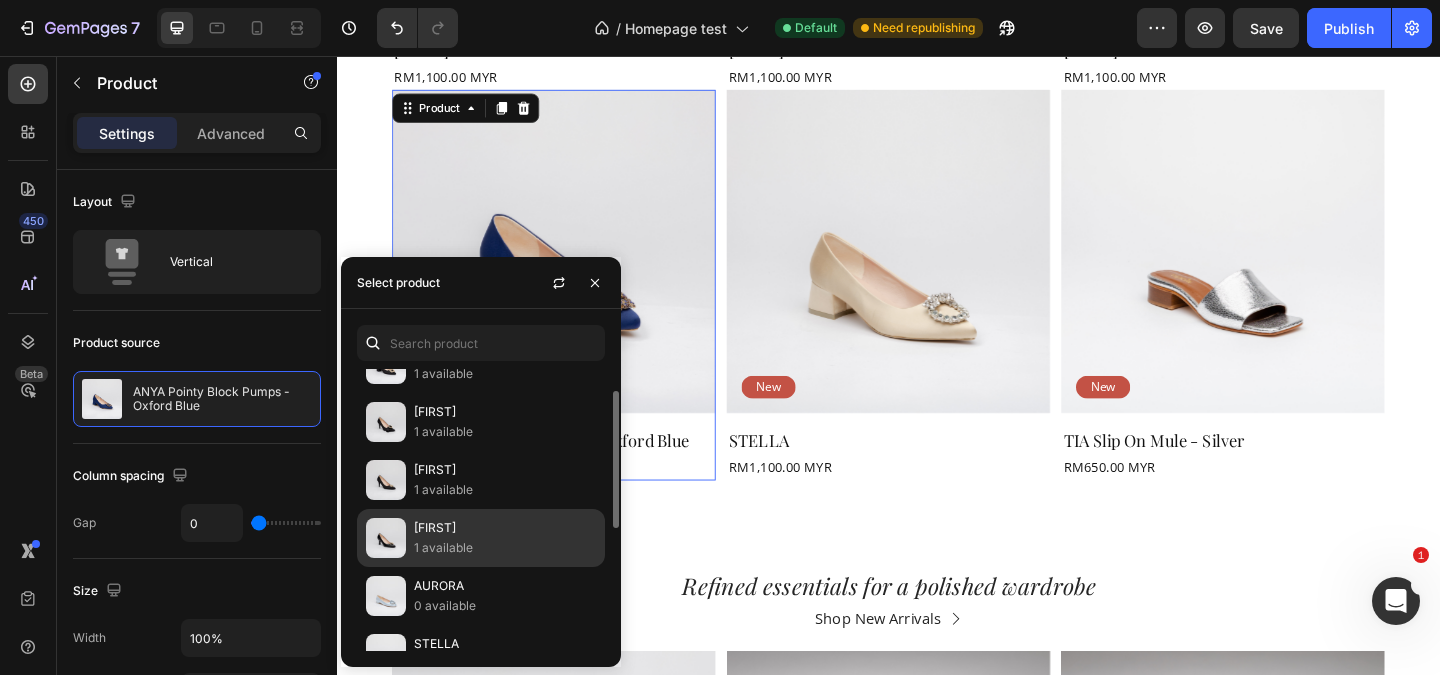 scroll, scrollTop: 74, scrollLeft: 0, axis: vertical 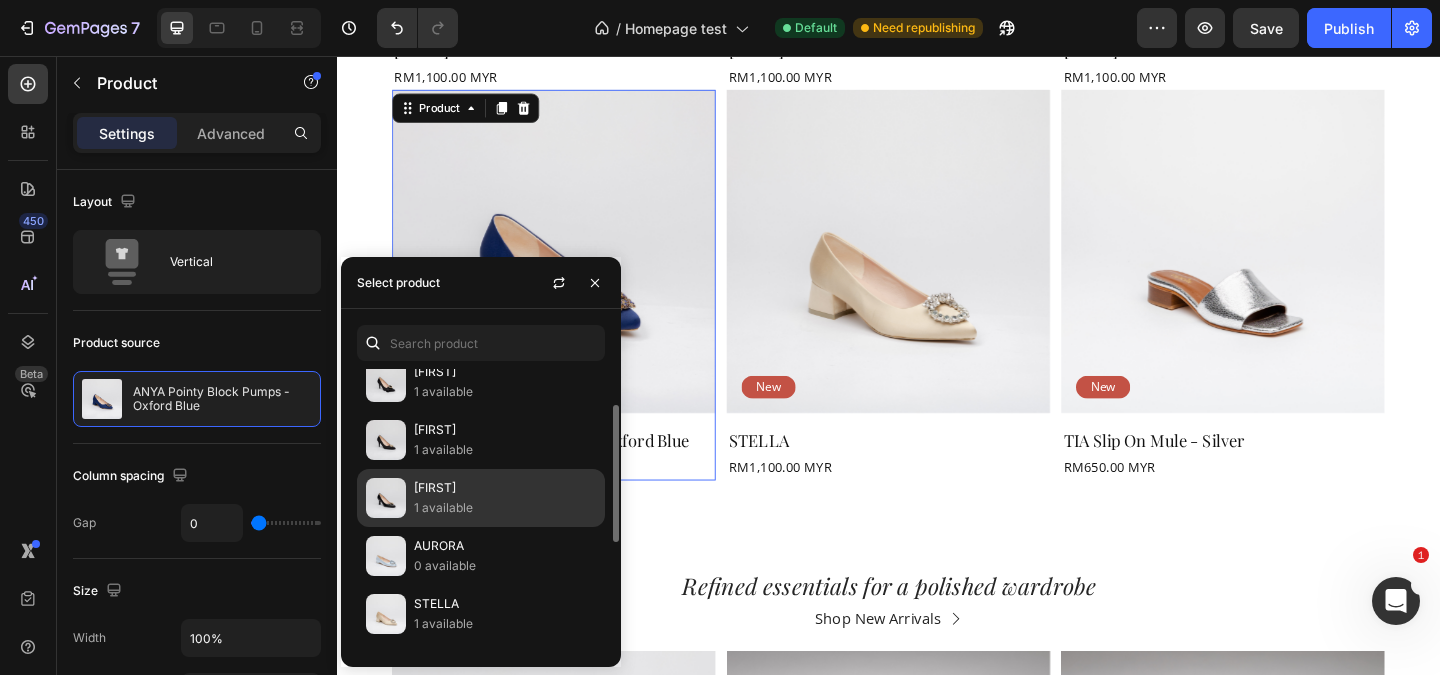 click on "1 available" at bounding box center (505, 508) 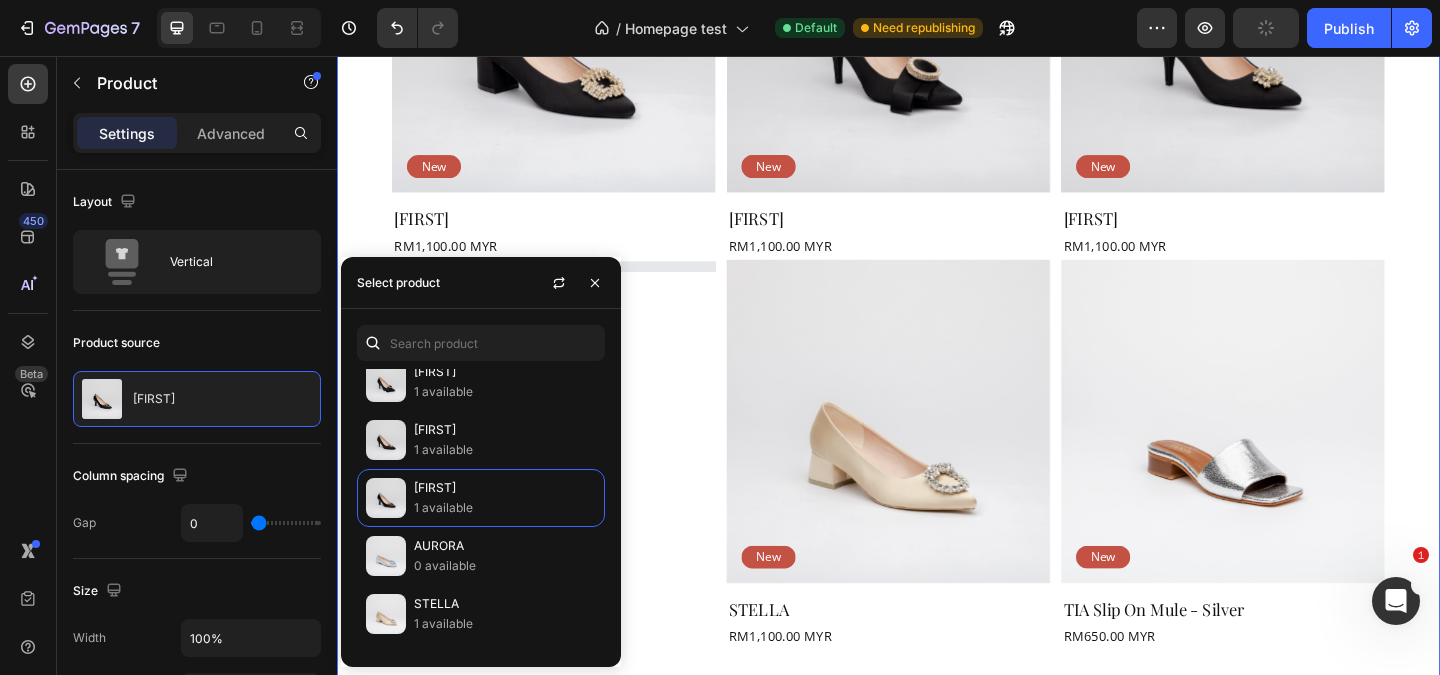 scroll, scrollTop: 413, scrollLeft: 0, axis: vertical 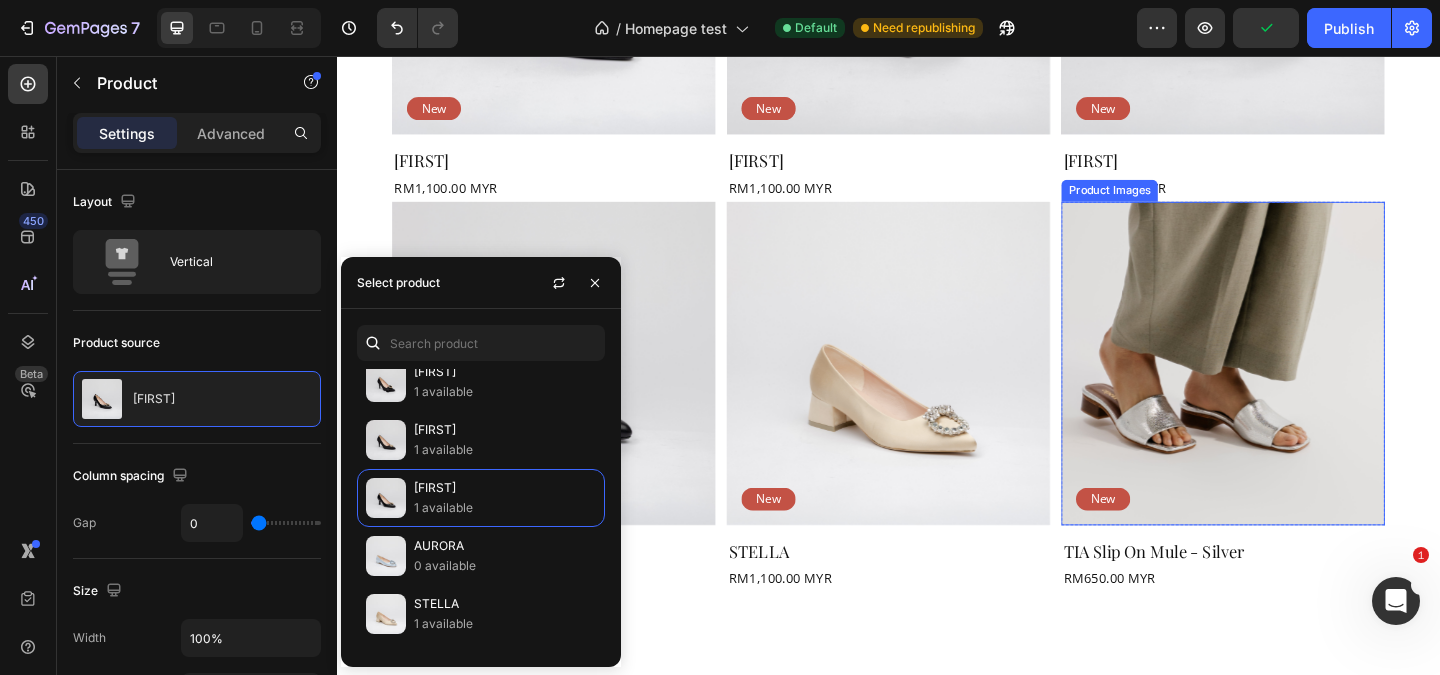click at bounding box center (1301, 390) 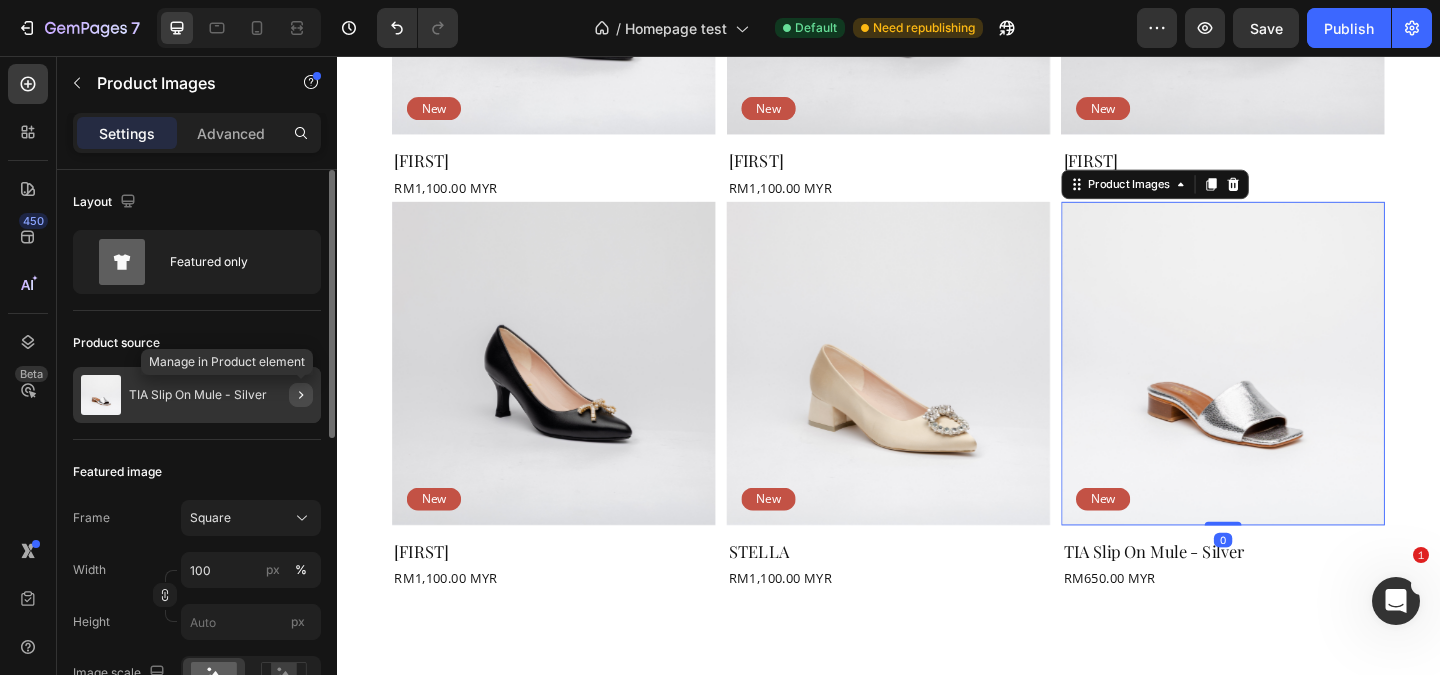 click 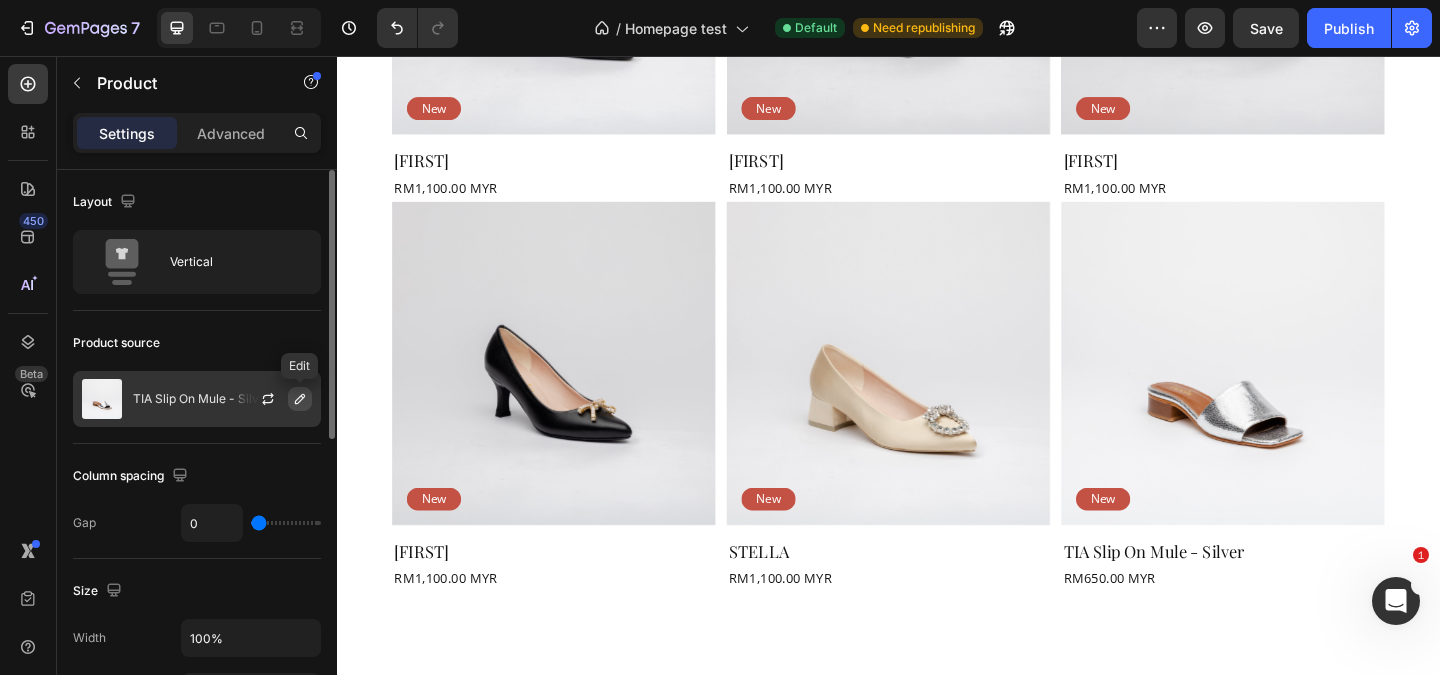 click 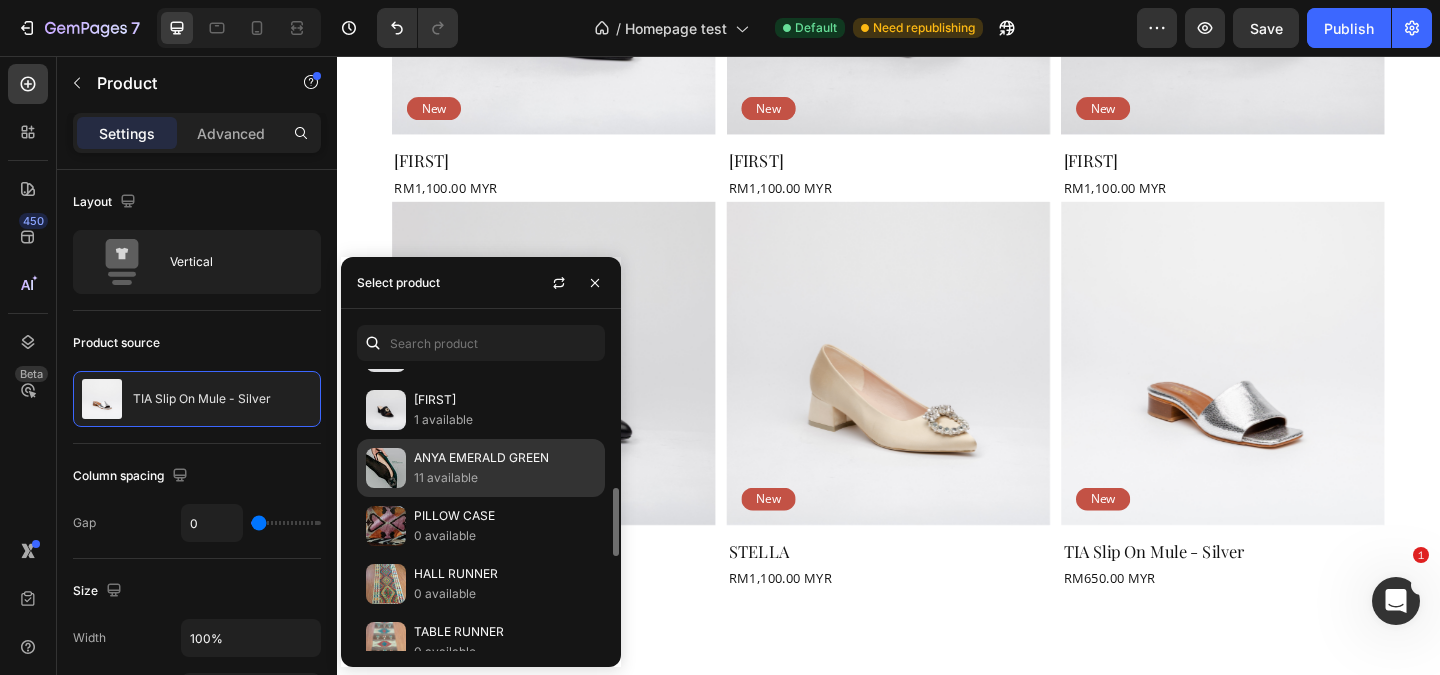 scroll, scrollTop: 495, scrollLeft: 0, axis: vertical 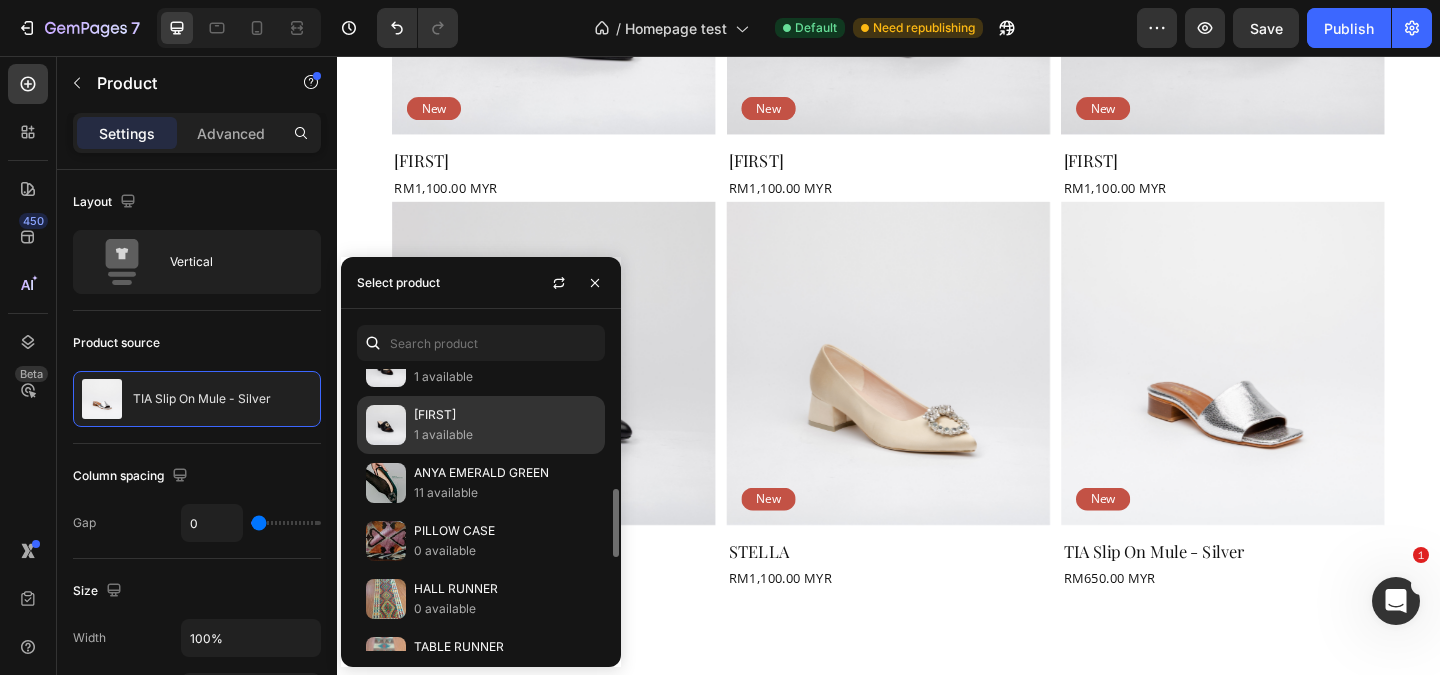 click on "1 available" at bounding box center (505, 435) 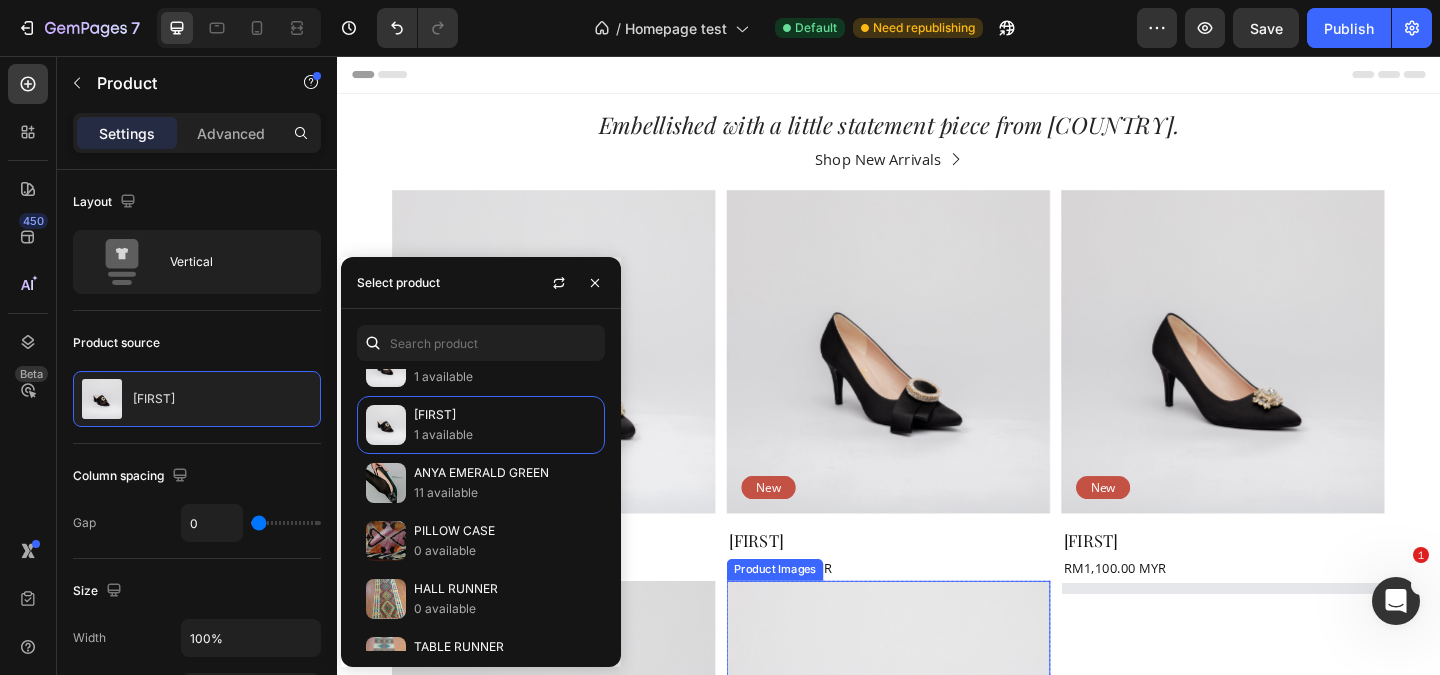 scroll, scrollTop: 495, scrollLeft: 0, axis: vertical 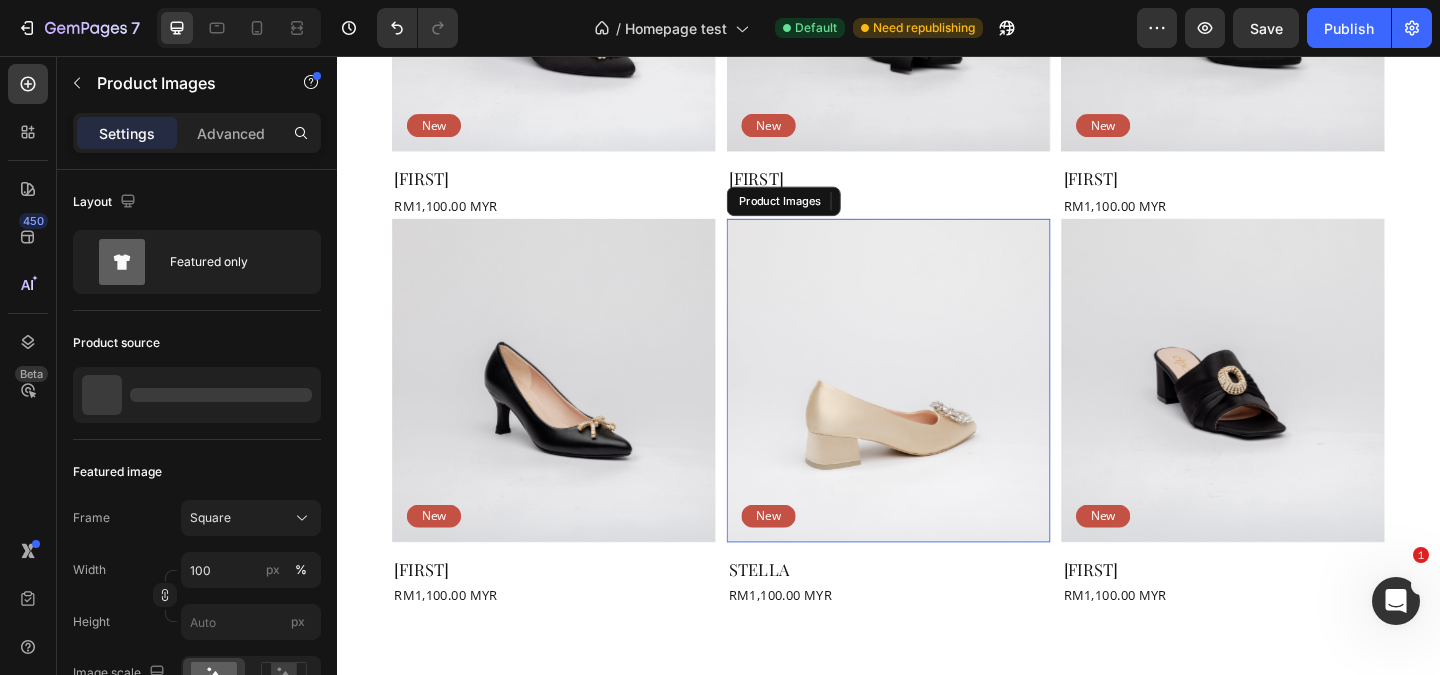 click at bounding box center [937, 409] 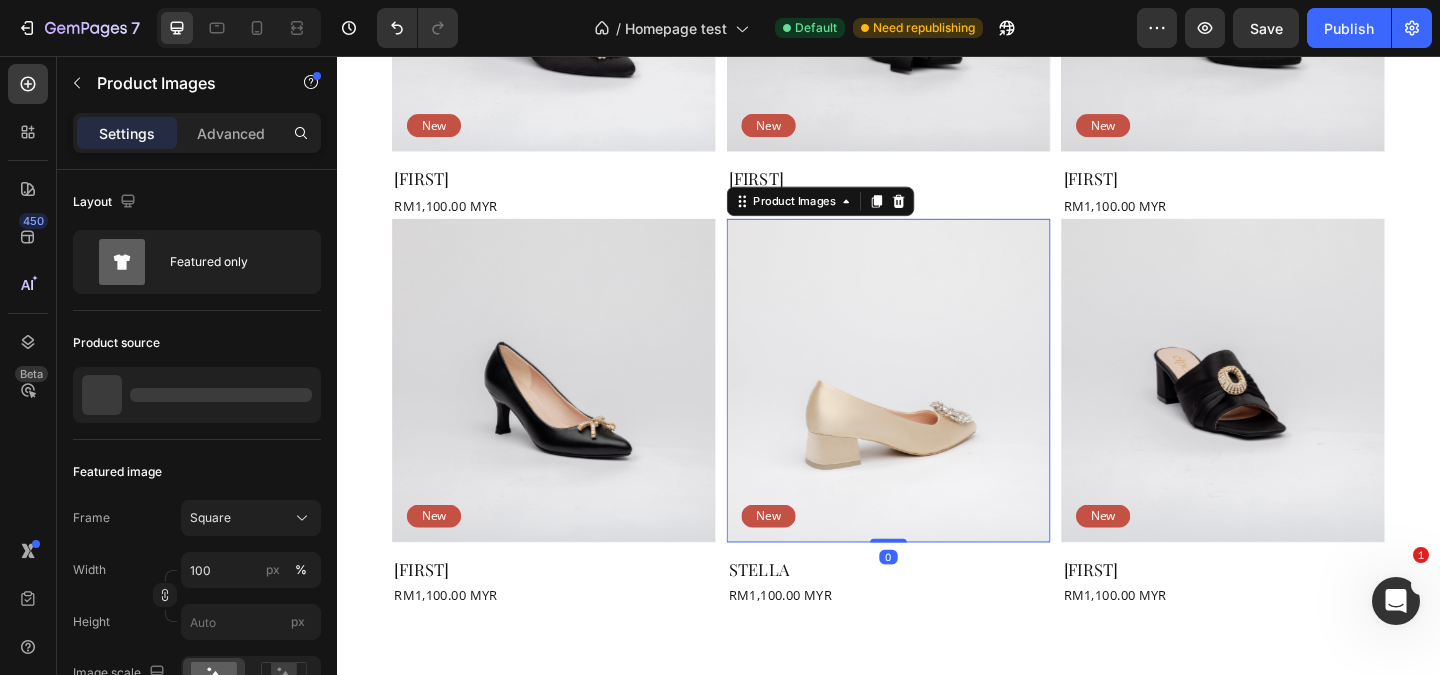 scroll, scrollTop: 419, scrollLeft: 0, axis: vertical 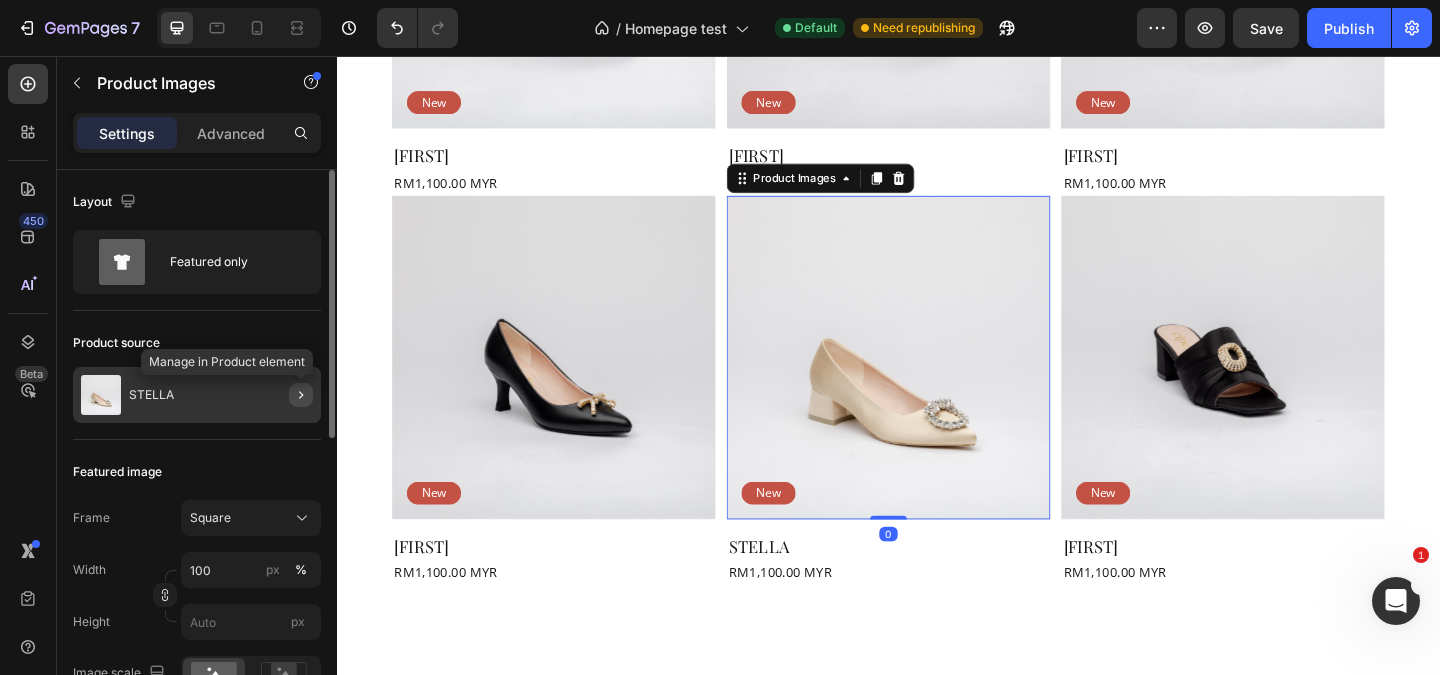 click 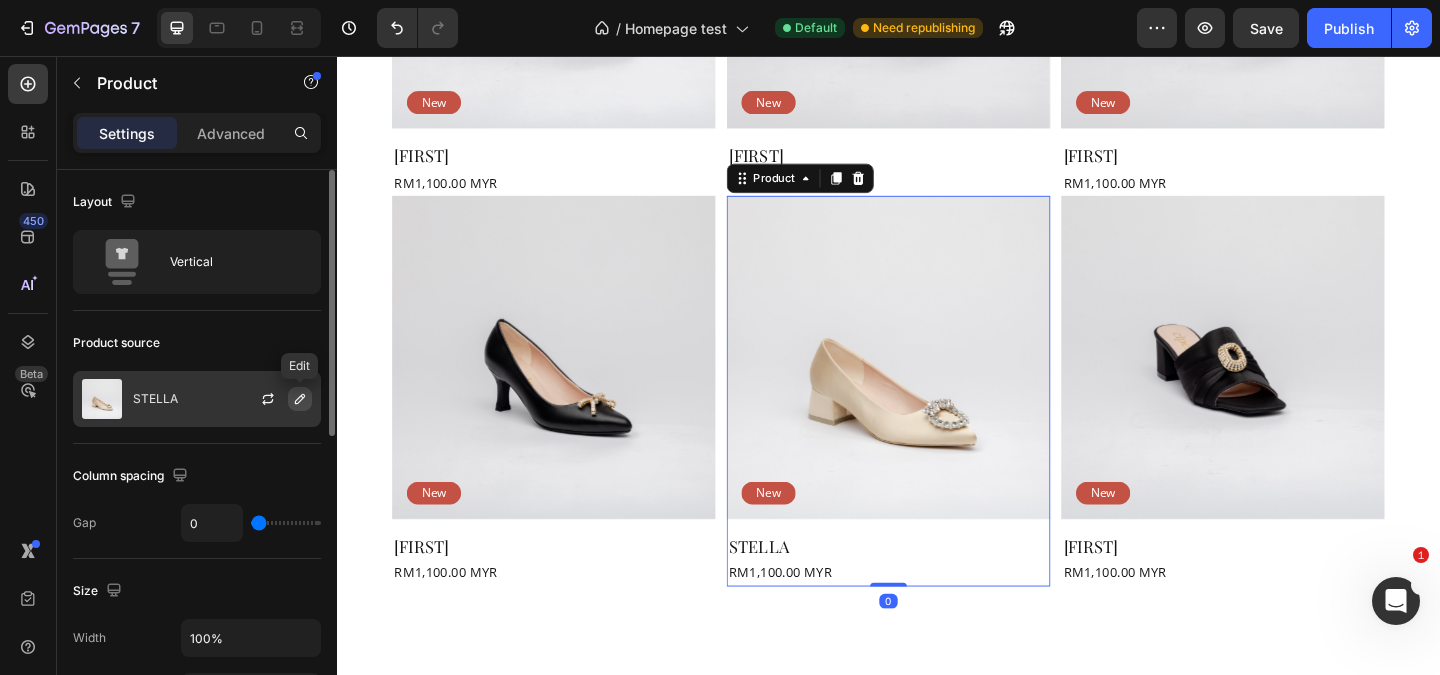 click 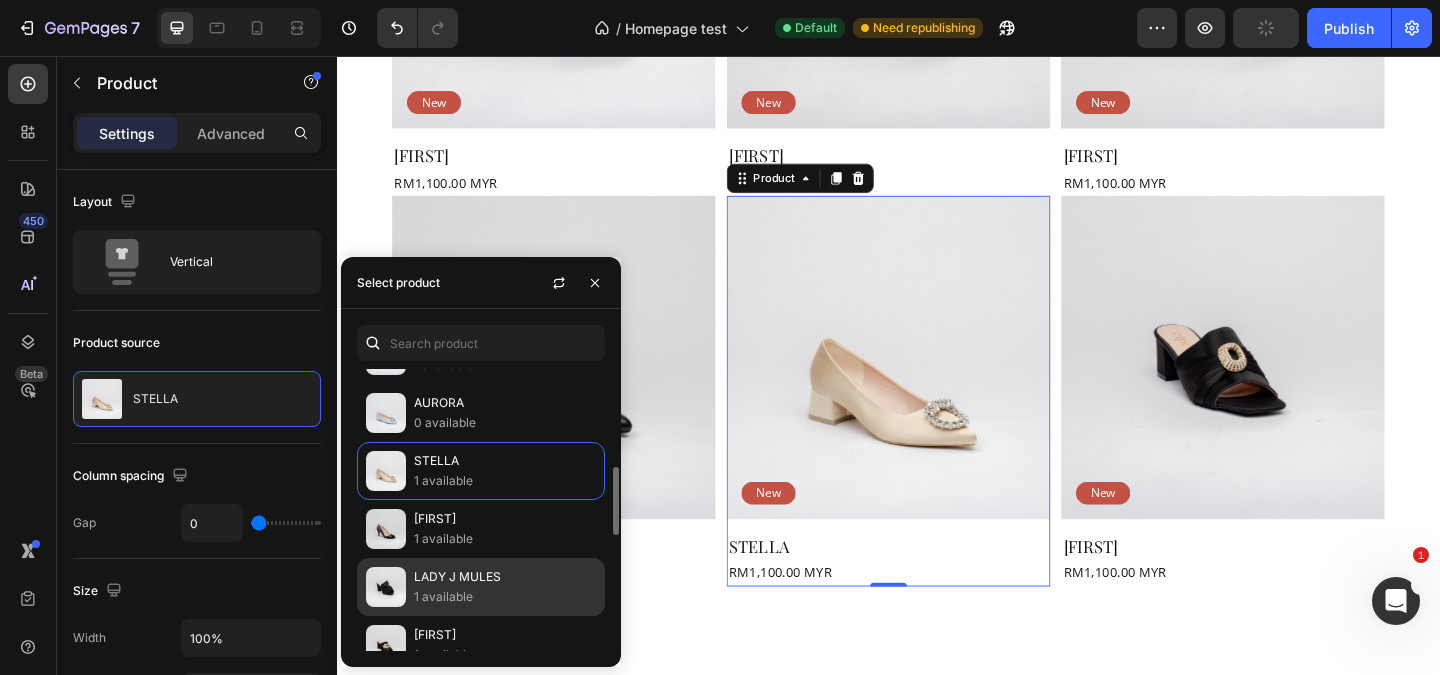 scroll, scrollTop: 254, scrollLeft: 0, axis: vertical 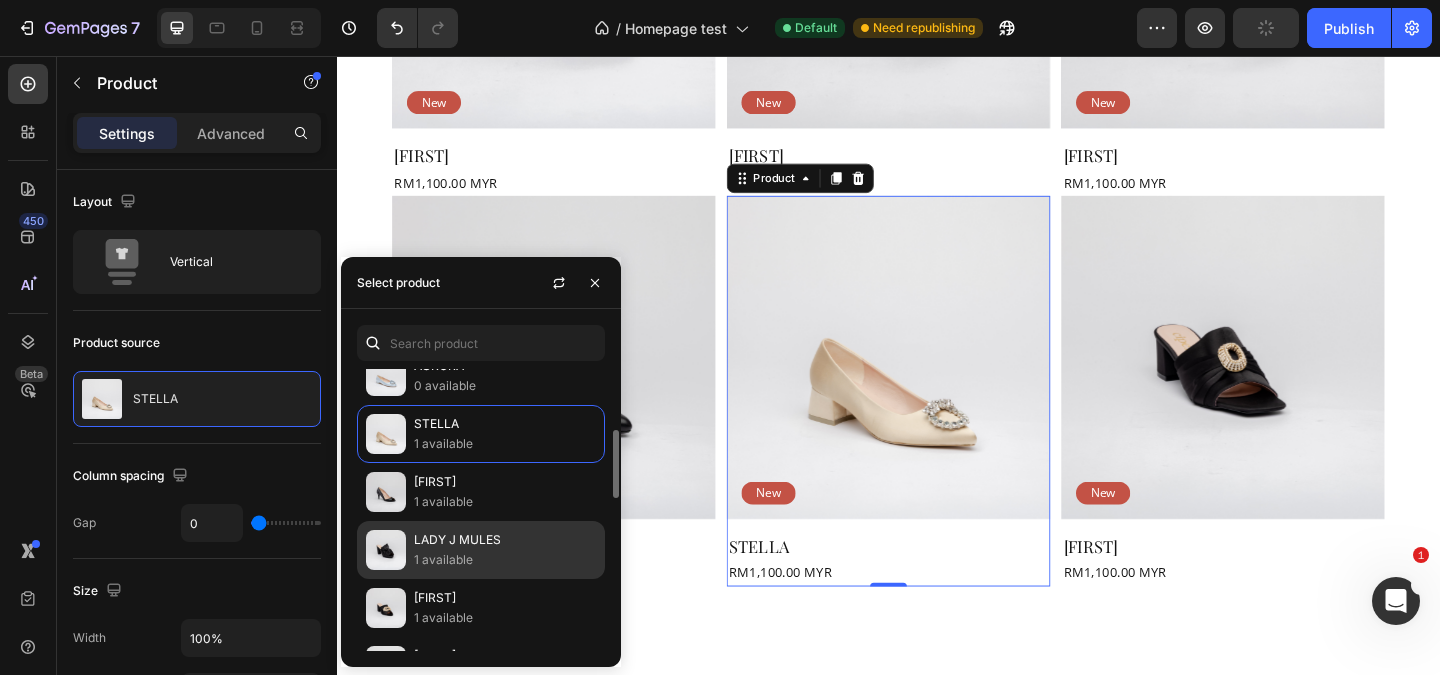 click on "1 available" at bounding box center (505, 560) 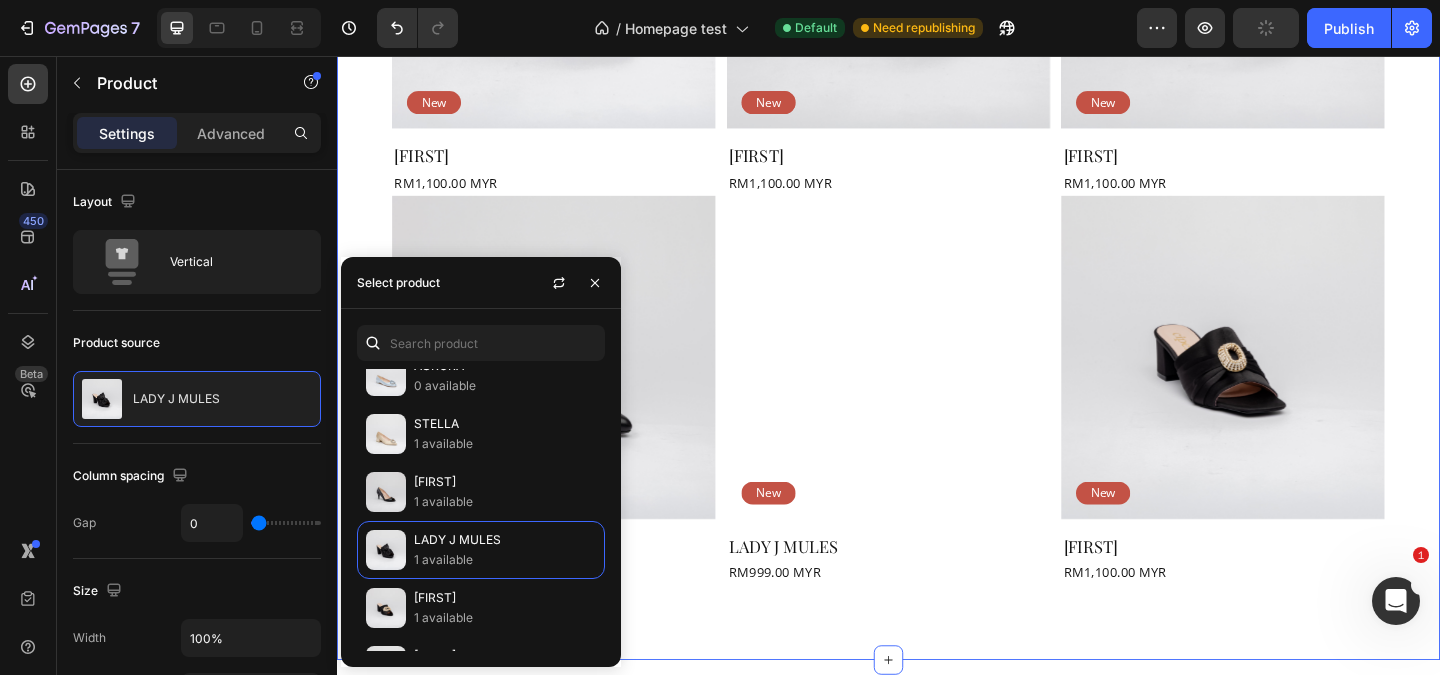 click on "Embellished with a little statement piece from [COUNTRY]. Heading   0 Row
Shop New Arrivals Button
Product Images ANYA Pointy Block Pumps - Deep Berry Product Title RM899.00 MYR Product Price Product Price Product
Product Images ANYA Pointy Block Pumps - Oxford Blue Product Title RM899.00 MYR Product Price Product Price Product
Product Images MIA Slingback Peep Wedges - Black Product Title RM750.00 MYR Product Price Product Price Product
Product Images MIA Slingback Peep Wedges - Silver Product Title RM750.00 MYR Product Price Product Price Product
Product Images TIA Slip On Mule - Black Product Title RM650.00 MYR Product Price Product Price Product
Product Images TIA Slip On Mule - Silver Product Title RM650.00 MYR Product Price Product Price Product
Carousel New" at bounding box center (937, 195) 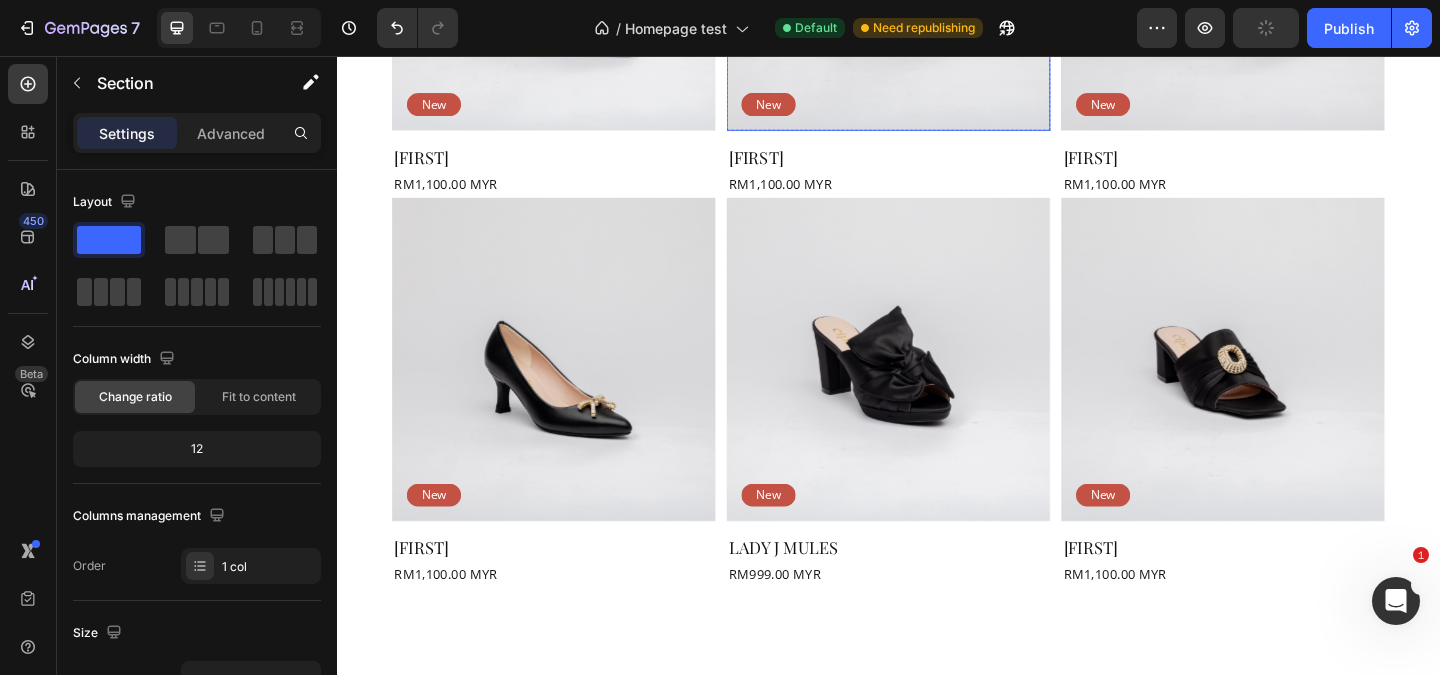 scroll, scrollTop: 0, scrollLeft: 0, axis: both 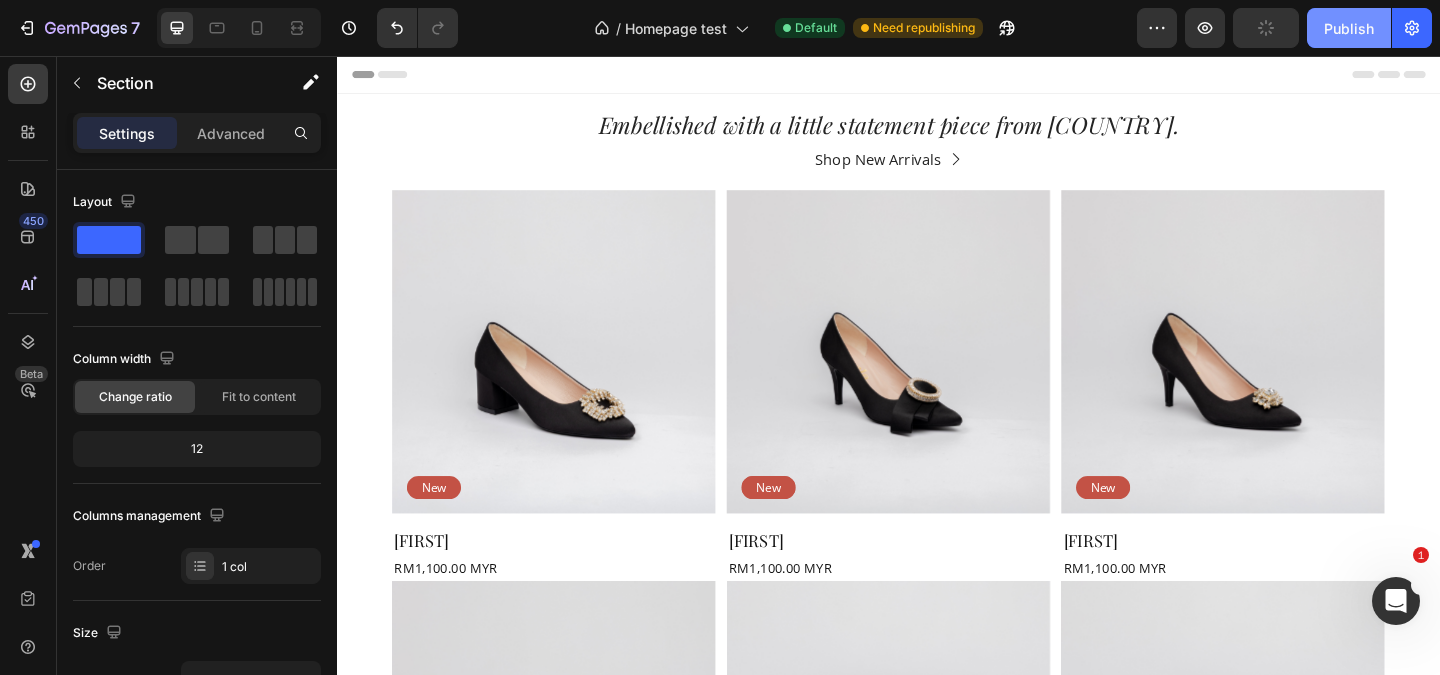 click on "Publish" 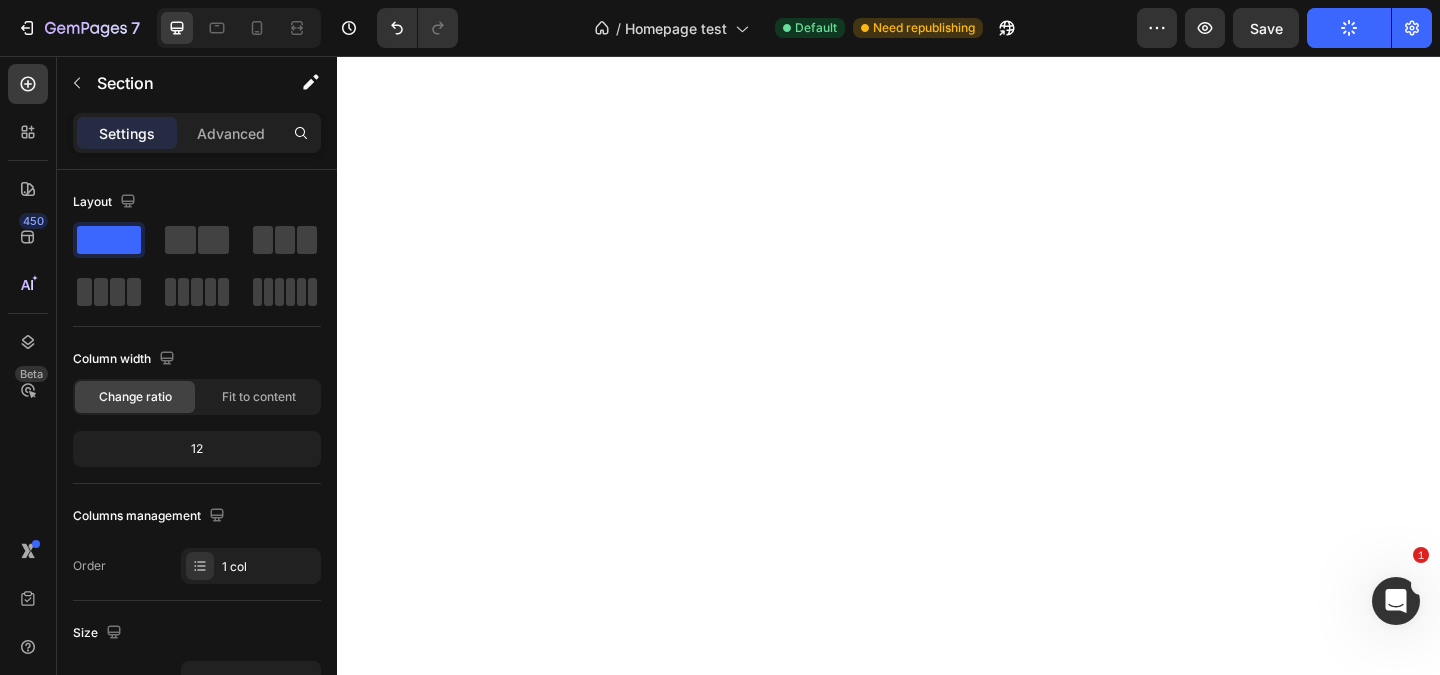 scroll, scrollTop: 0, scrollLeft: 0, axis: both 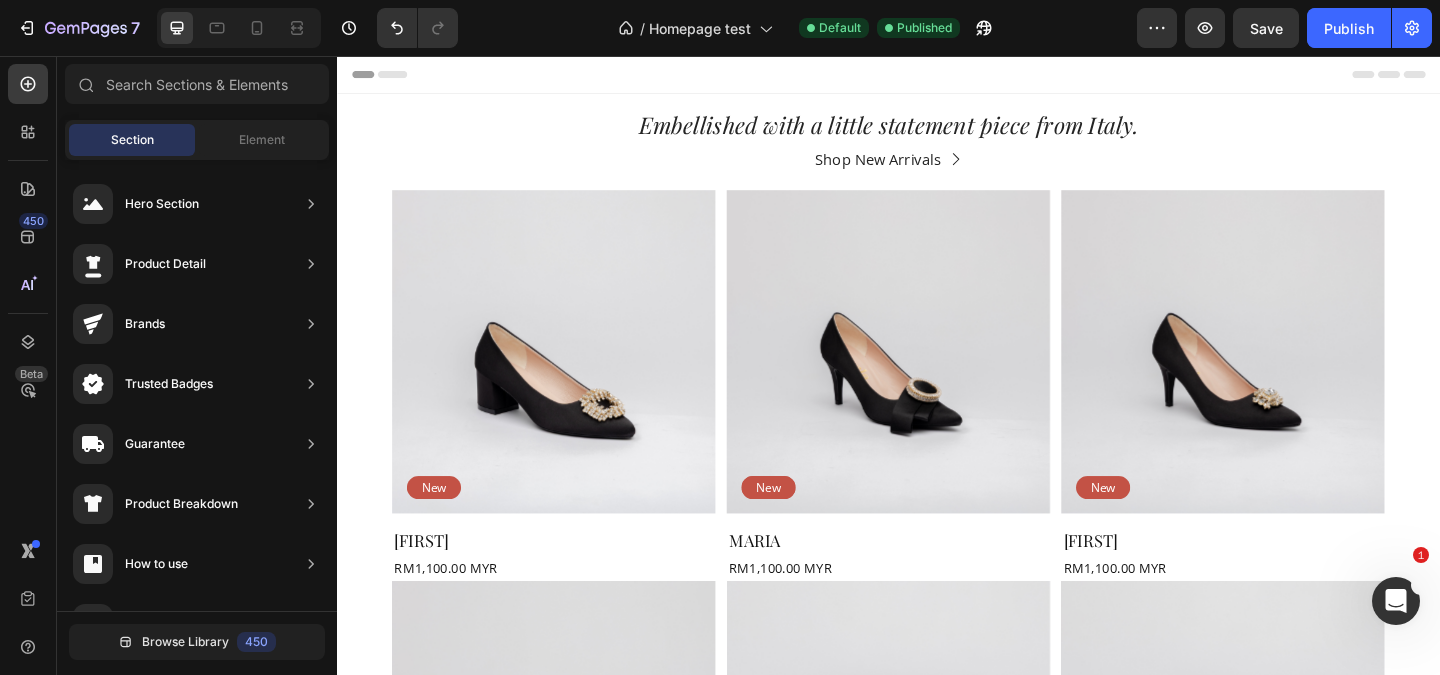 click on "Header" at bounding box center [394, 76] 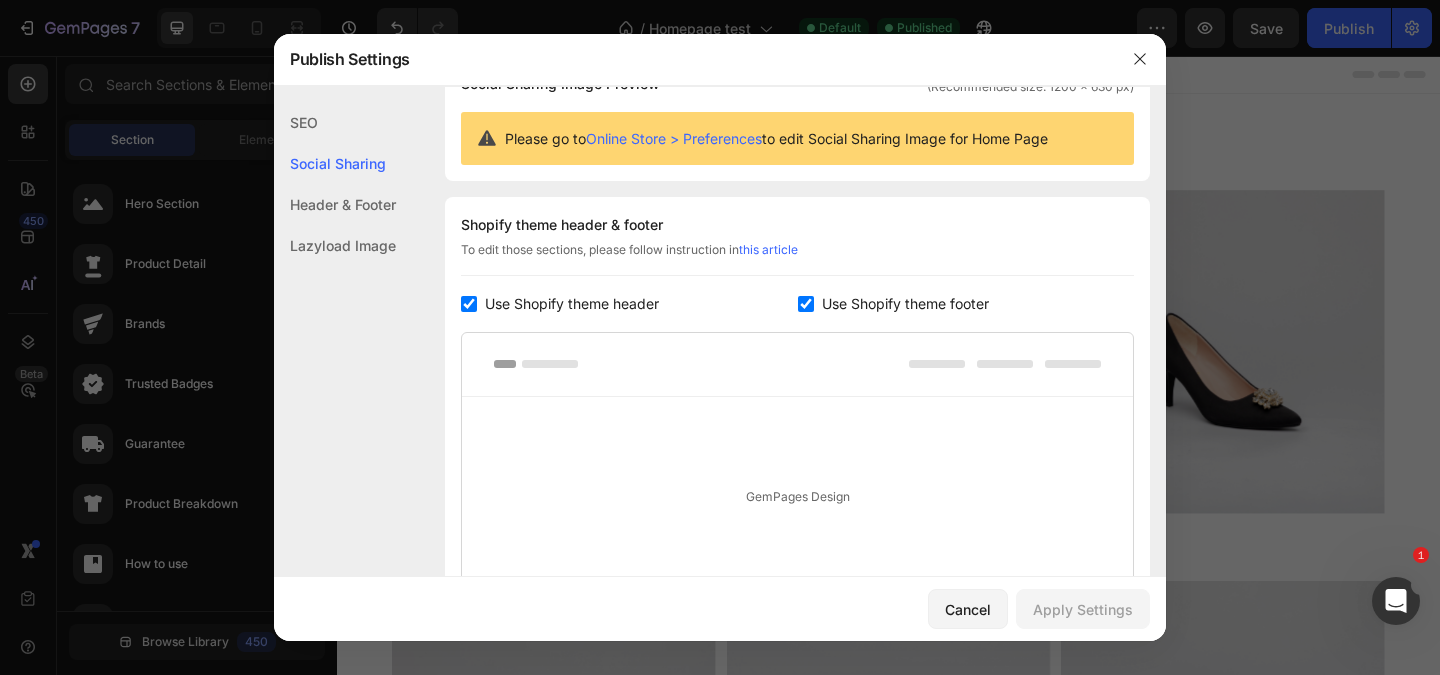 scroll, scrollTop: 0, scrollLeft: 0, axis: both 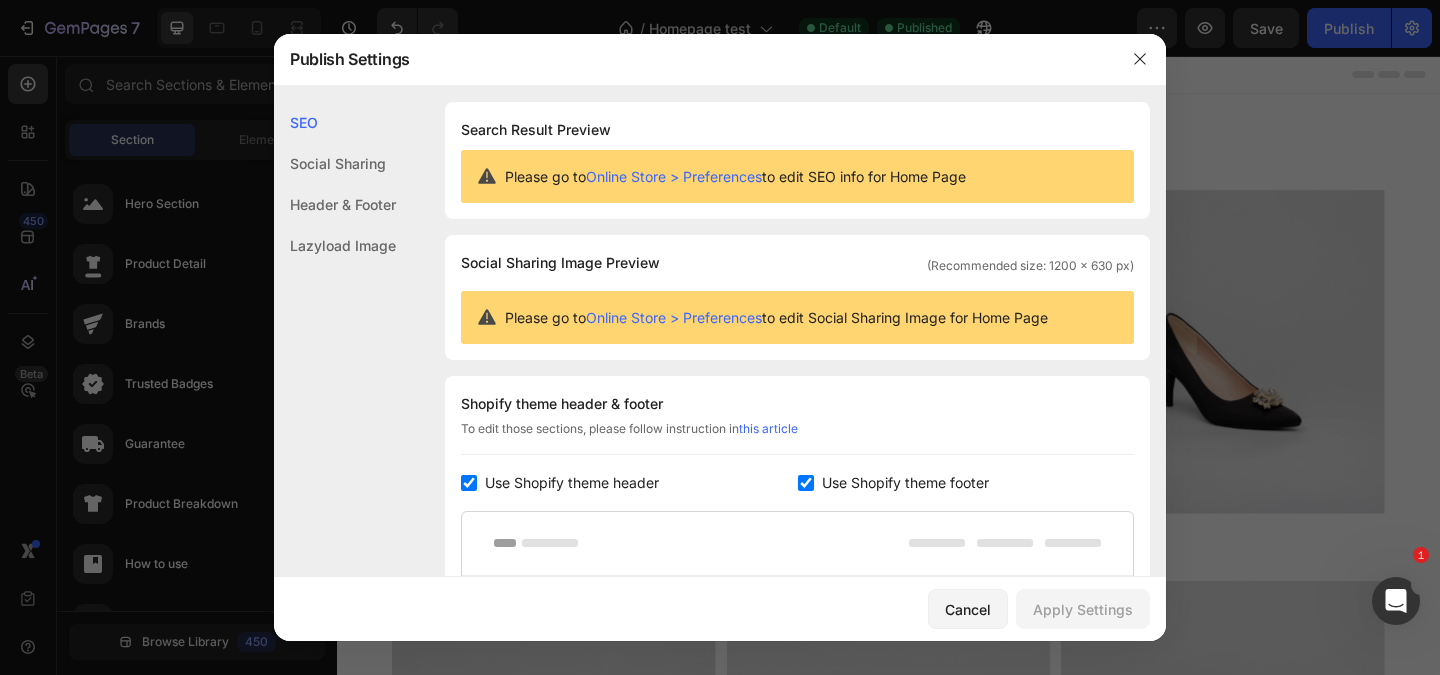 click on "Header & Footer" 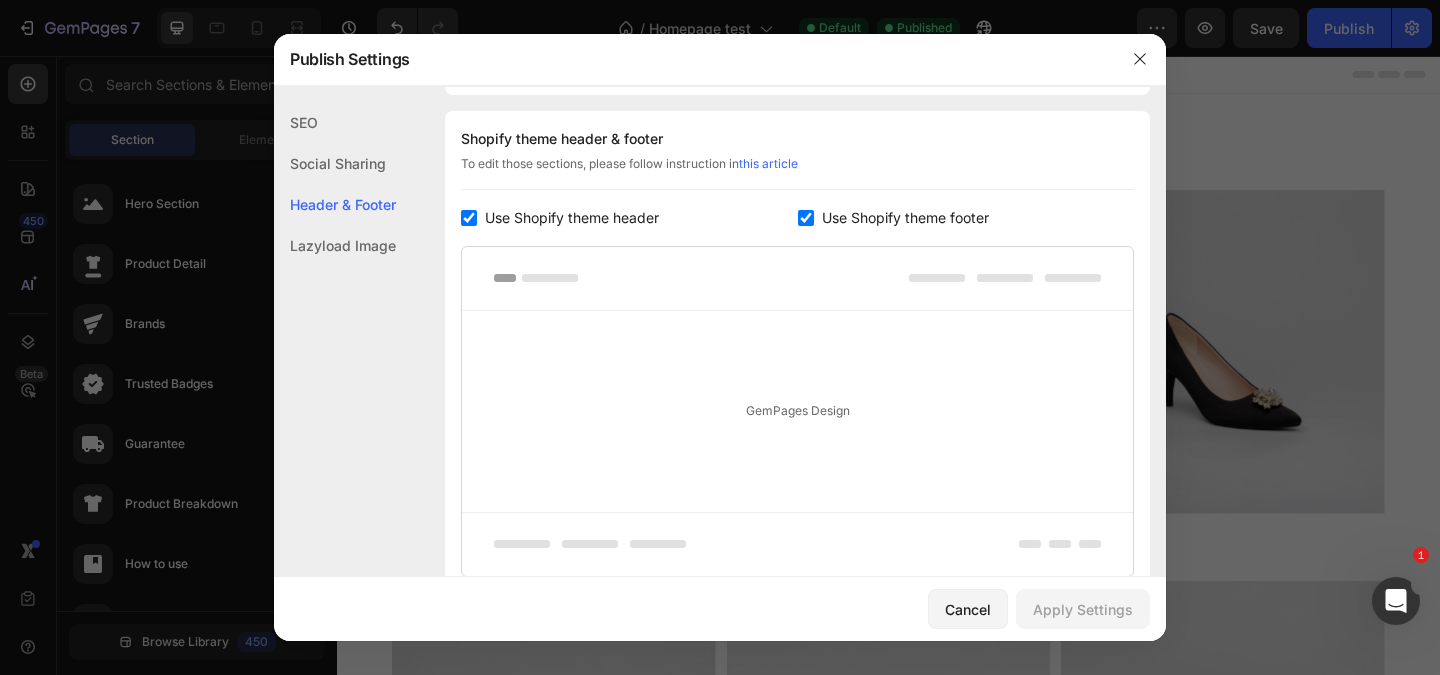 scroll, scrollTop: 270, scrollLeft: 0, axis: vertical 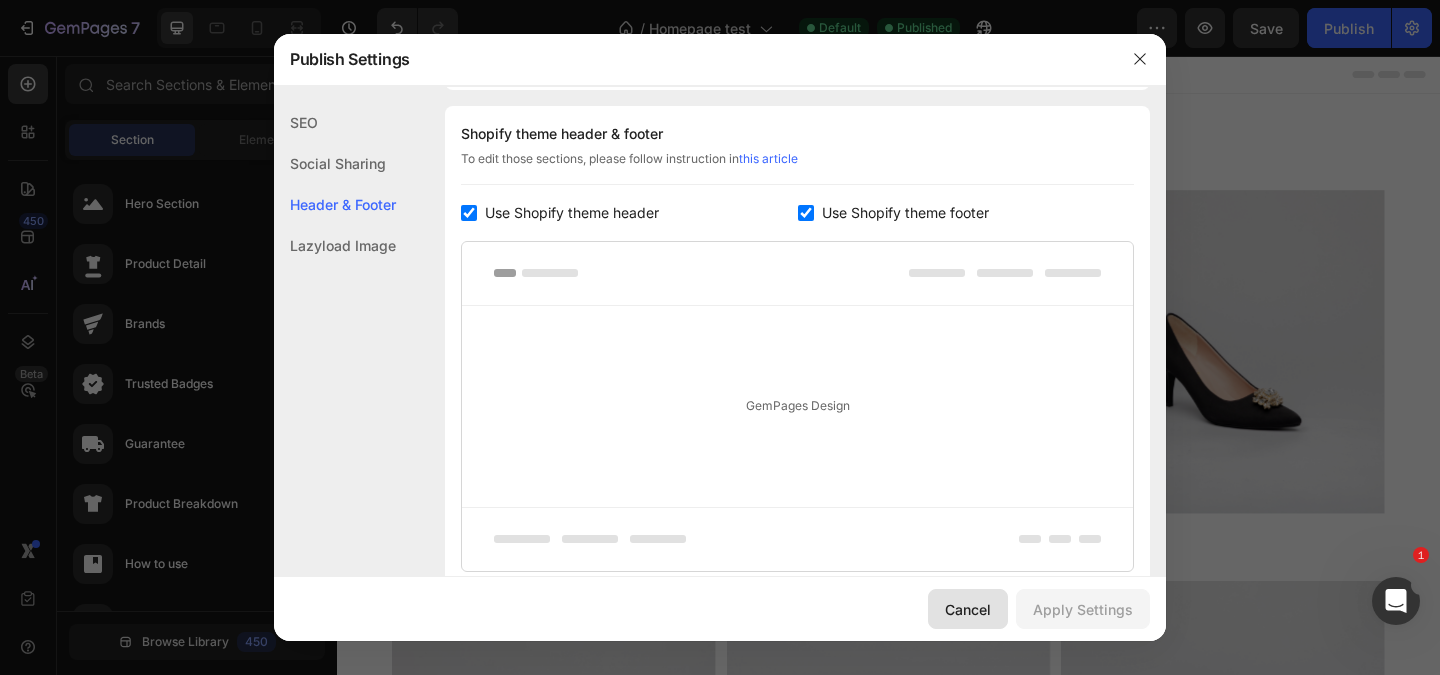 click on "Cancel" at bounding box center [968, 609] 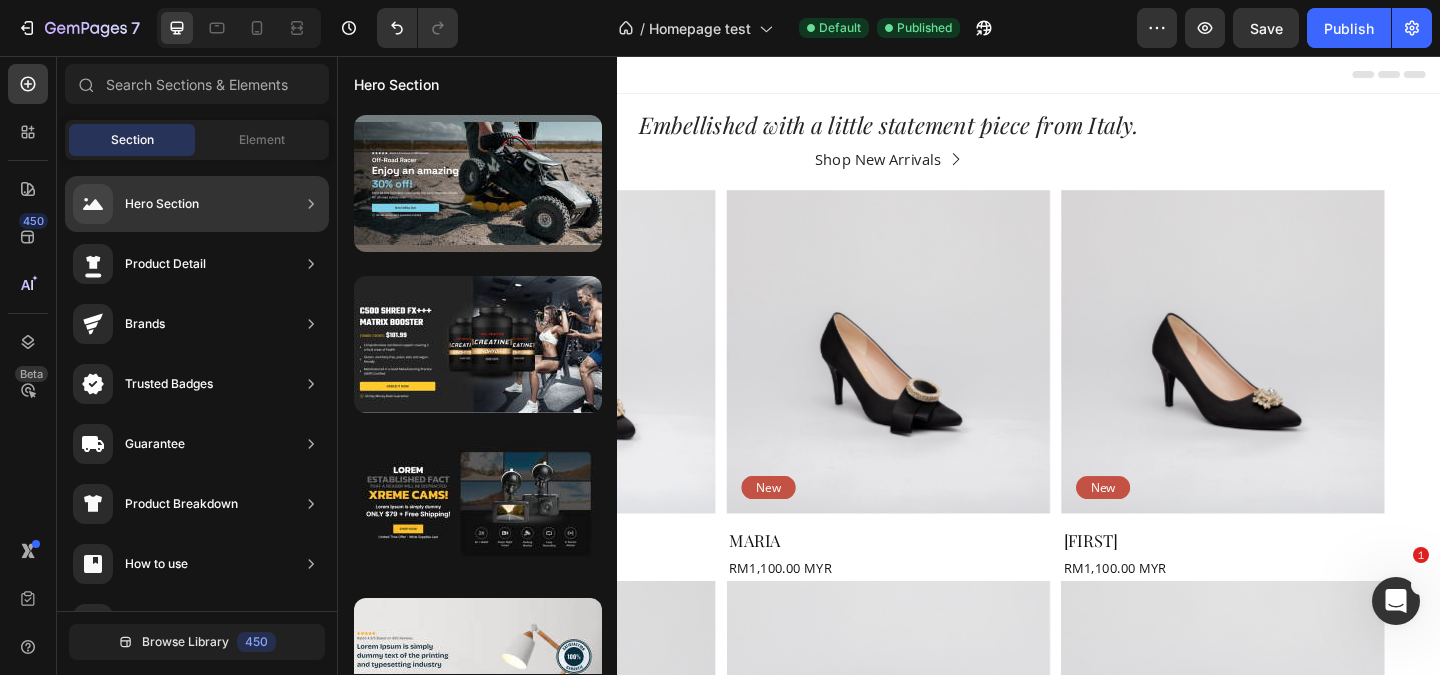 click on "Hero Section" at bounding box center (162, 204) 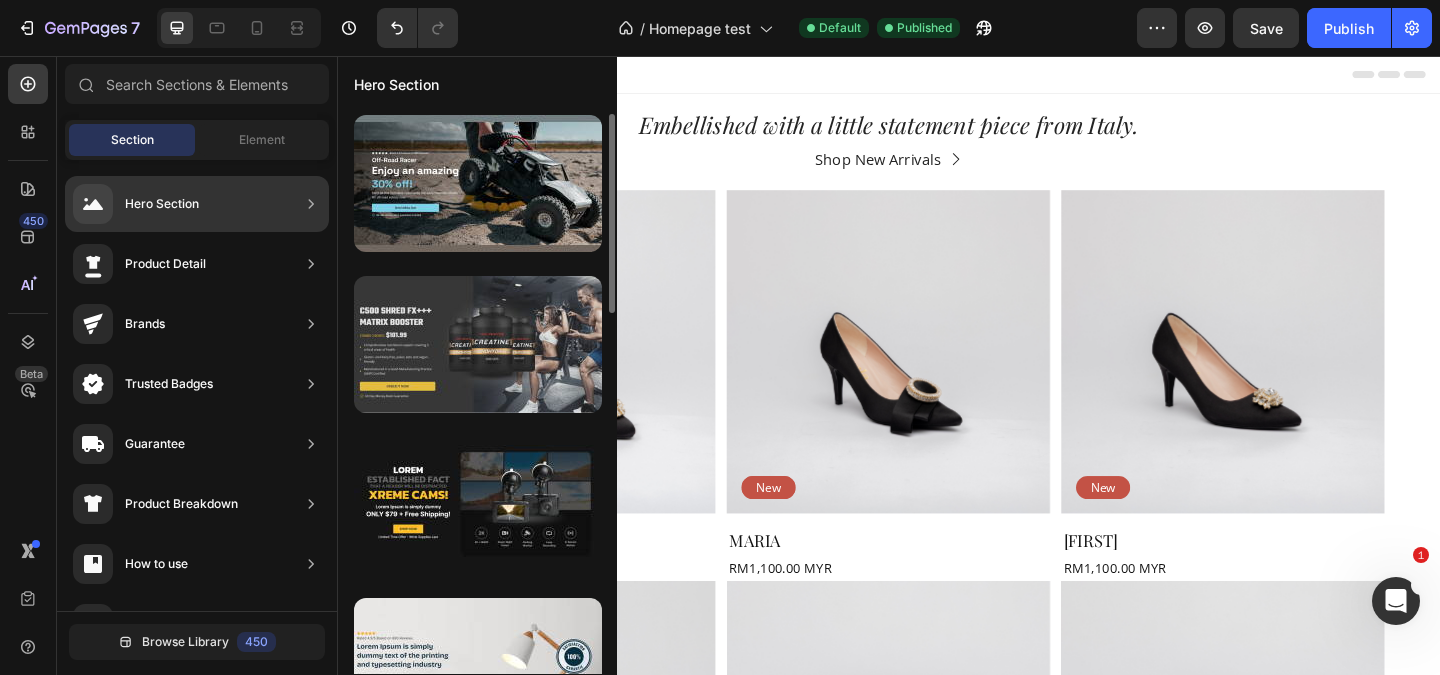 scroll, scrollTop: 716, scrollLeft: 0, axis: vertical 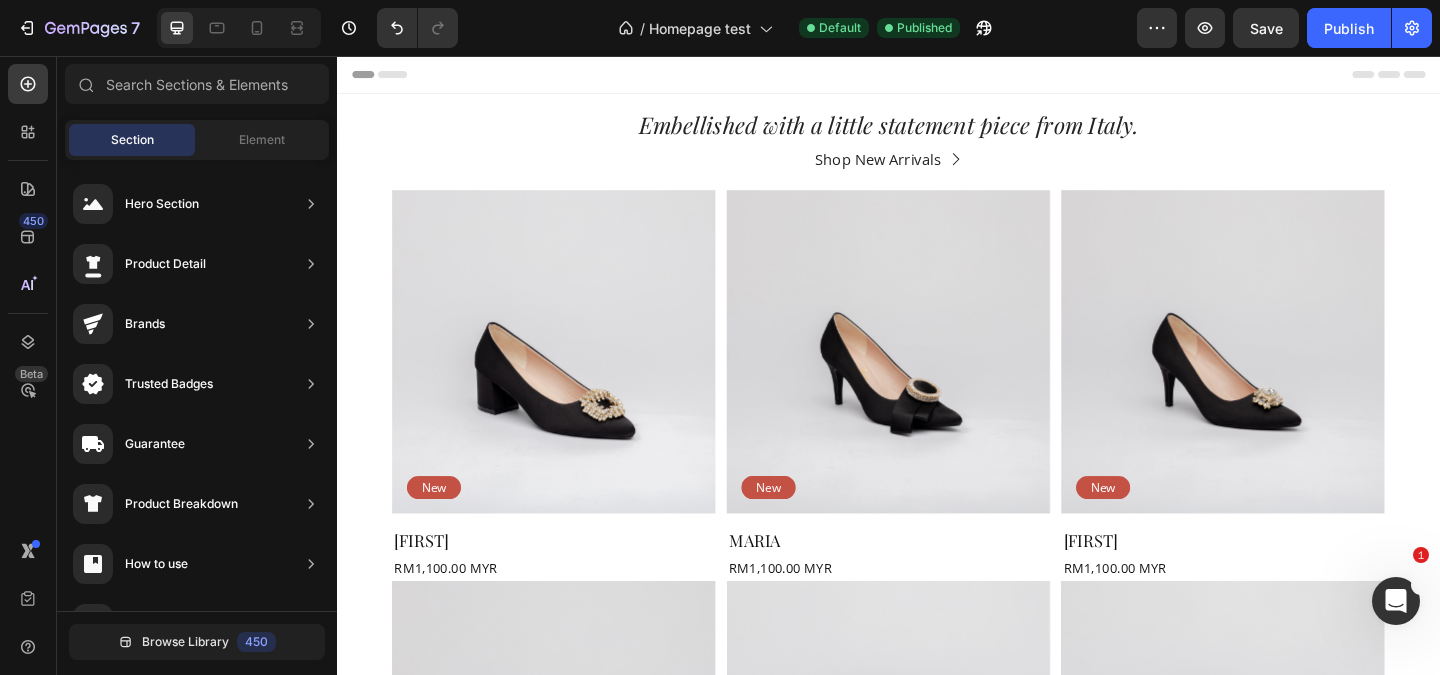 click on "Header" at bounding box center [937, 76] 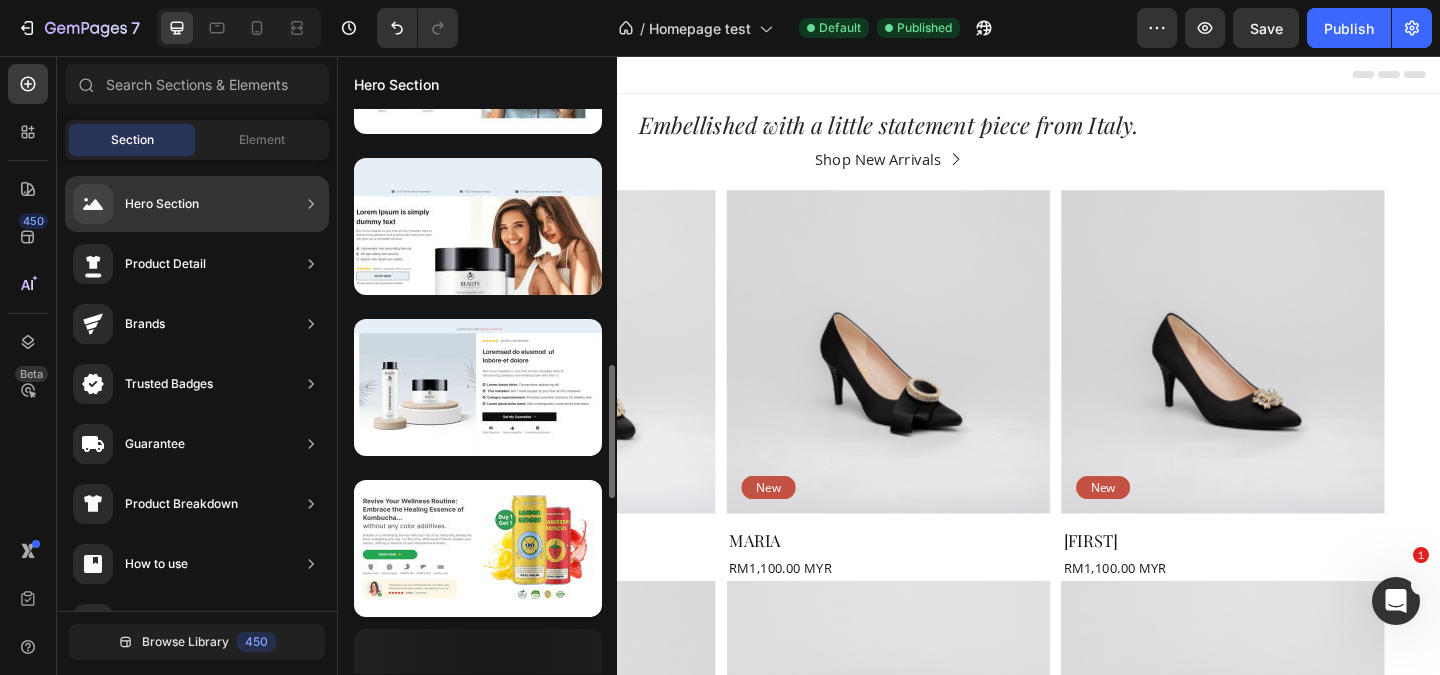 scroll, scrollTop: 0, scrollLeft: 0, axis: both 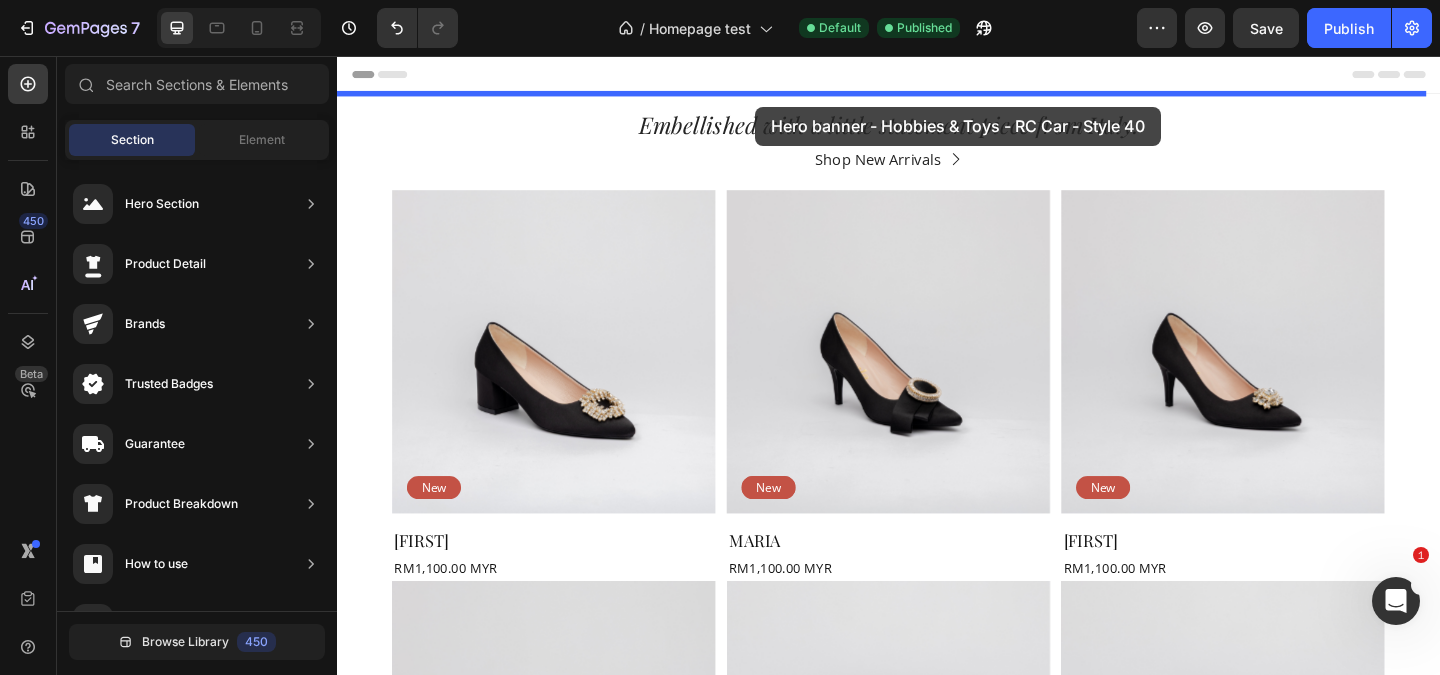 drag, startPoint x: 819, startPoint y: 256, endPoint x: 792, endPoint y: 111, distance: 147.49237 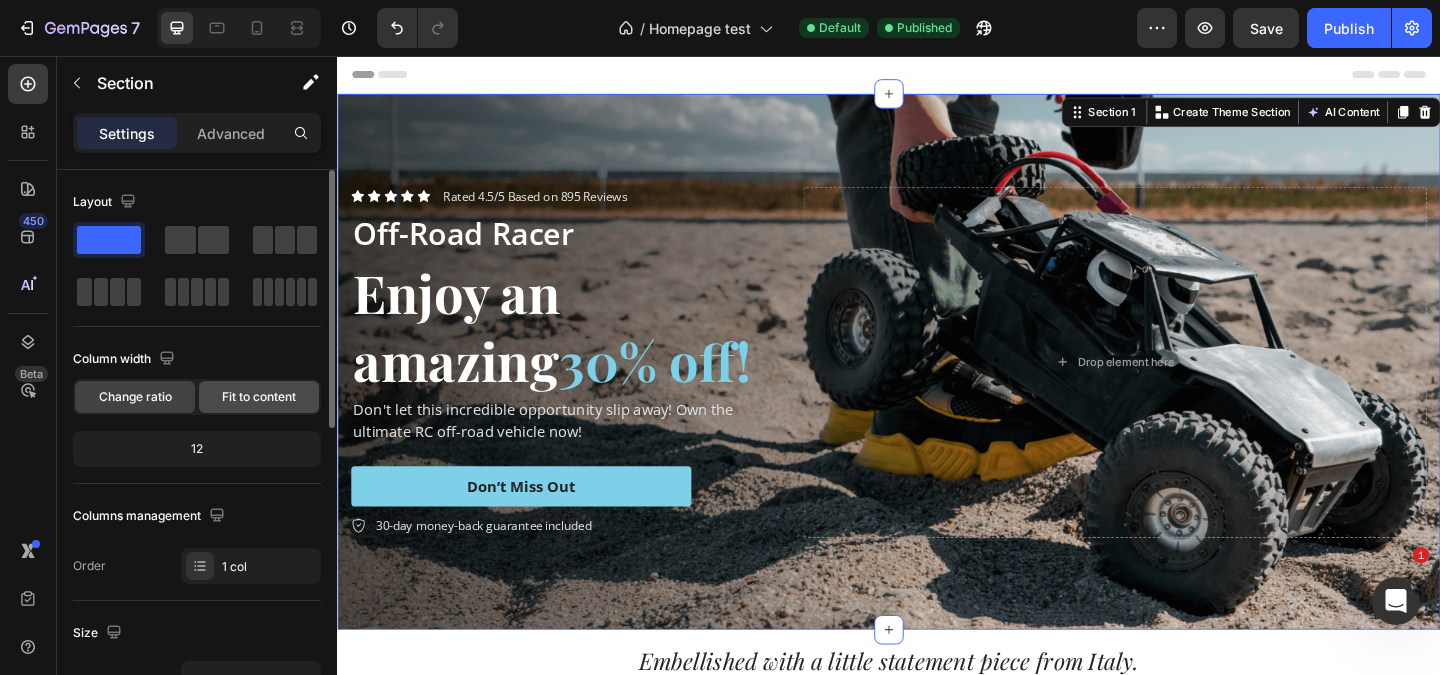 click on "Fit to content" 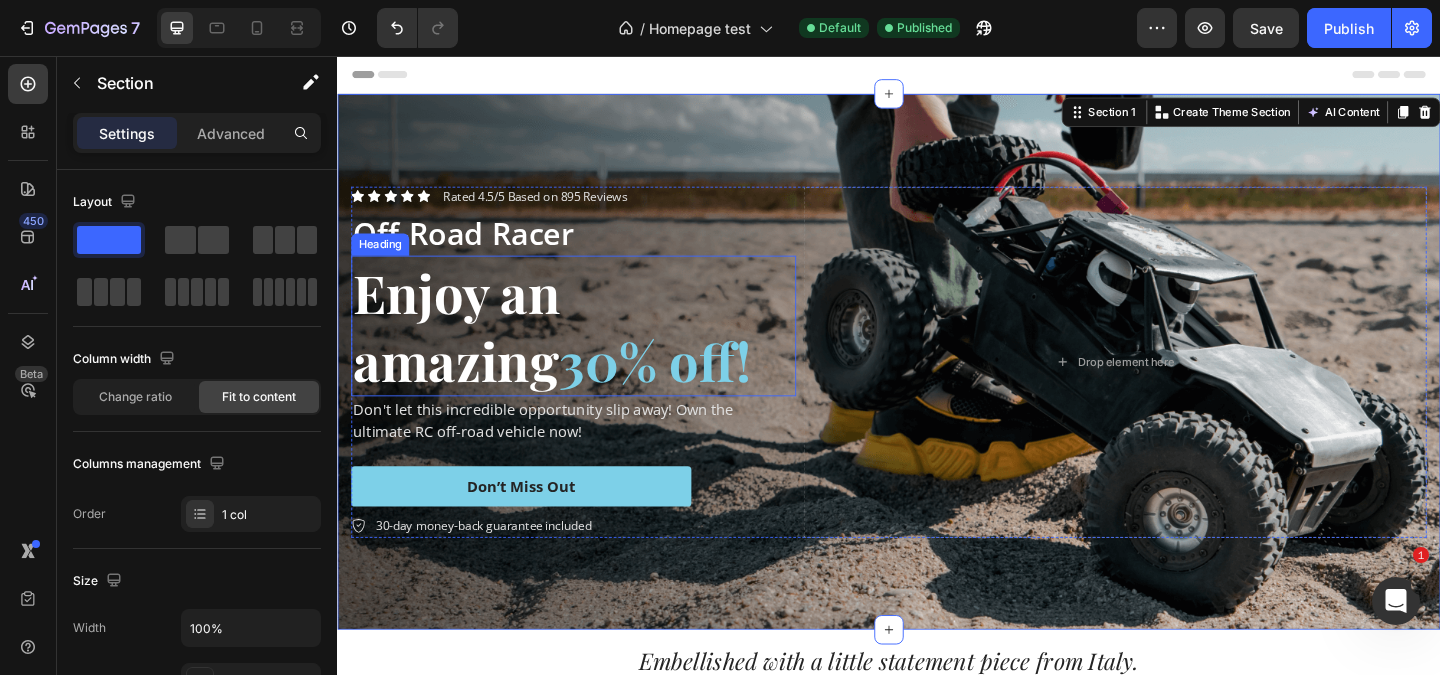 click on "Enjoy an amazing  30% off!" at bounding box center (594, 349) 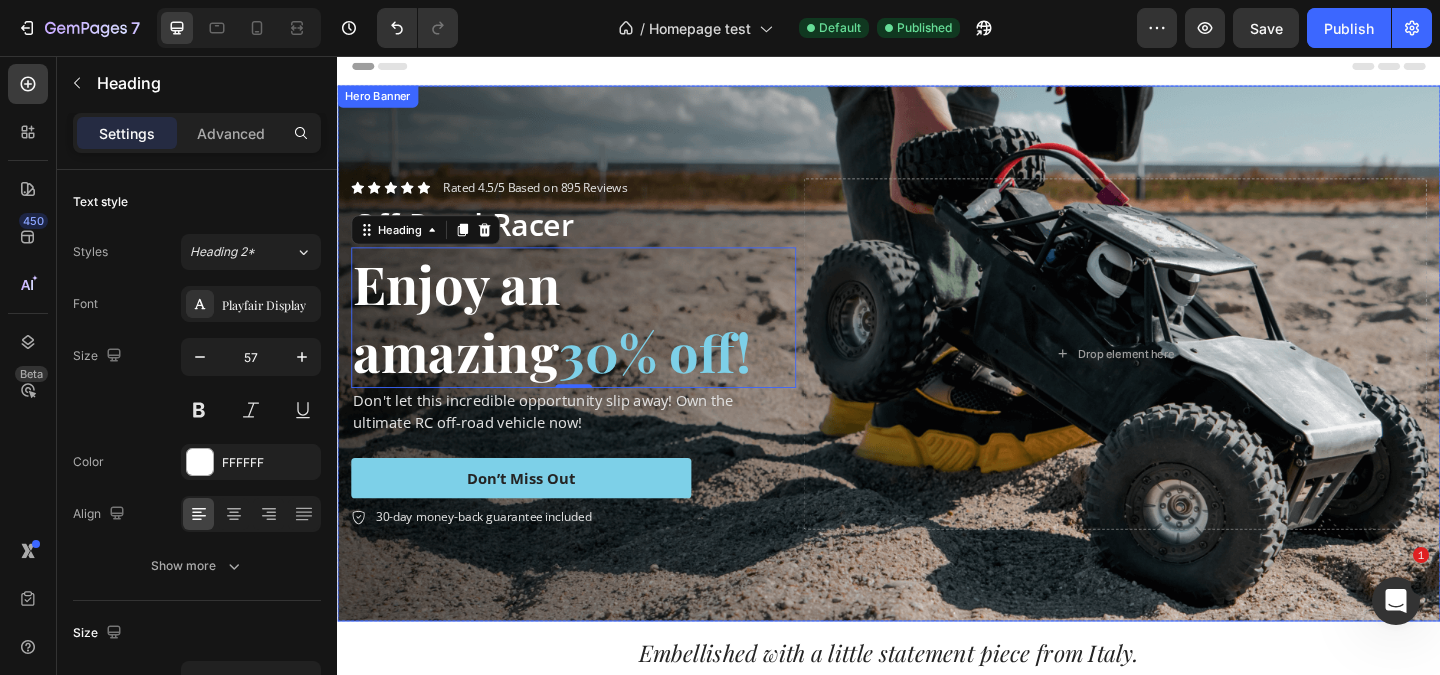 scroll, scrollTop: 10, scrollLeft: 0, axis: vertical 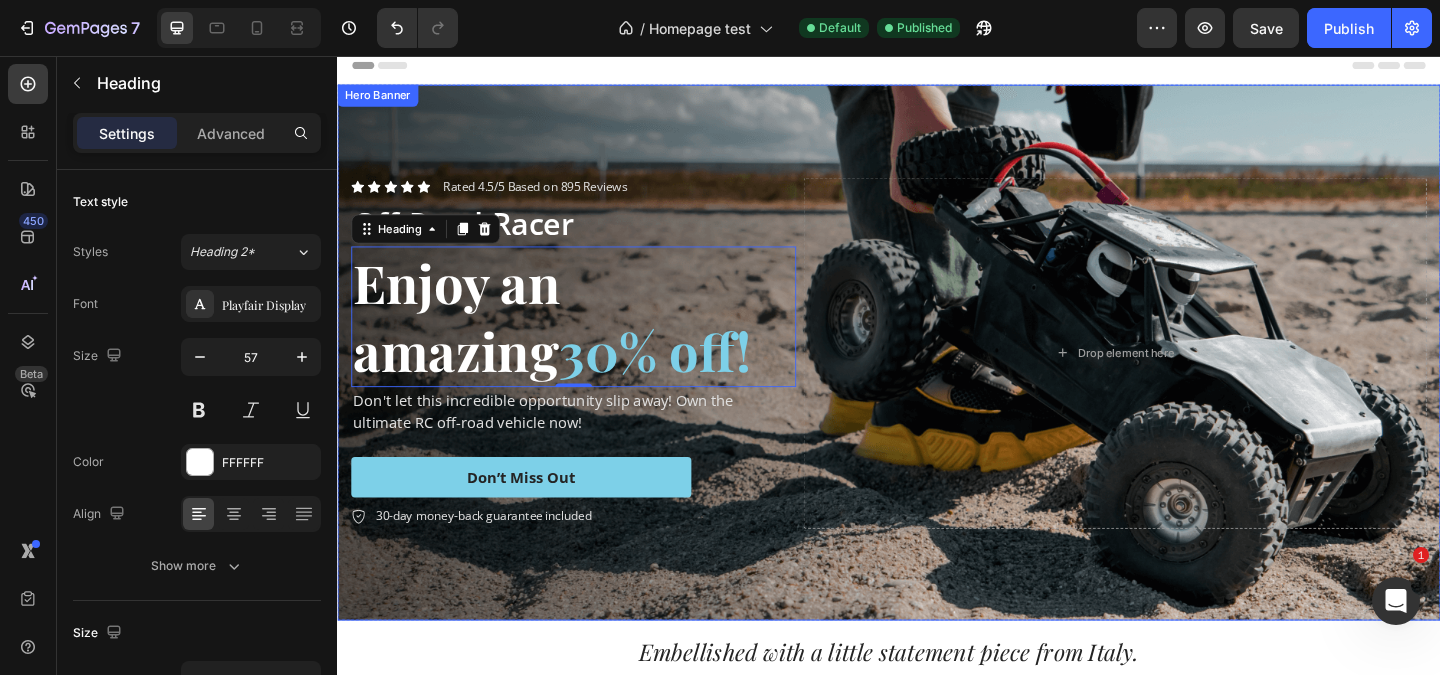 click at bounding box center [937, 378] 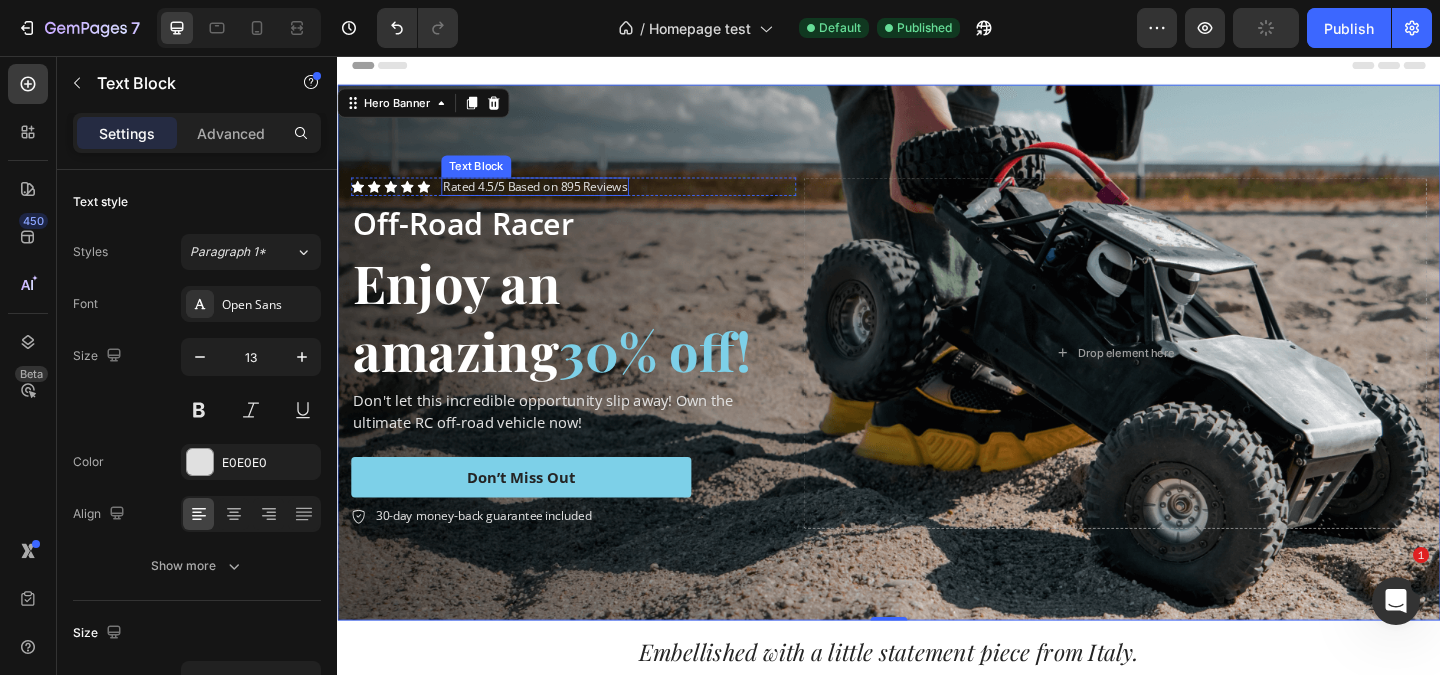 click on "Rated 4.5/5 Based on 895 Reviews" at bounding box center (552, 198) 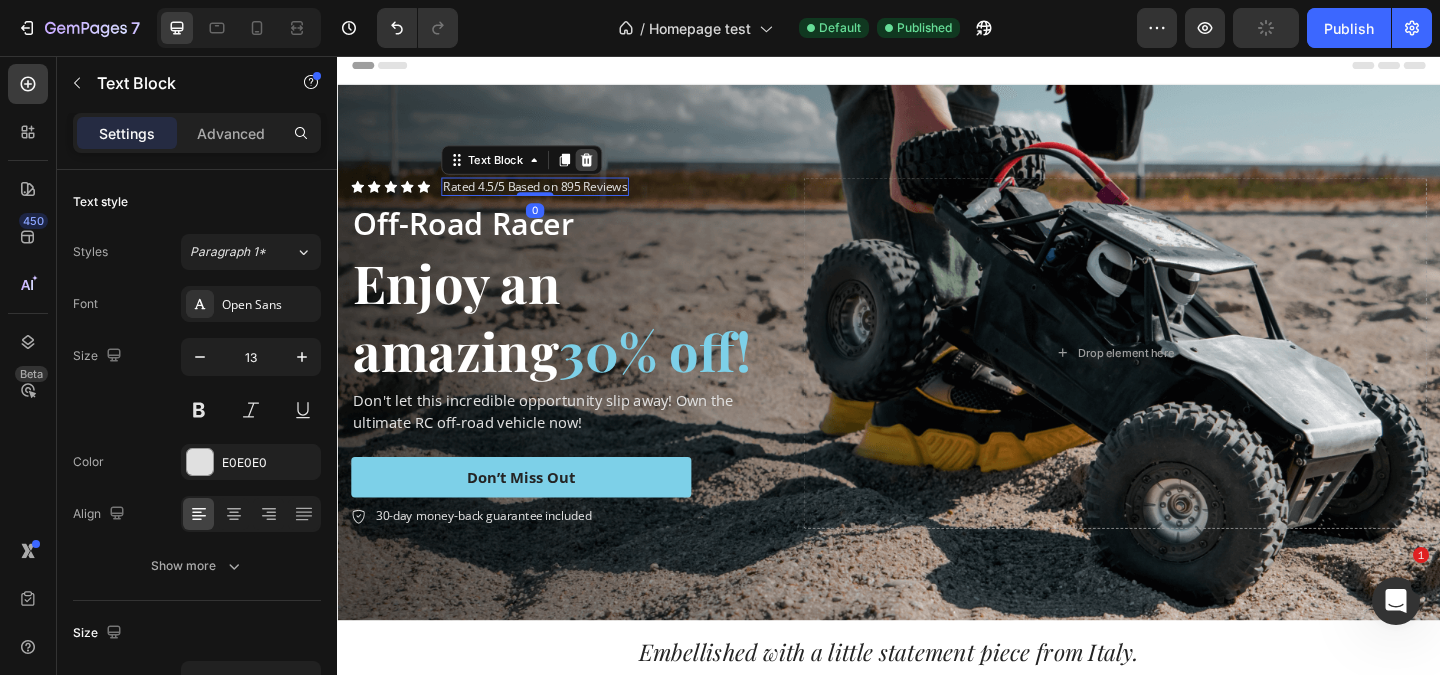 click 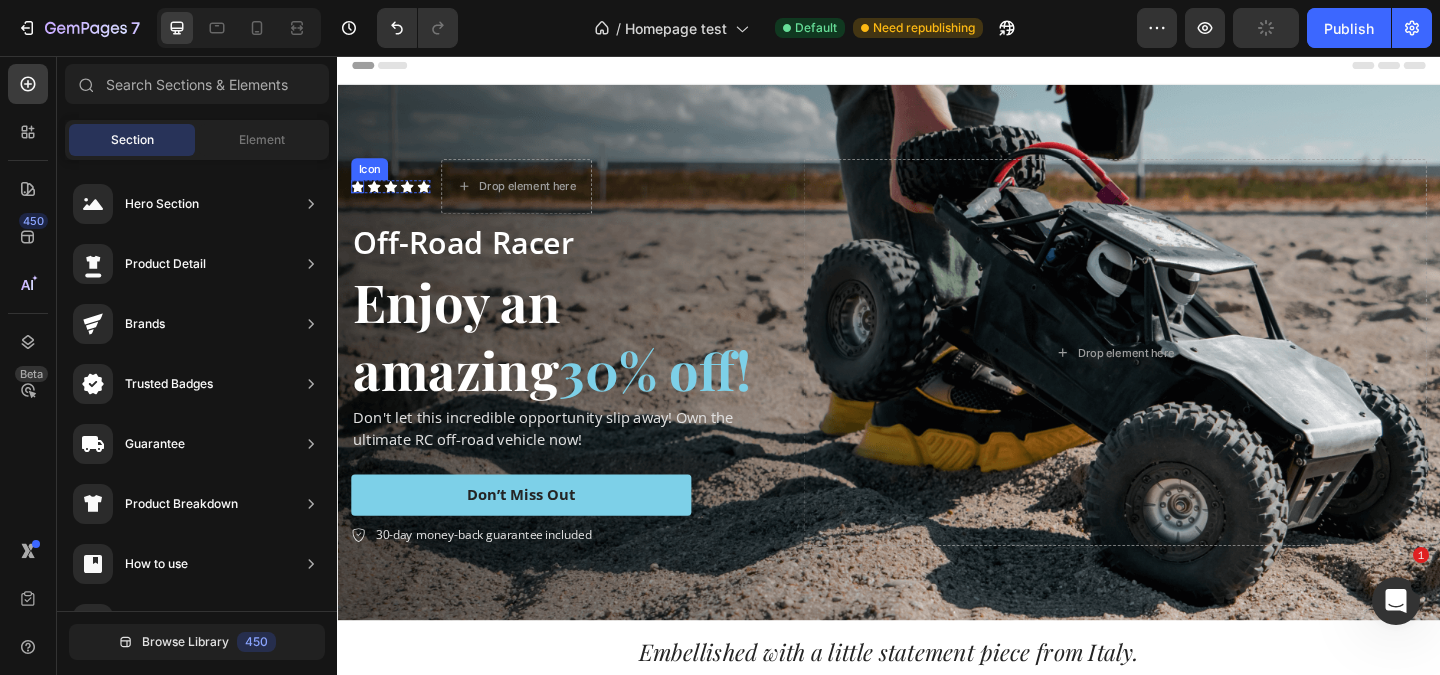 click 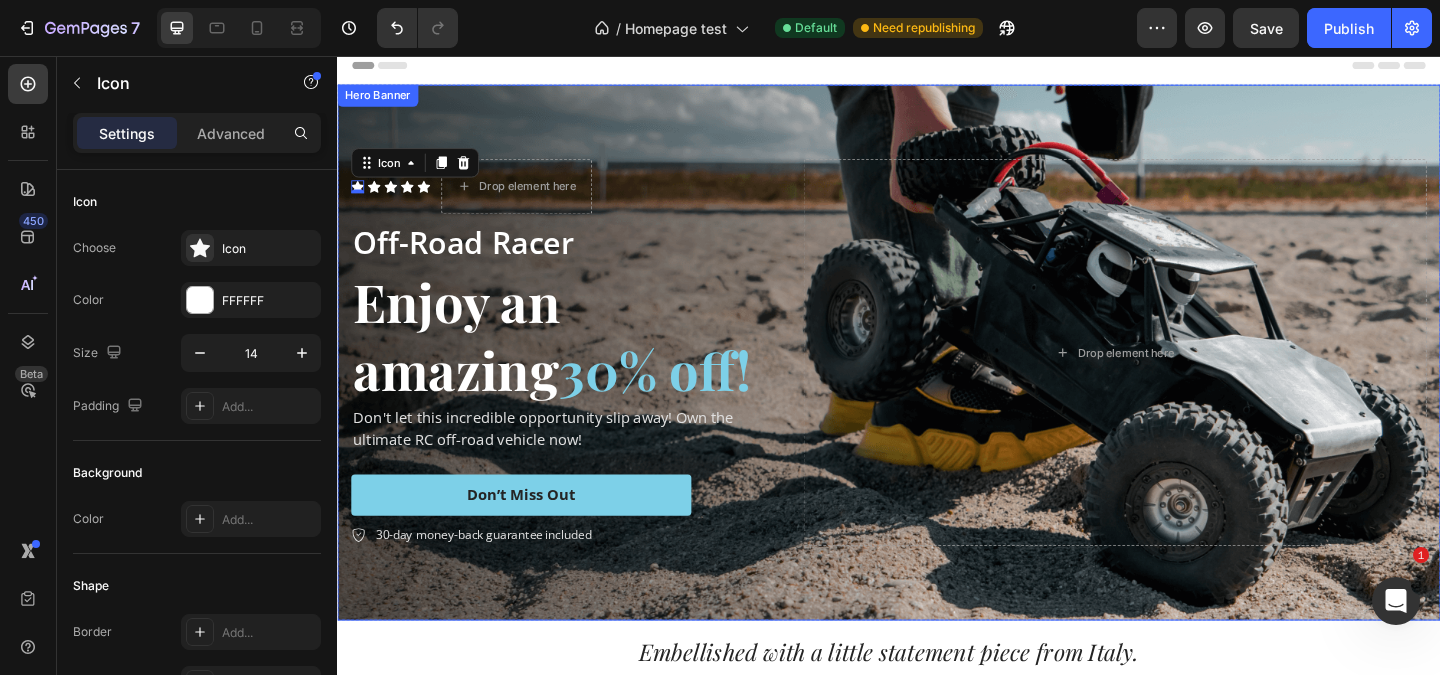 click at bounding box center [937, 378] 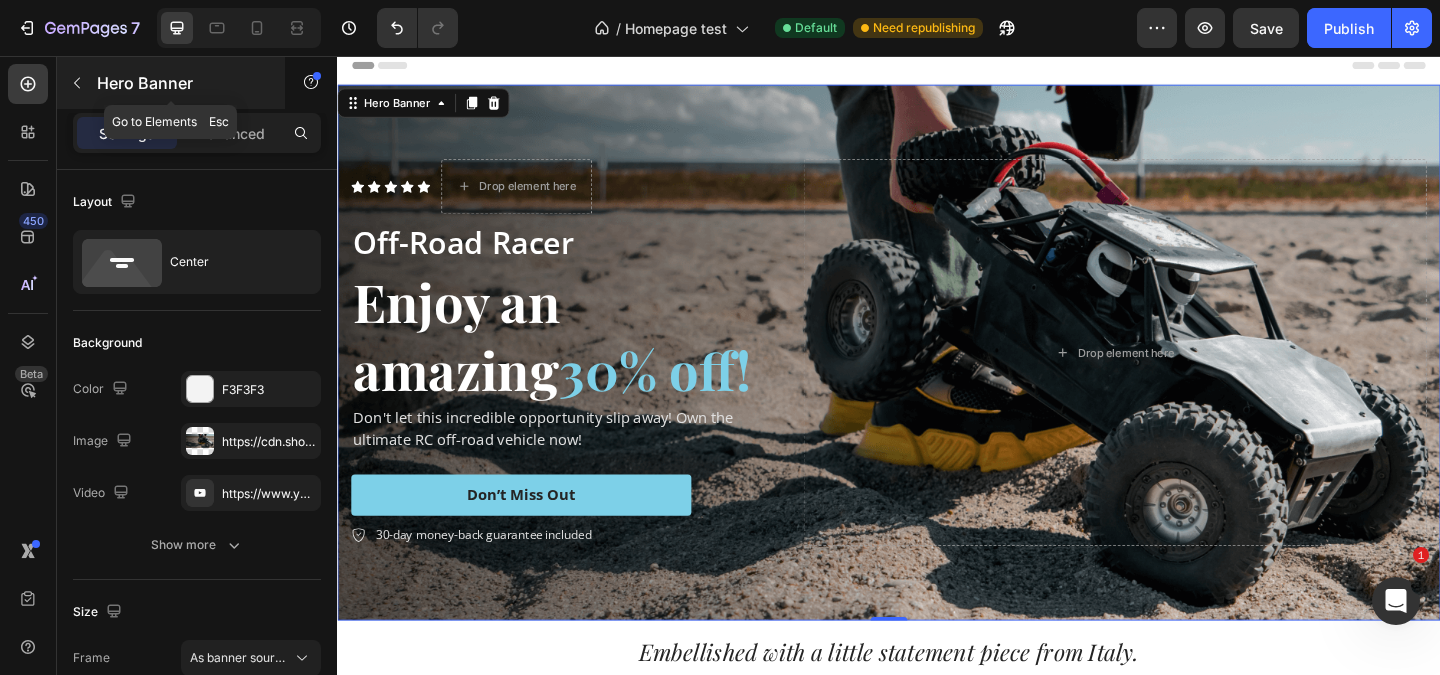 click at bounding box center [77, 83] 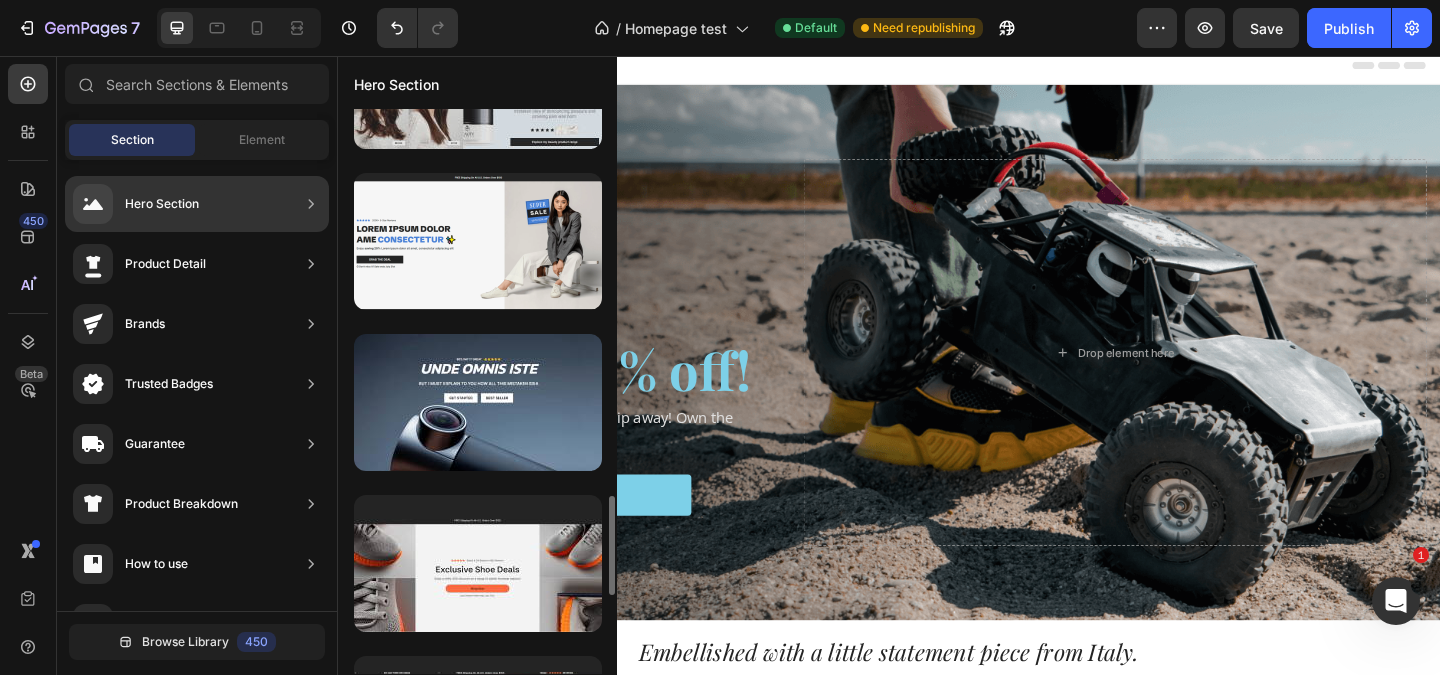 scroll, scrollTop: 2420, scrollLeft: 0, axis: vertical 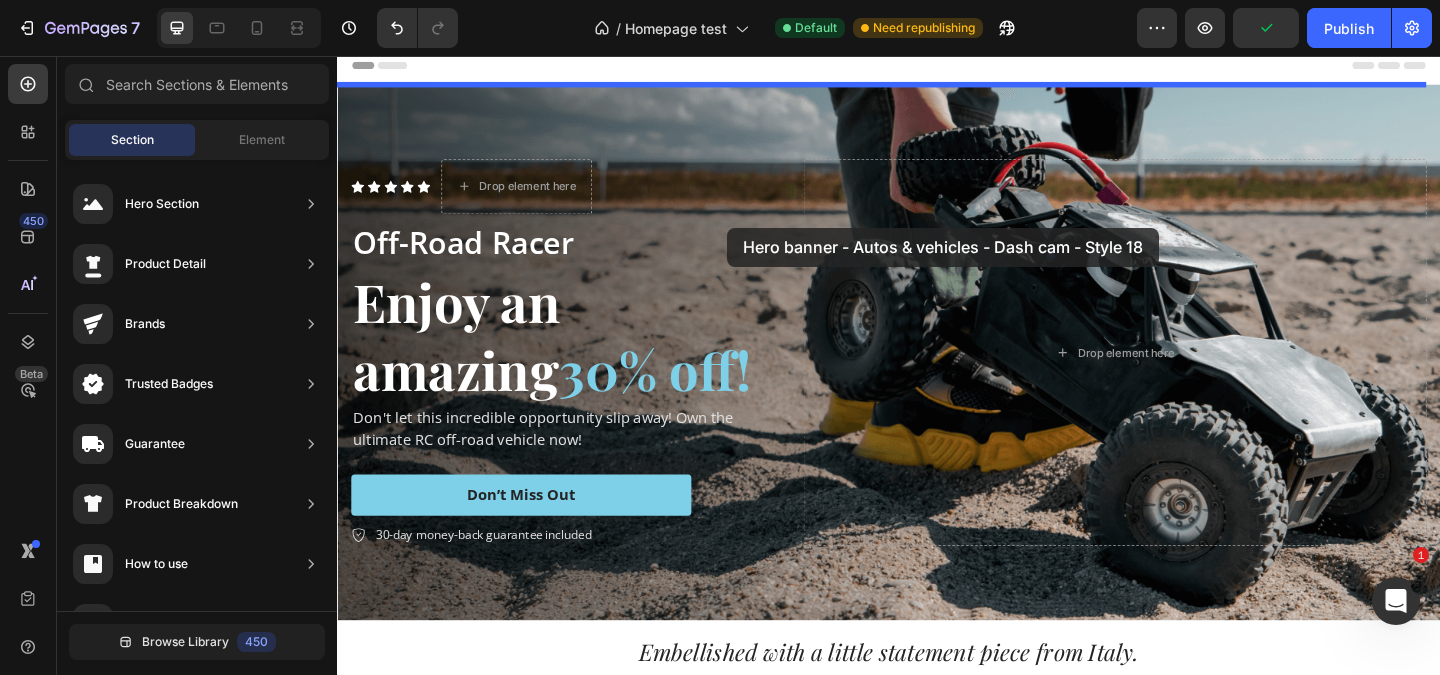 drag, startPoint x: 841, startPoint y: 289, endPoint x: 761, endPoint y: 243, distance: 92.28217 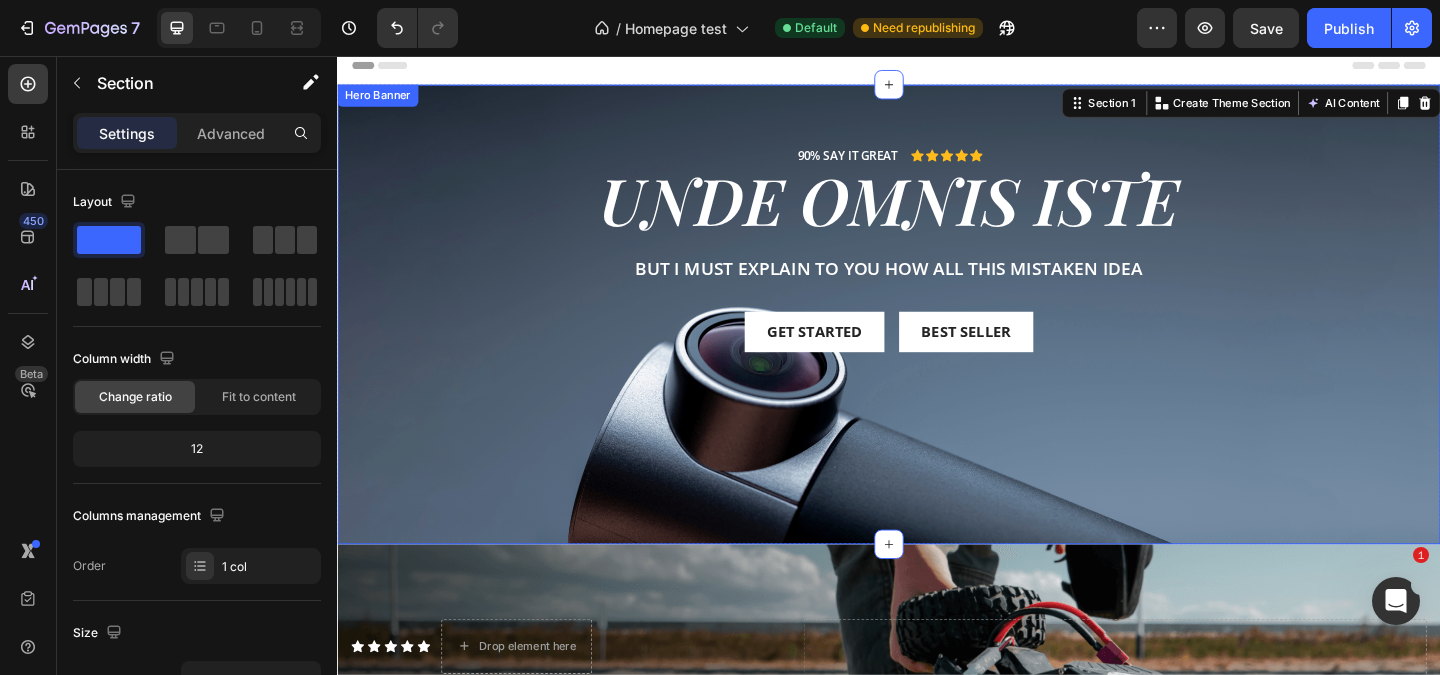scroll, scrollTop: 206, scrollLeft: 0, axis: vertical 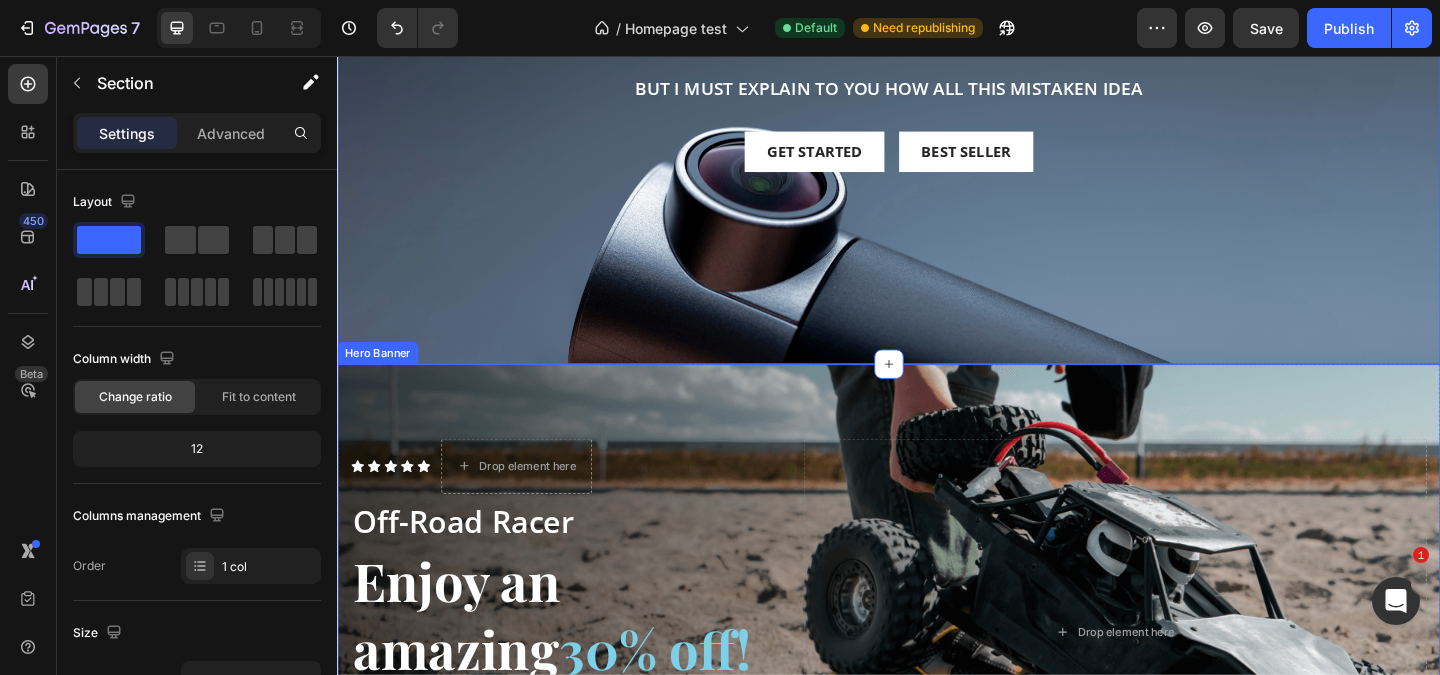 click at bounding box center (937, 682) 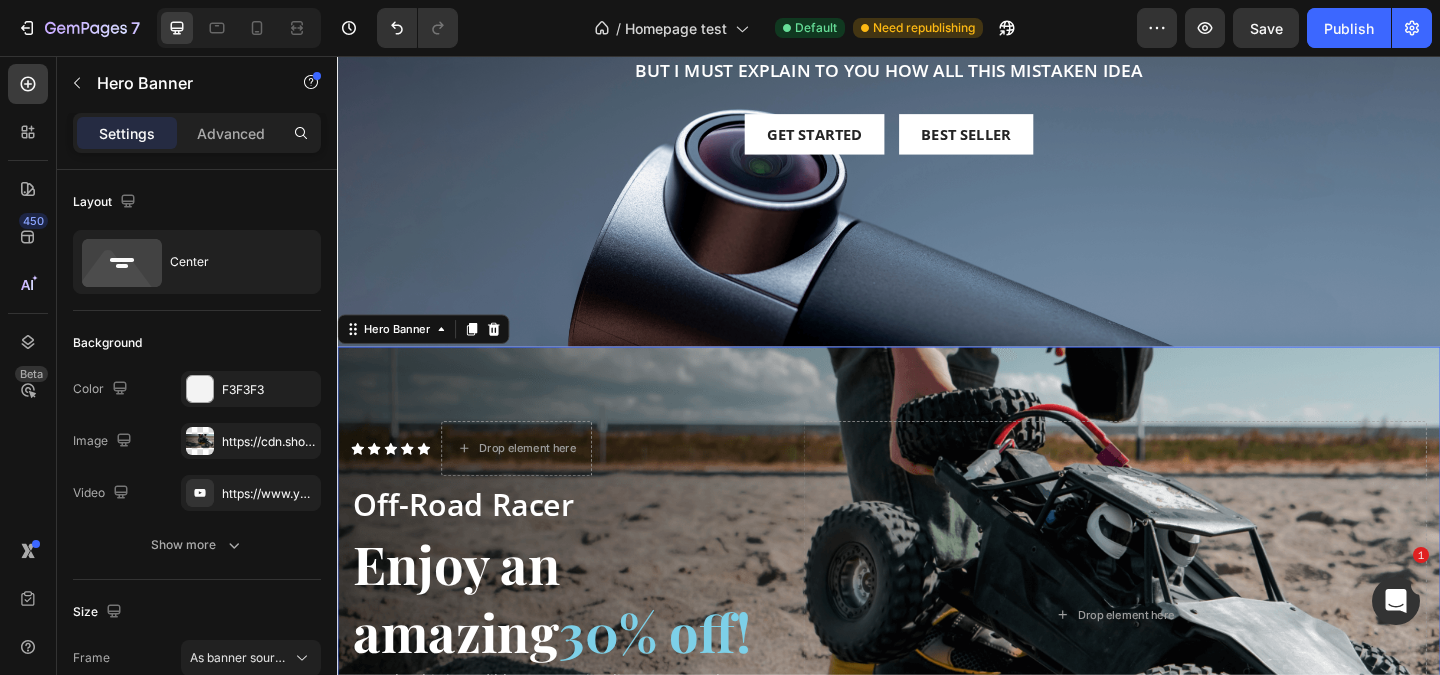 scroll, scrollTop: 239, scrollLeft: 0, axis: vertical 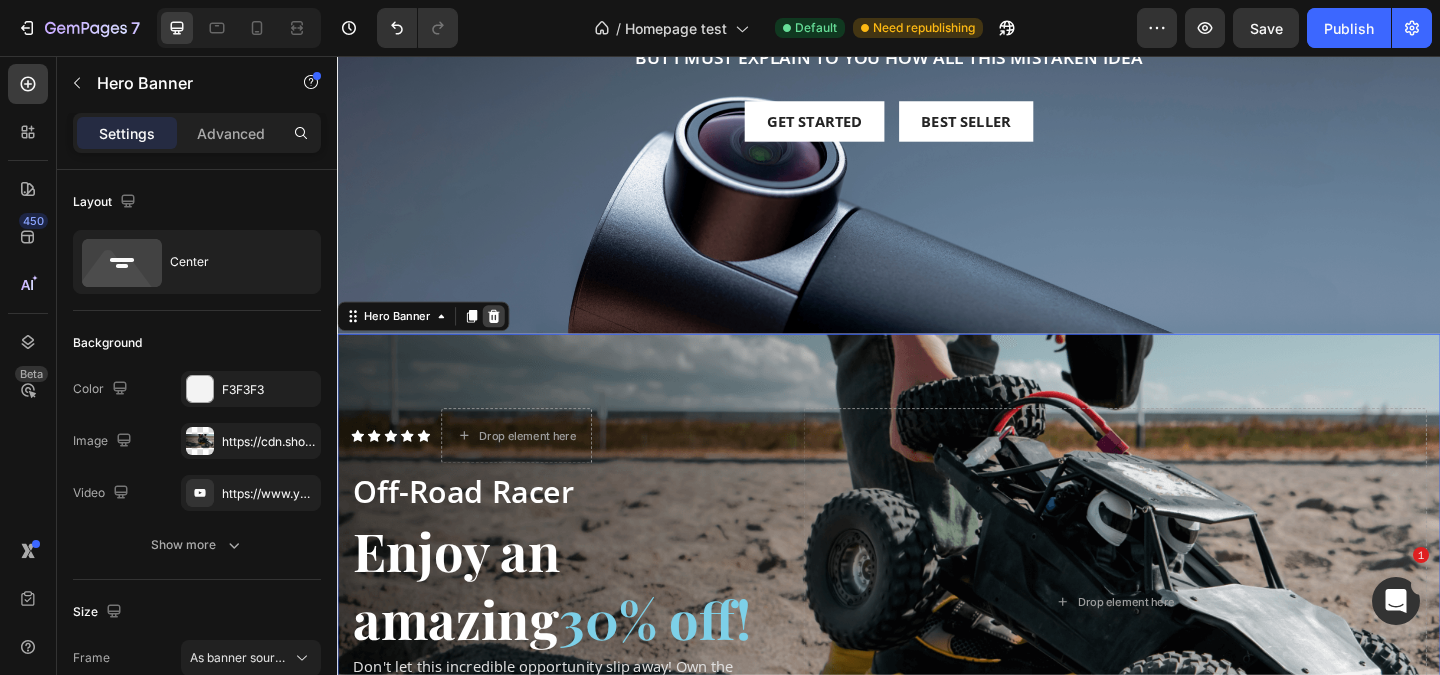 click 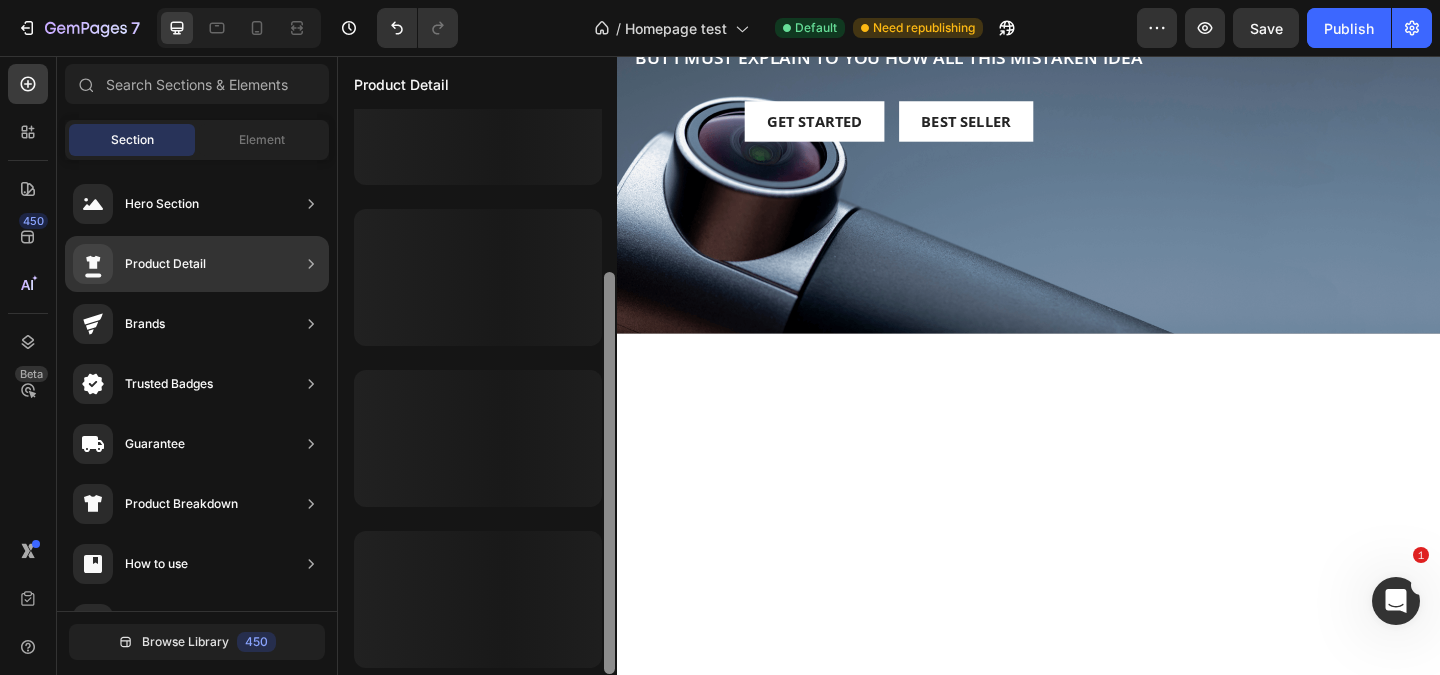 scroll, scrollTop: 0, scrollLeft: 0, axis: both 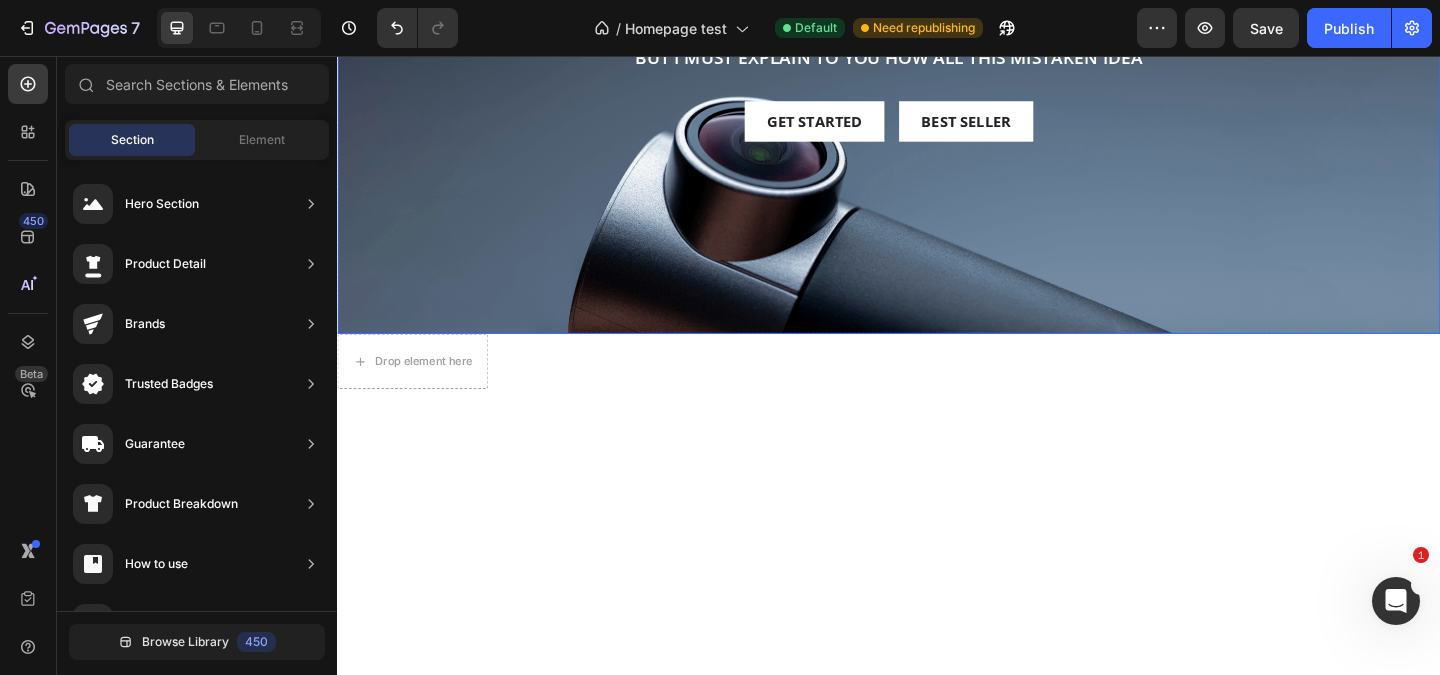 click at bounding box center (937, 108) 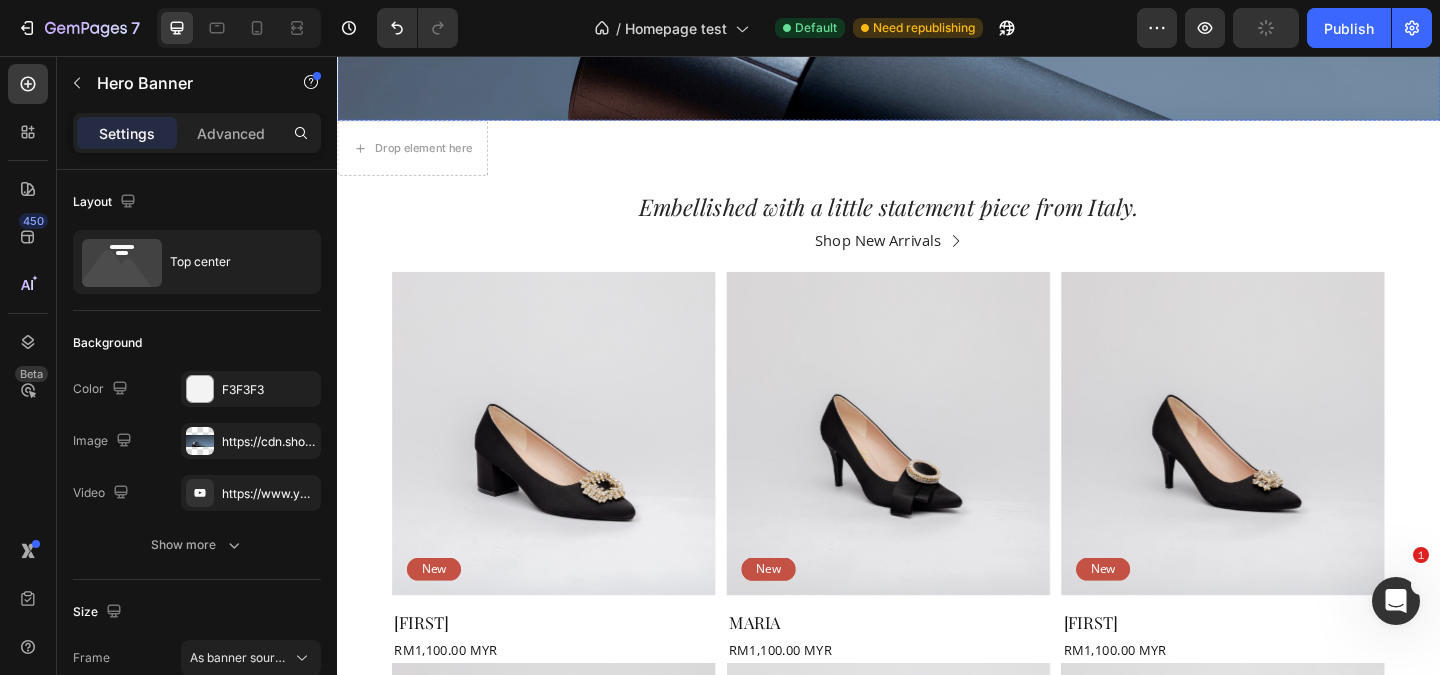 scroll, scrollTop: 0, scrollLeft: 0, axis: both 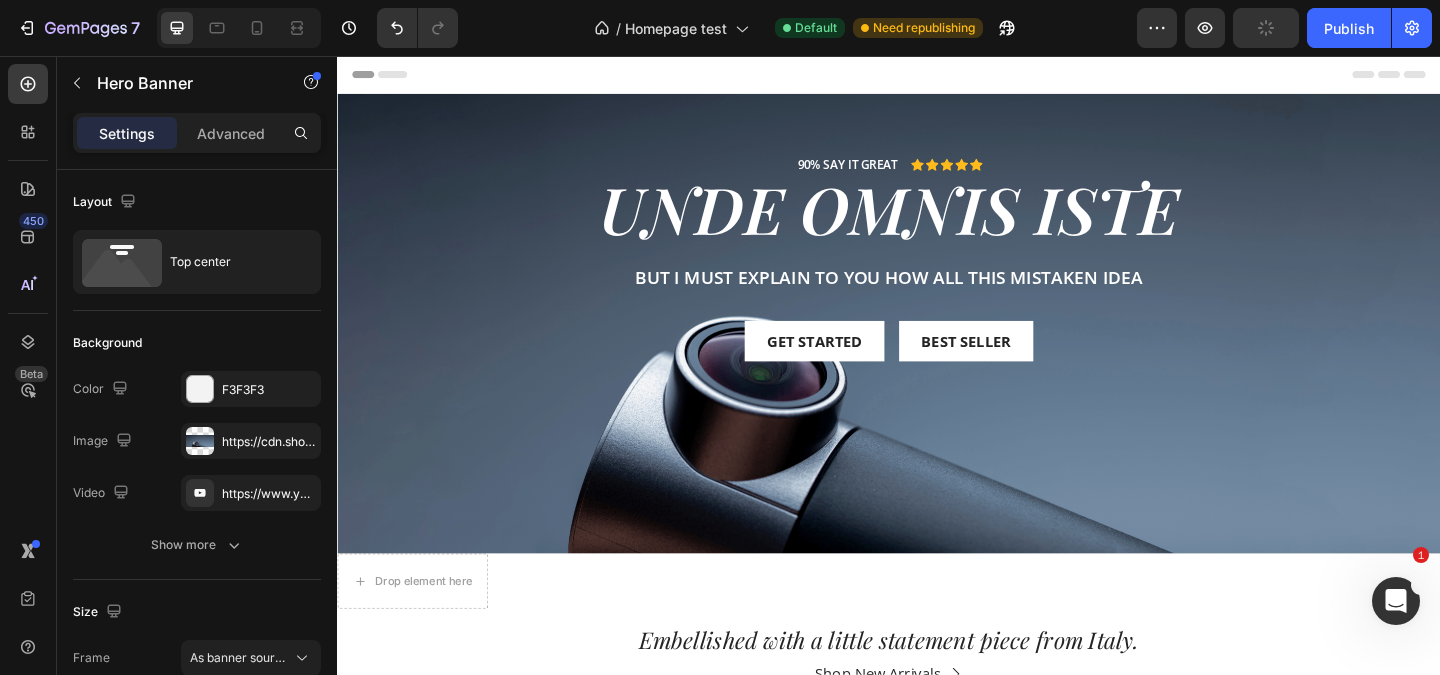 click on "90% SAY IT GREAT Text Block Icon Icon Icon Icon Icon Icon List Row unde omnis iste Heading But I must explain to you how all this mistaken idea Text Block Get started Button Best Seller Button Row" at bounding box center (937, 274) 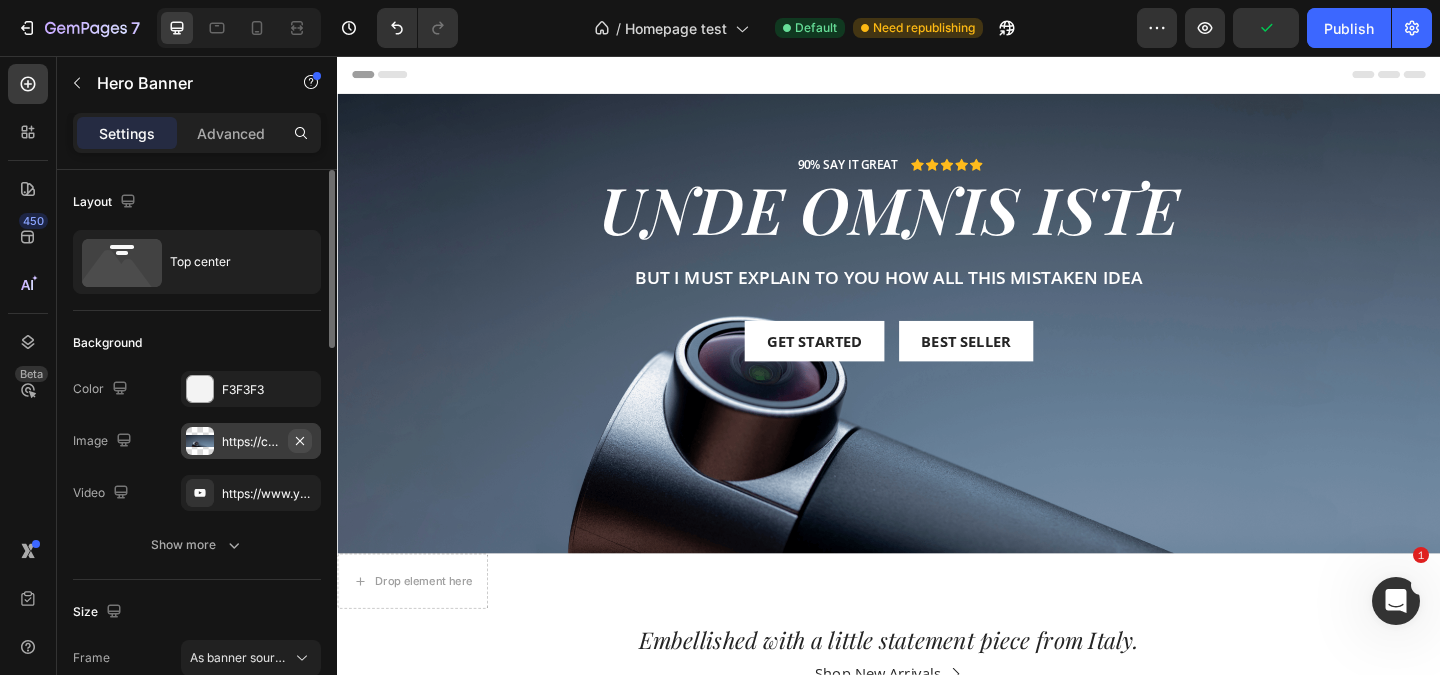 click 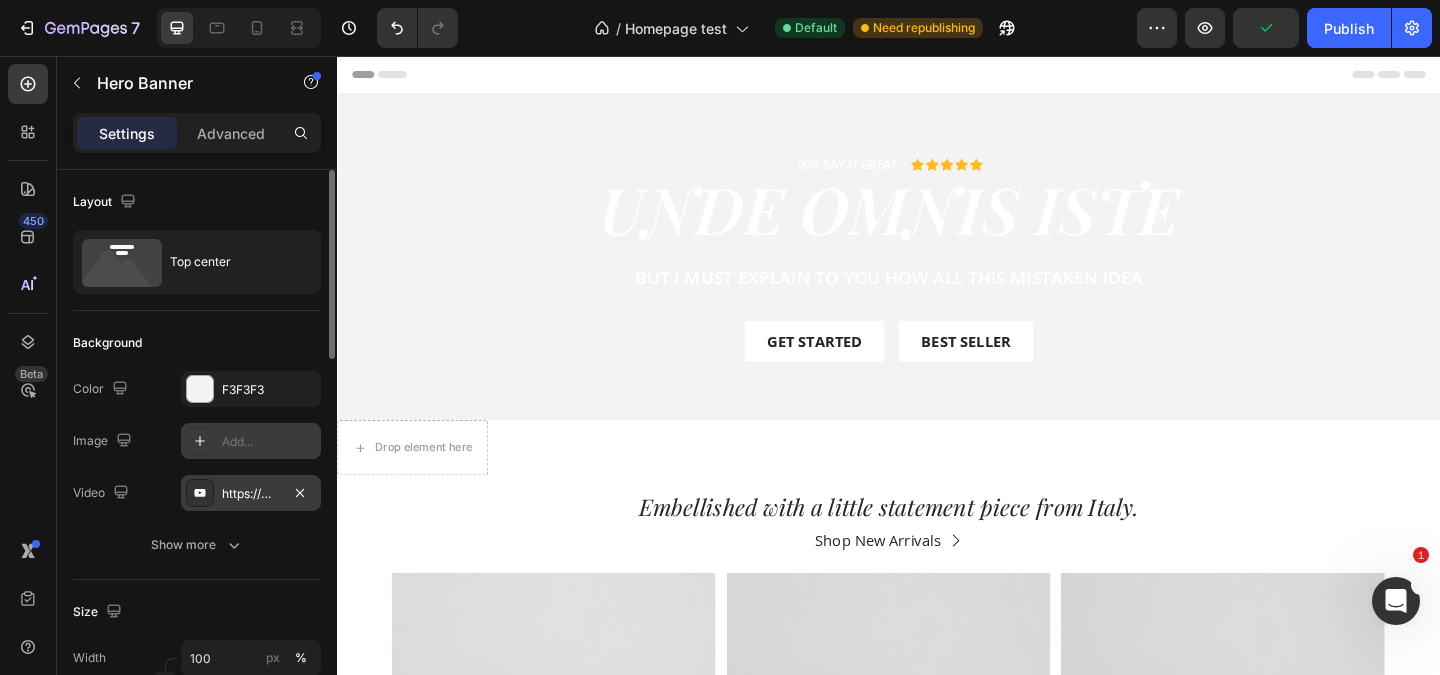 click on "https://www.youtube.com/watch?v=cyzh48XRS4M" at bounding box center (251, 493) 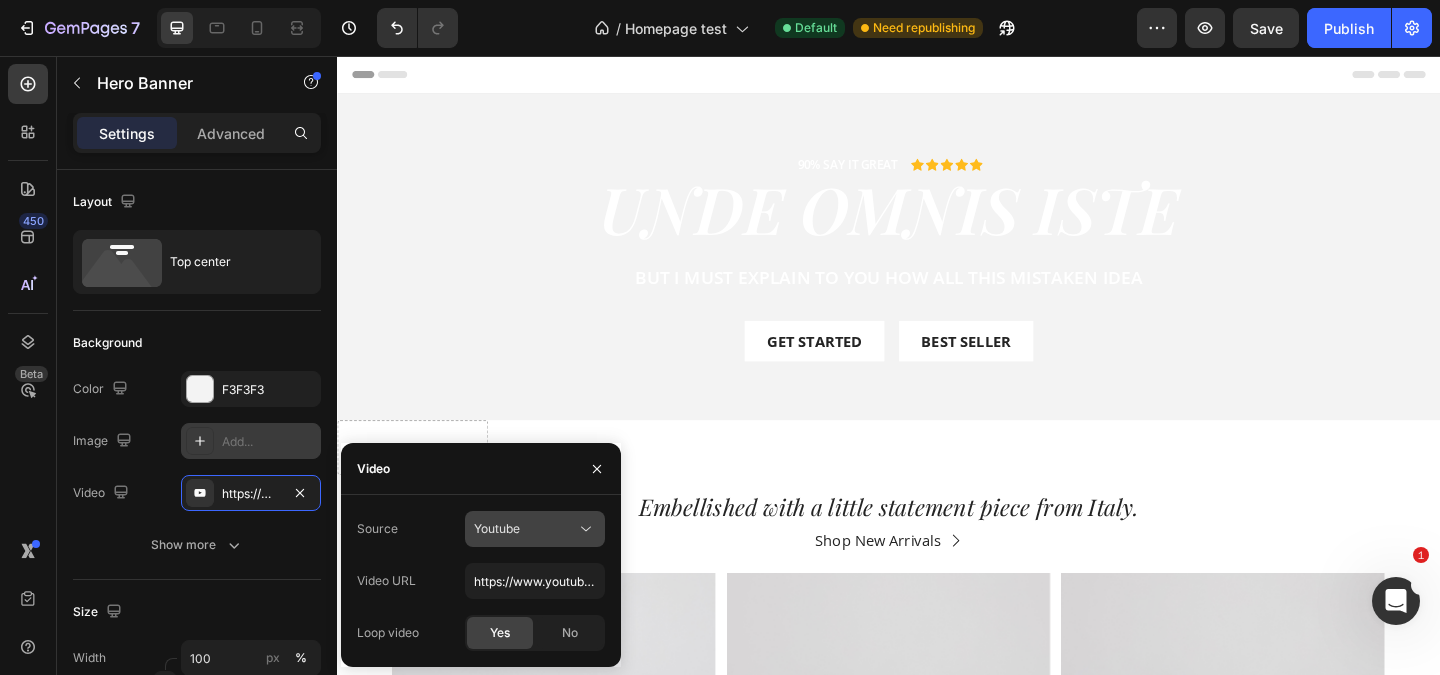 click on "Youtube" 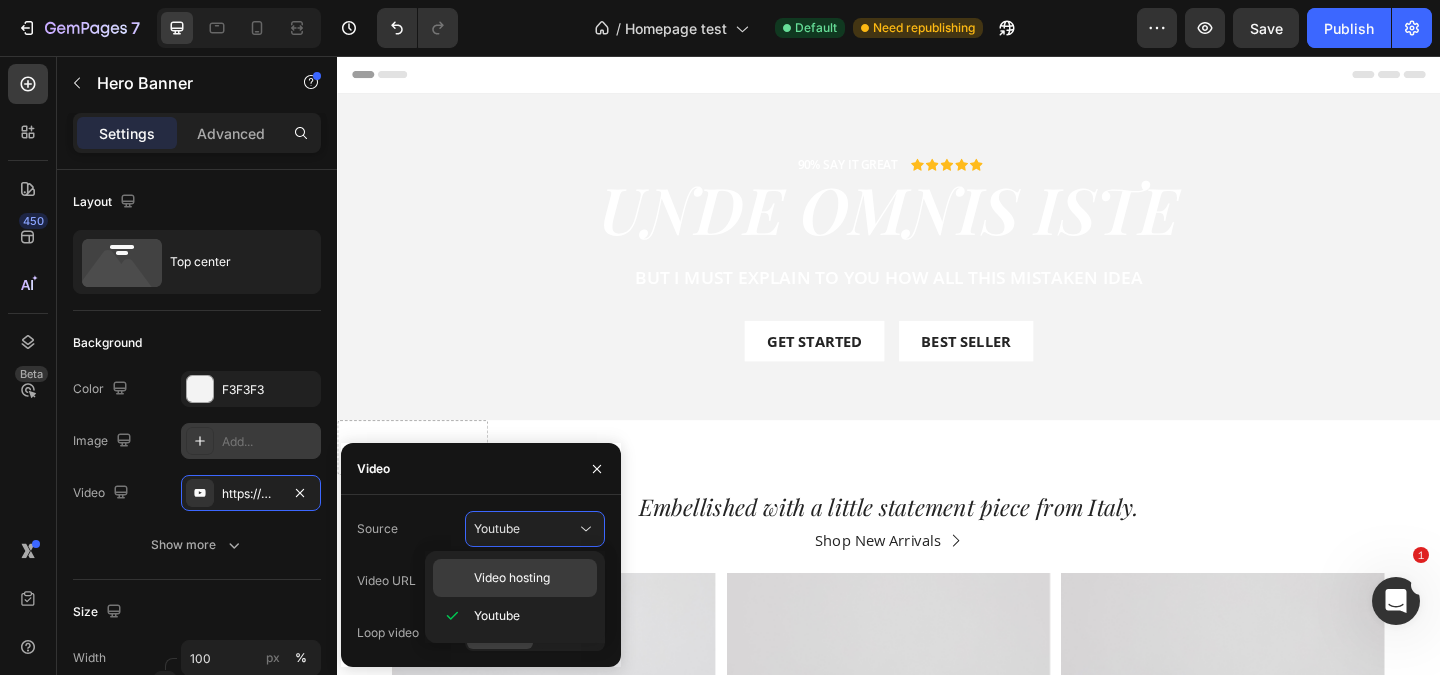 click on "Video hosting" 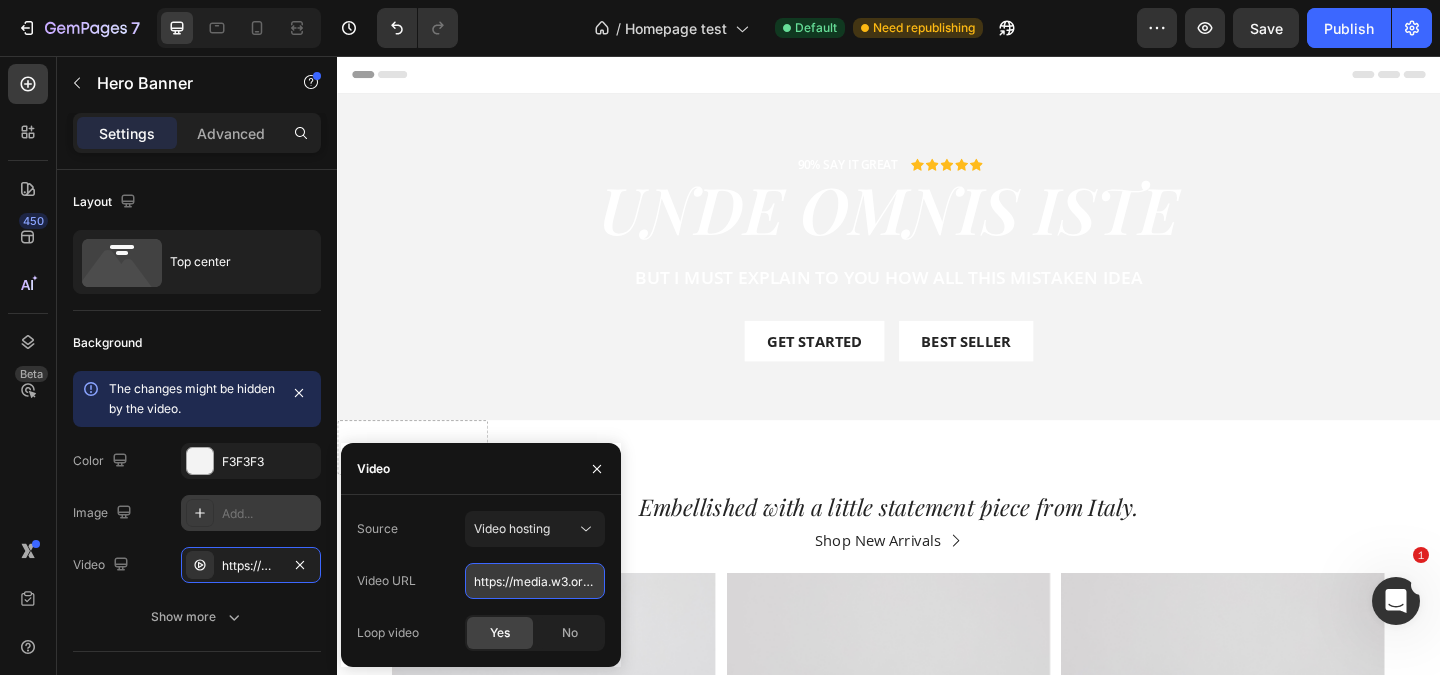 click on "https://media.w3.org/2010/05/sintel/trailer.mp4" at bounding box center (535, 581) 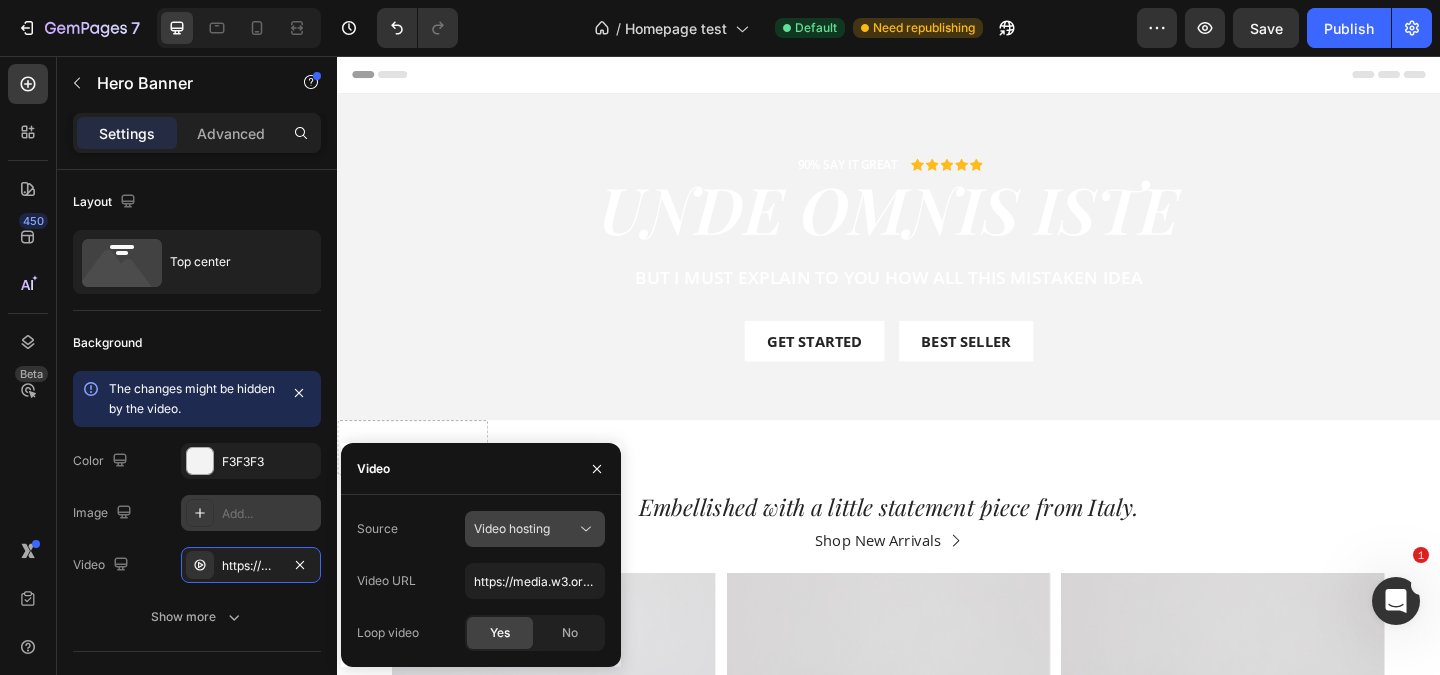 click on "Video hosting" at bounding box center [512, 528] 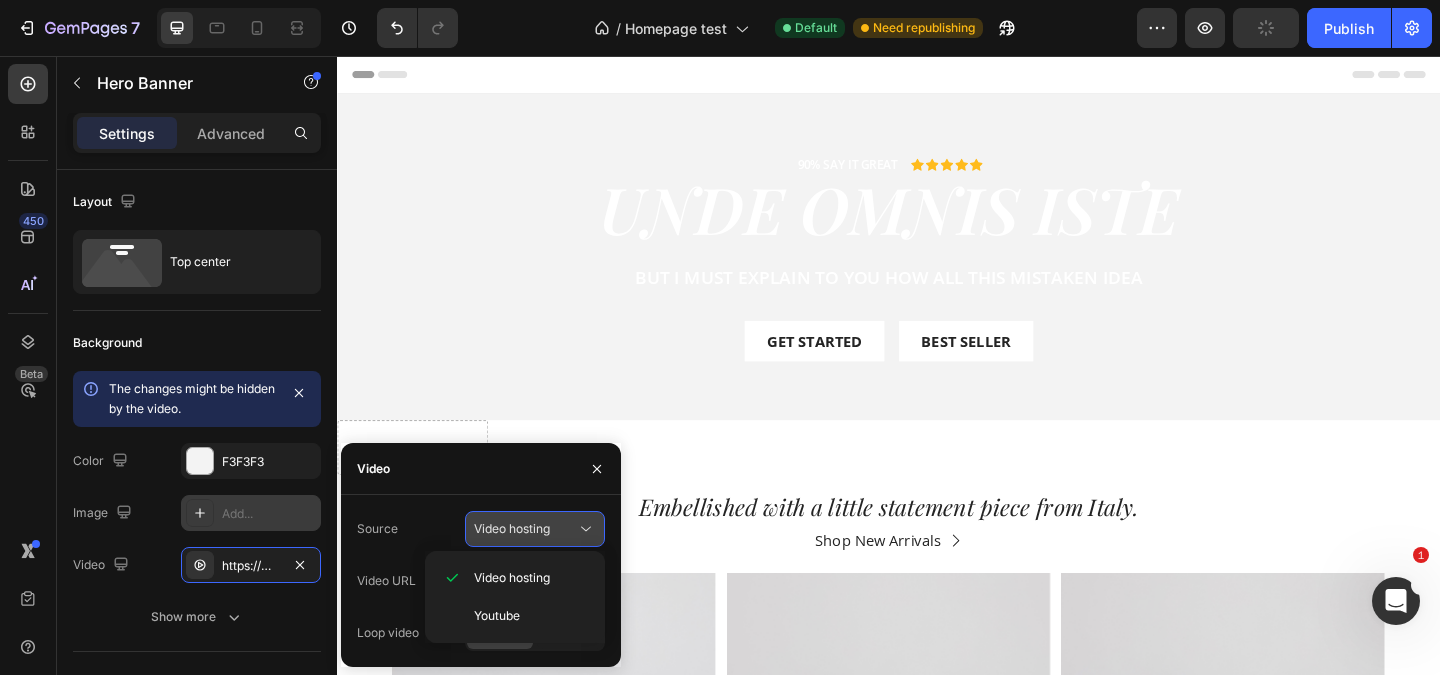 click on "Video hosting" at bounding box center (525, 529) 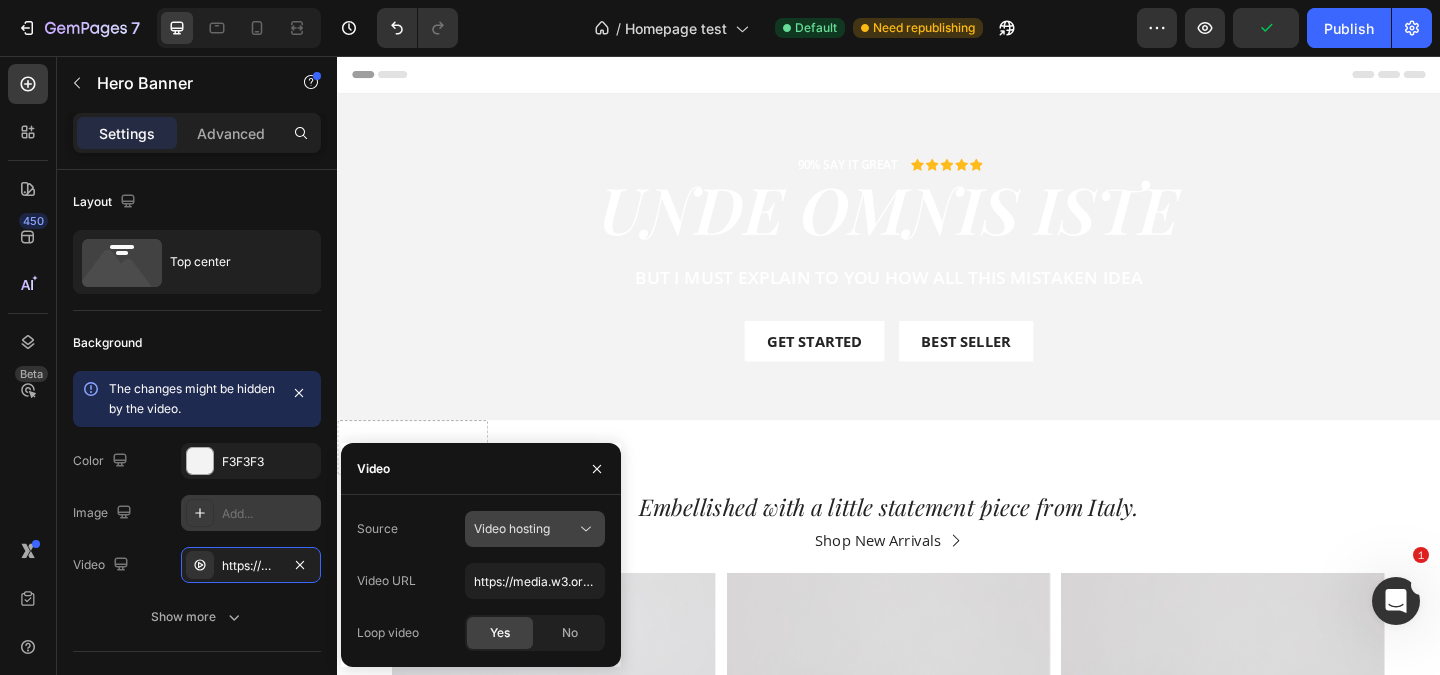 click 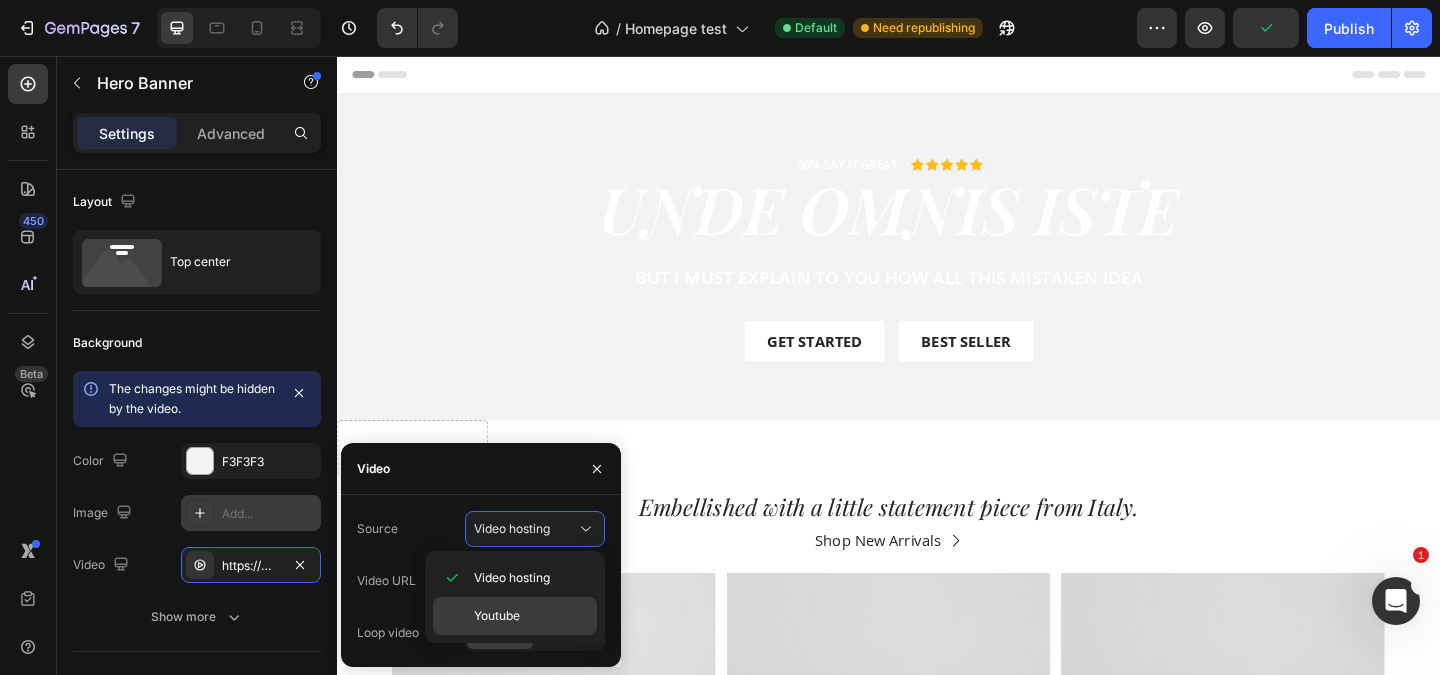 click on "Youtube" at bounding box center (531, 616) 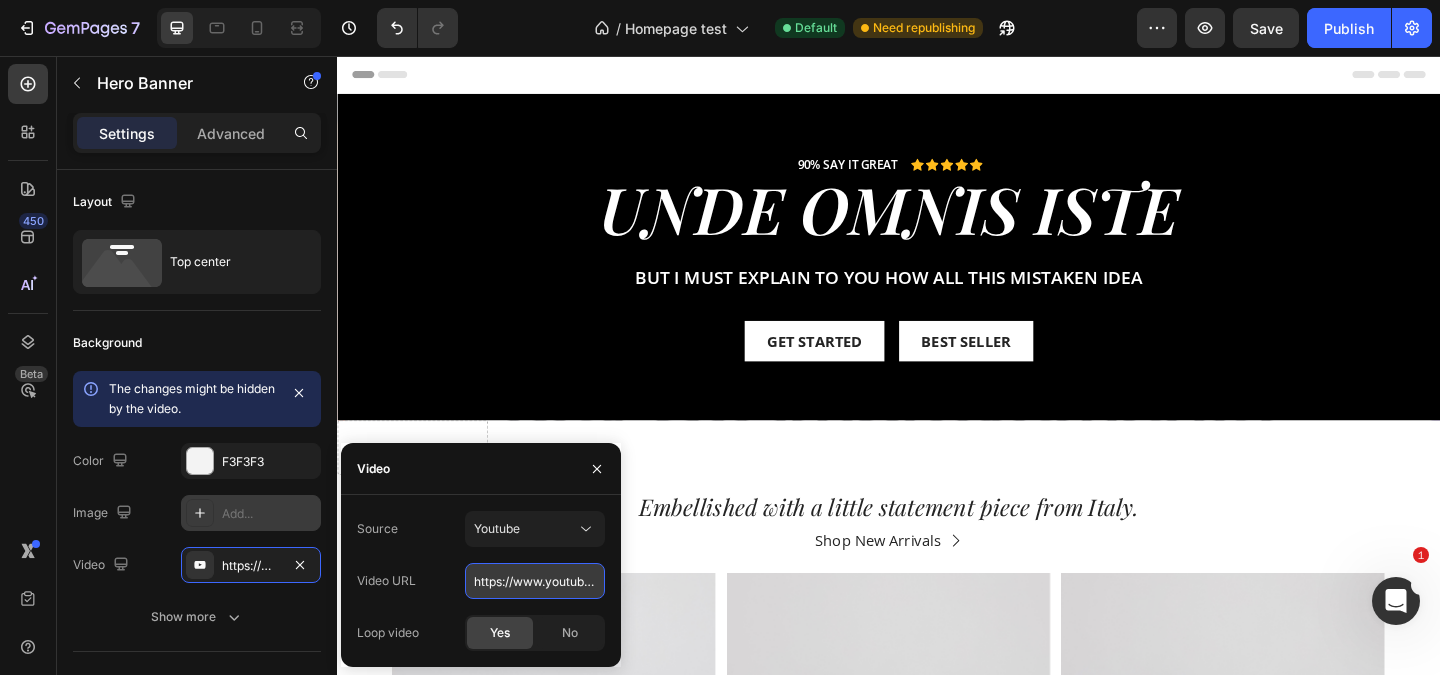 click on "https://www.youtube.com/watch?v=cyzh48XRS4M" at bounding box center [535, 581] 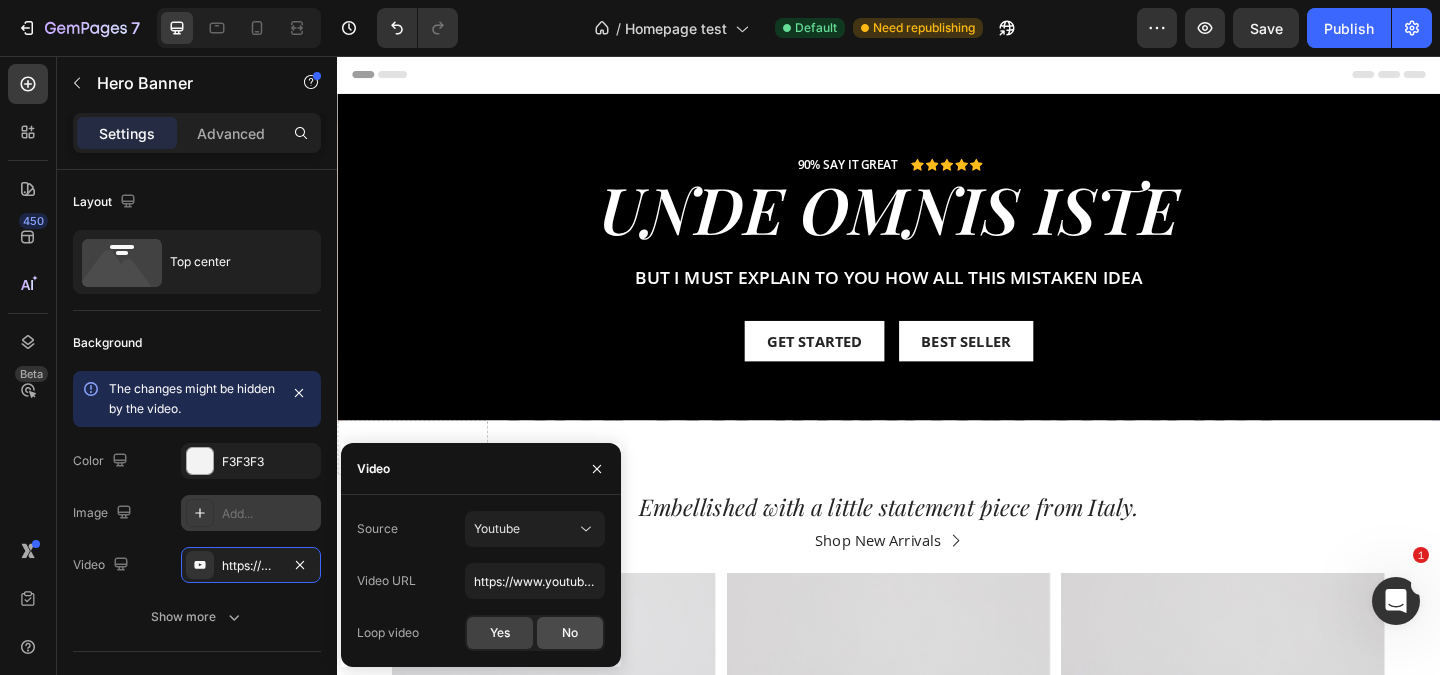 click on "No" 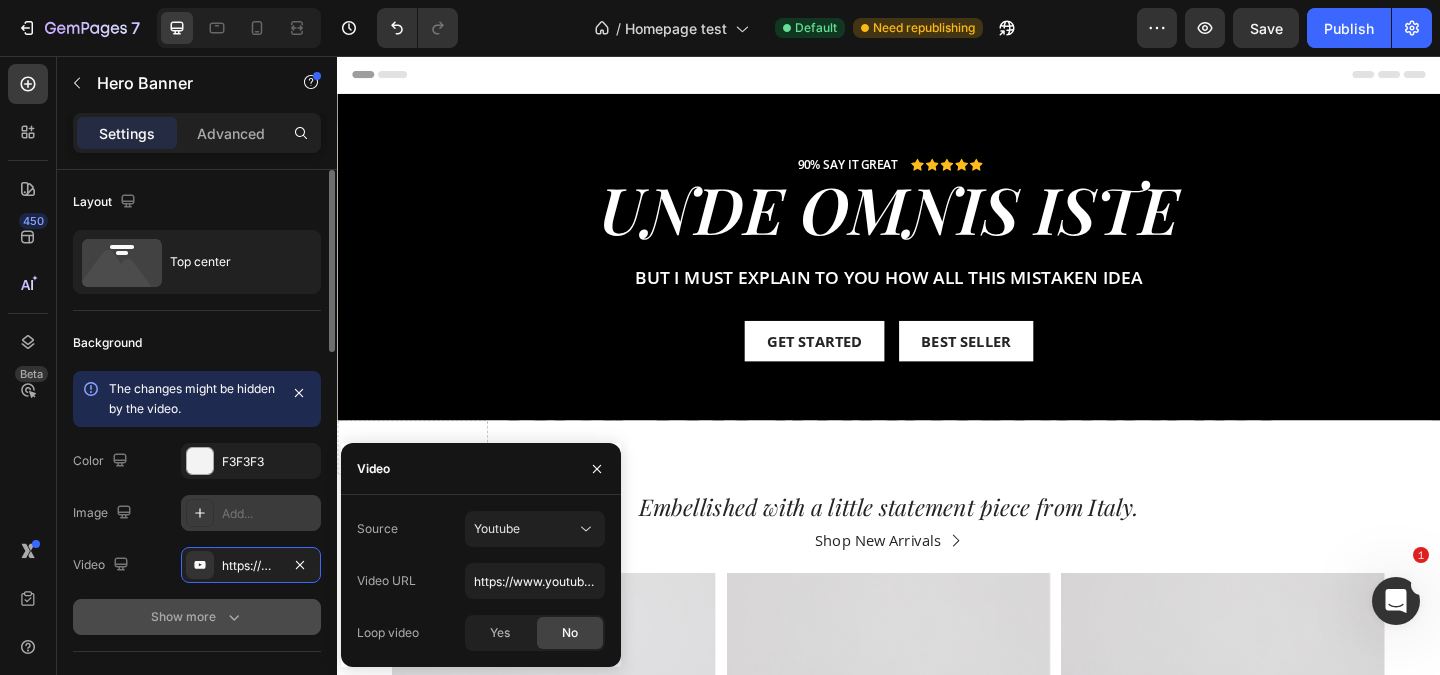 click on "The changes might be hidden by  the video. Color F3F3F3 Image Add... Video https://www.youtube.com/watch?v=cyzh48XRS4M Show more" at bounding box center [197, 503] 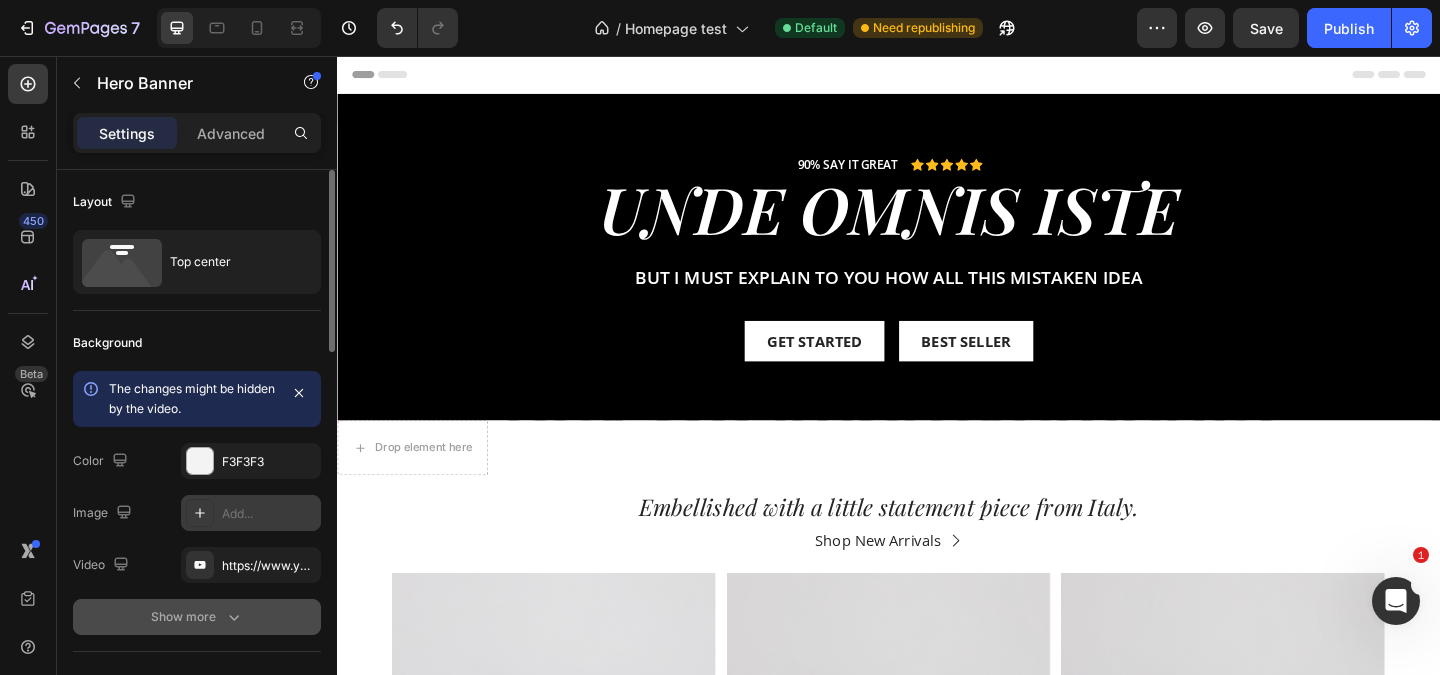 click on "Show more" at bounding box center (197, 617) 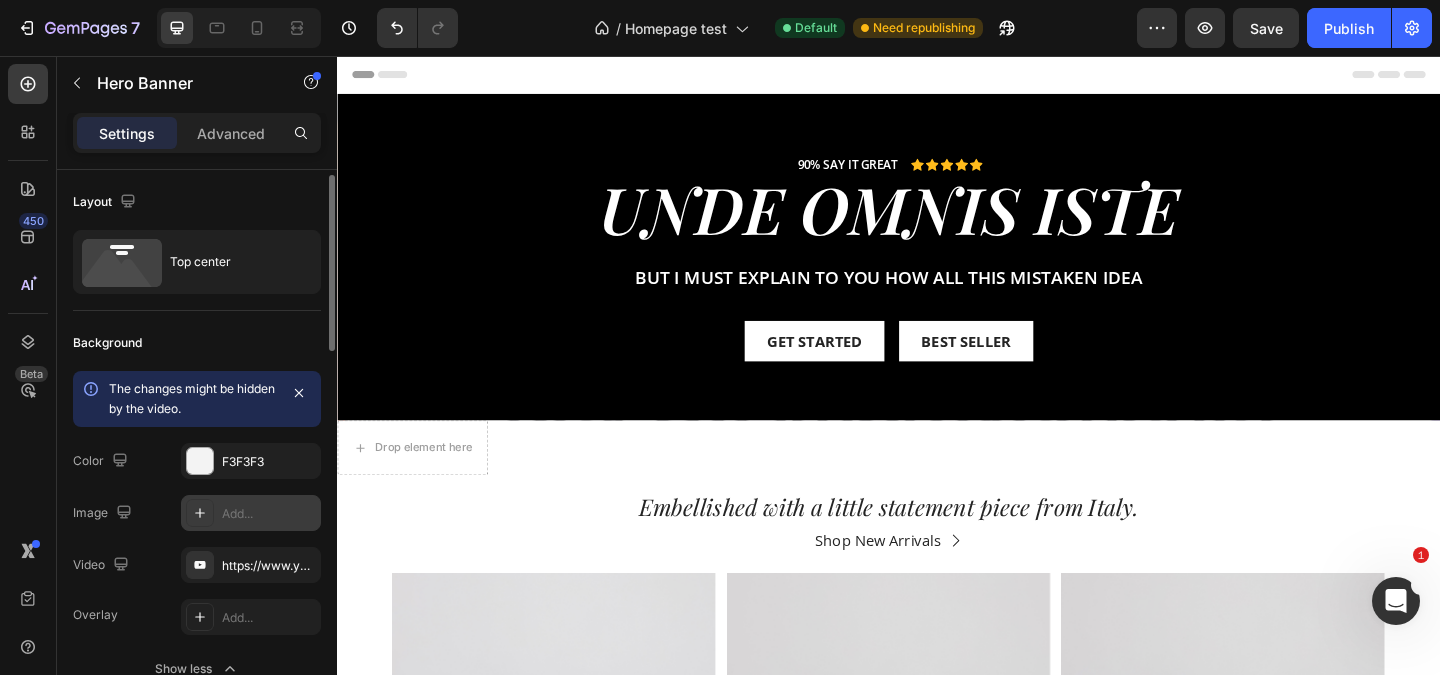 scroll, scrollTop: 24, scrollLeft: 0, axis: vertical 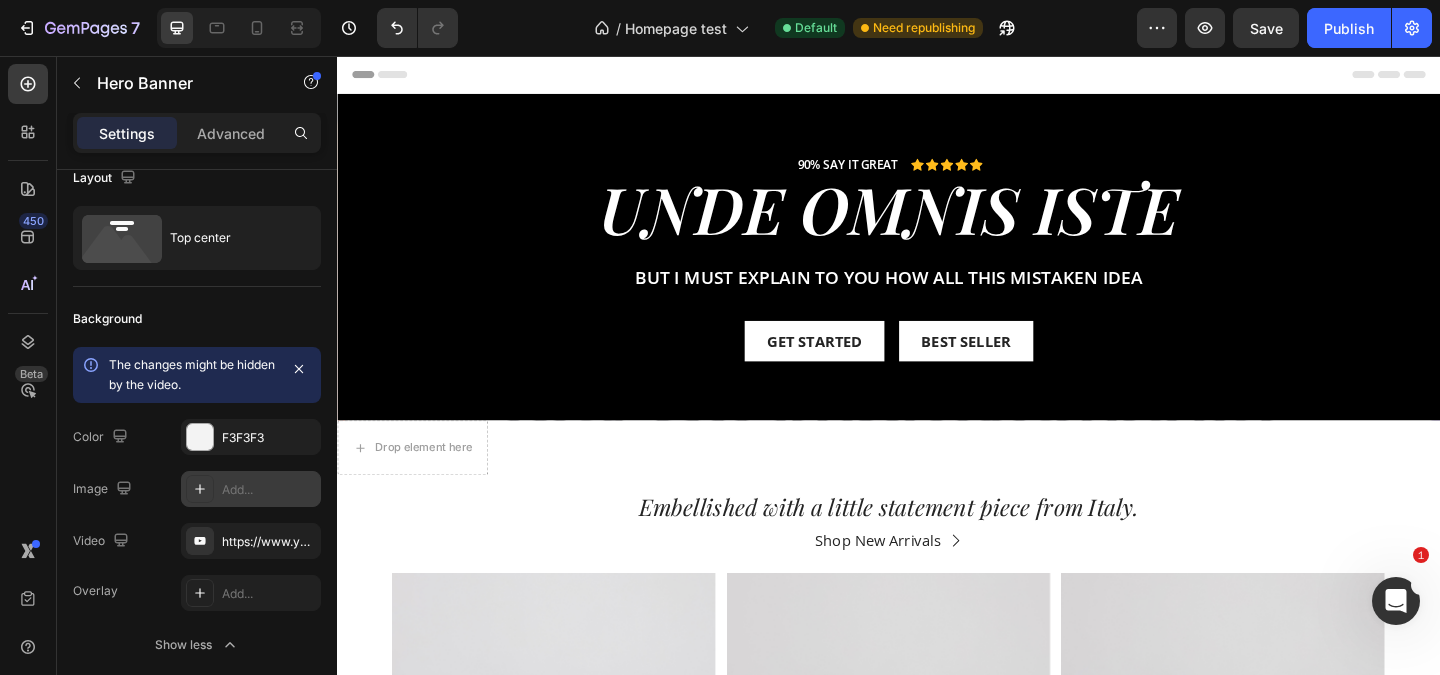 click on "Add..." at bounding box center (269, 490) 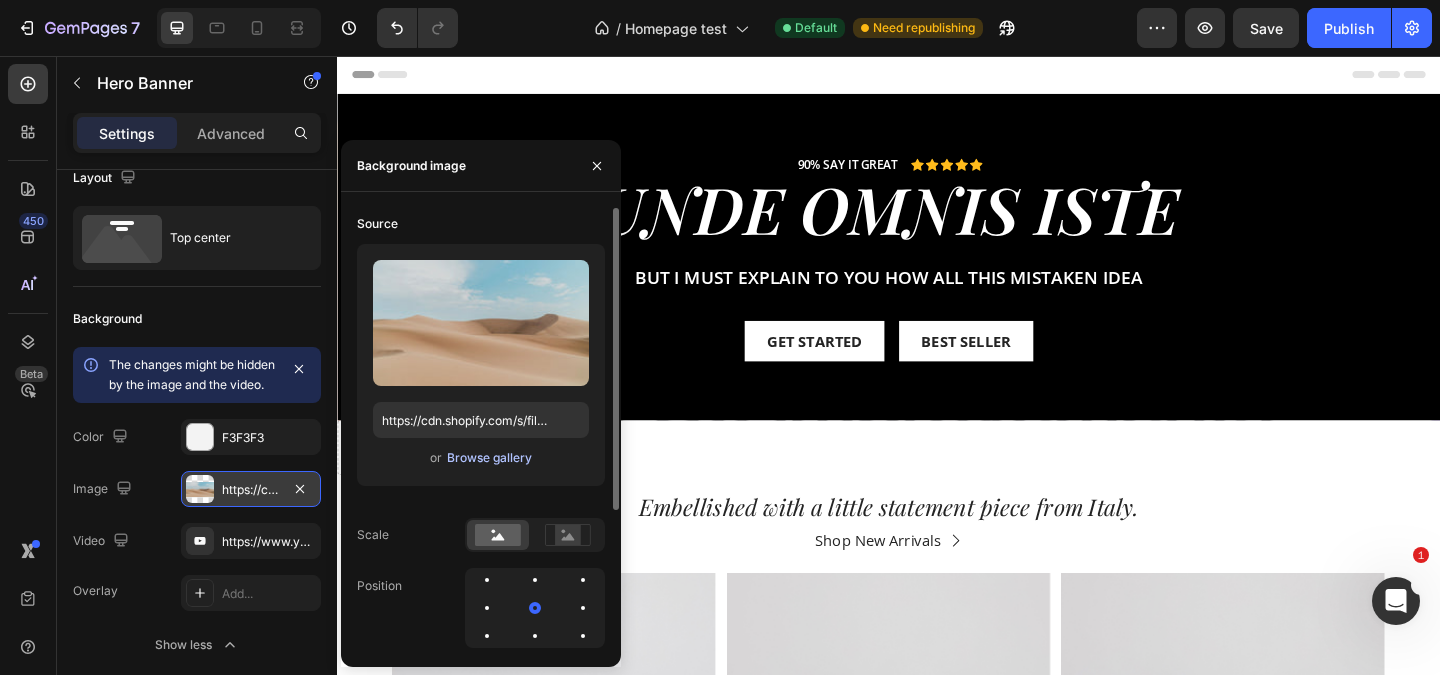 click on "Browse gallery" at bounding box center (489, 458) 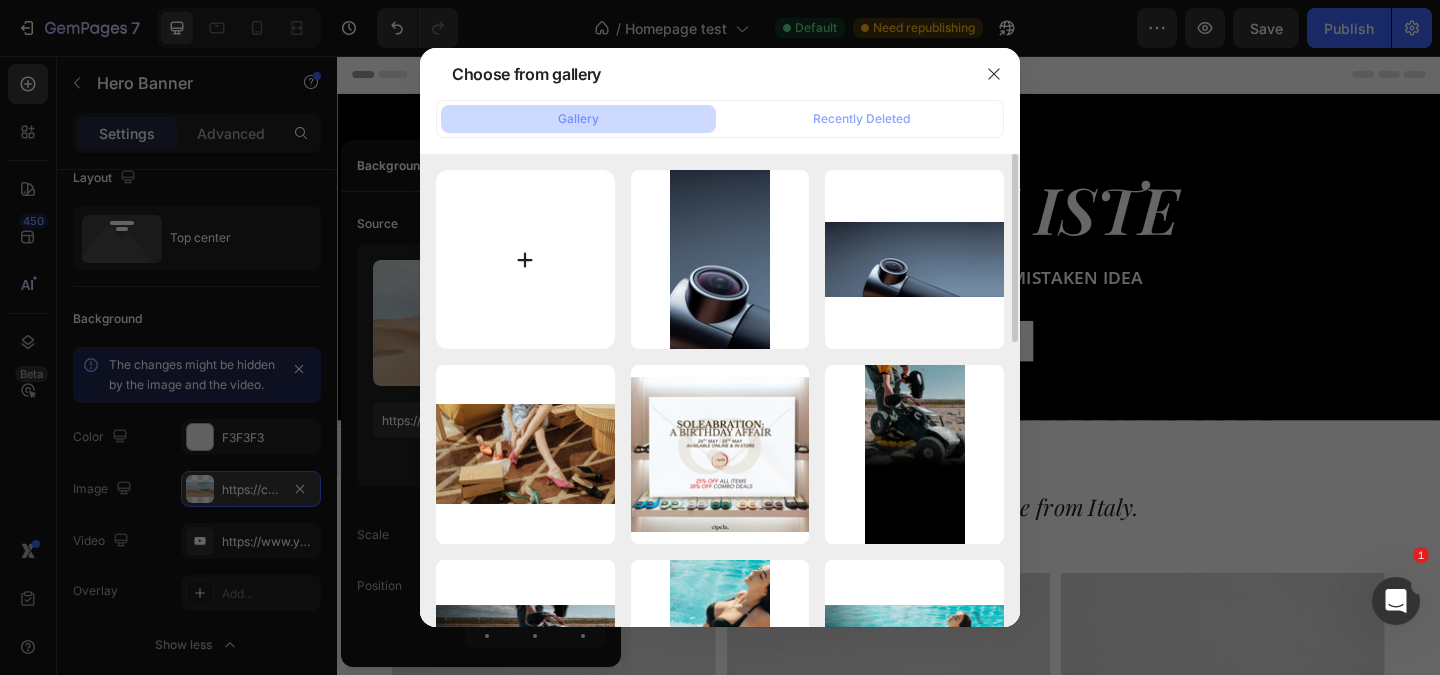 click at bounding box center (525, 259) 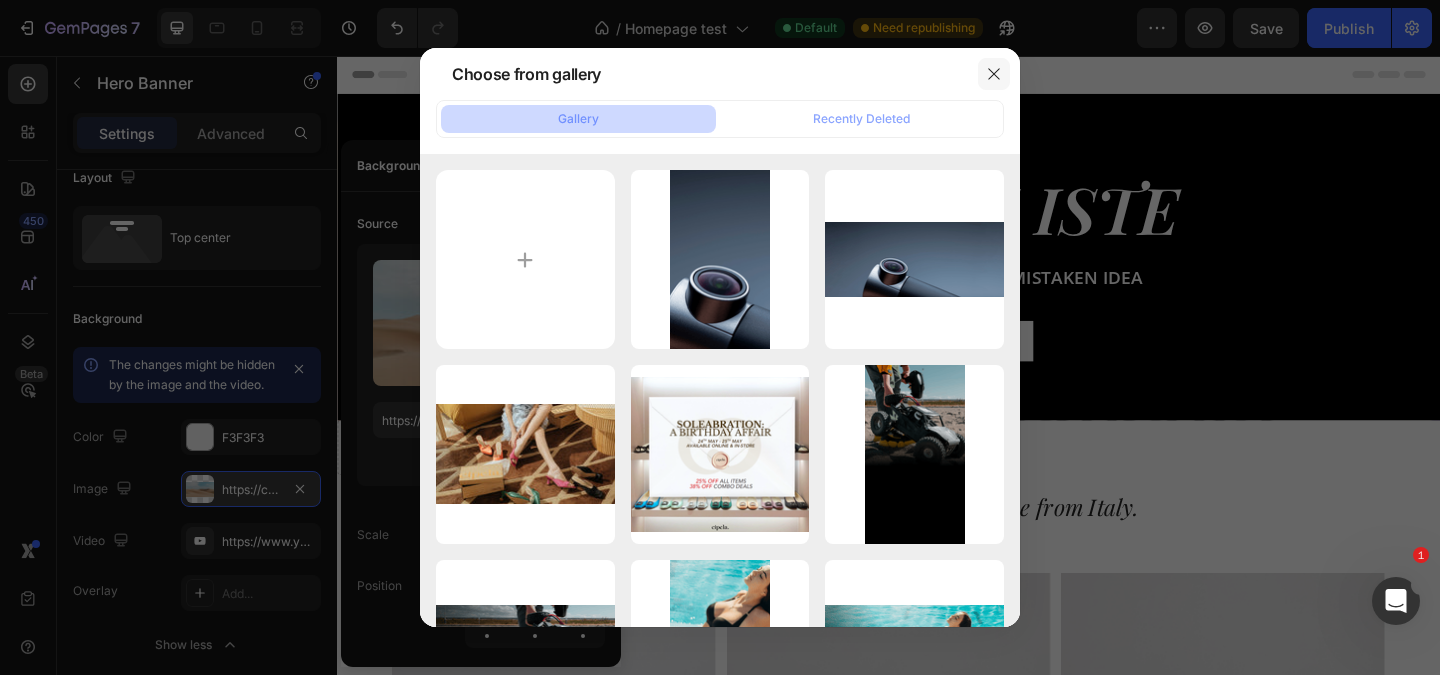 click 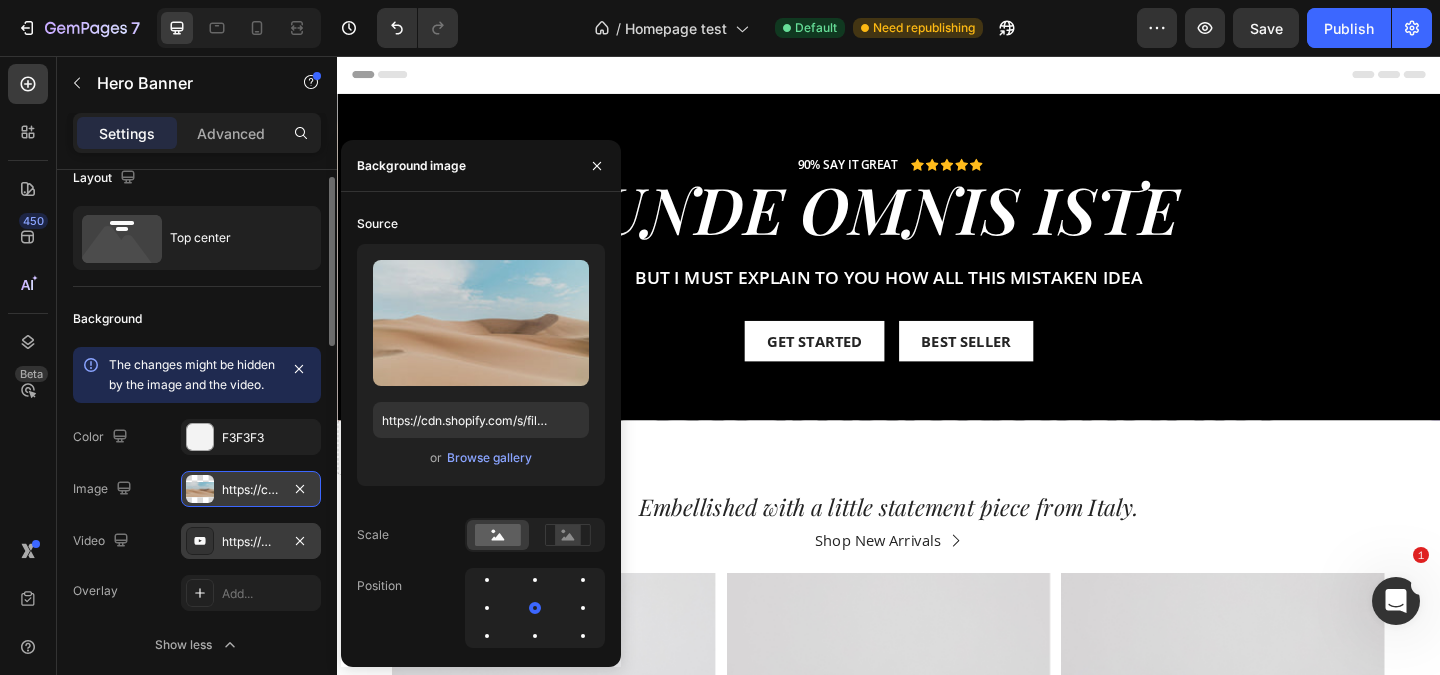 click on "https://www.youtube.com/watch?v=cyzh48XRS4M" at bounding box center [251, 542] 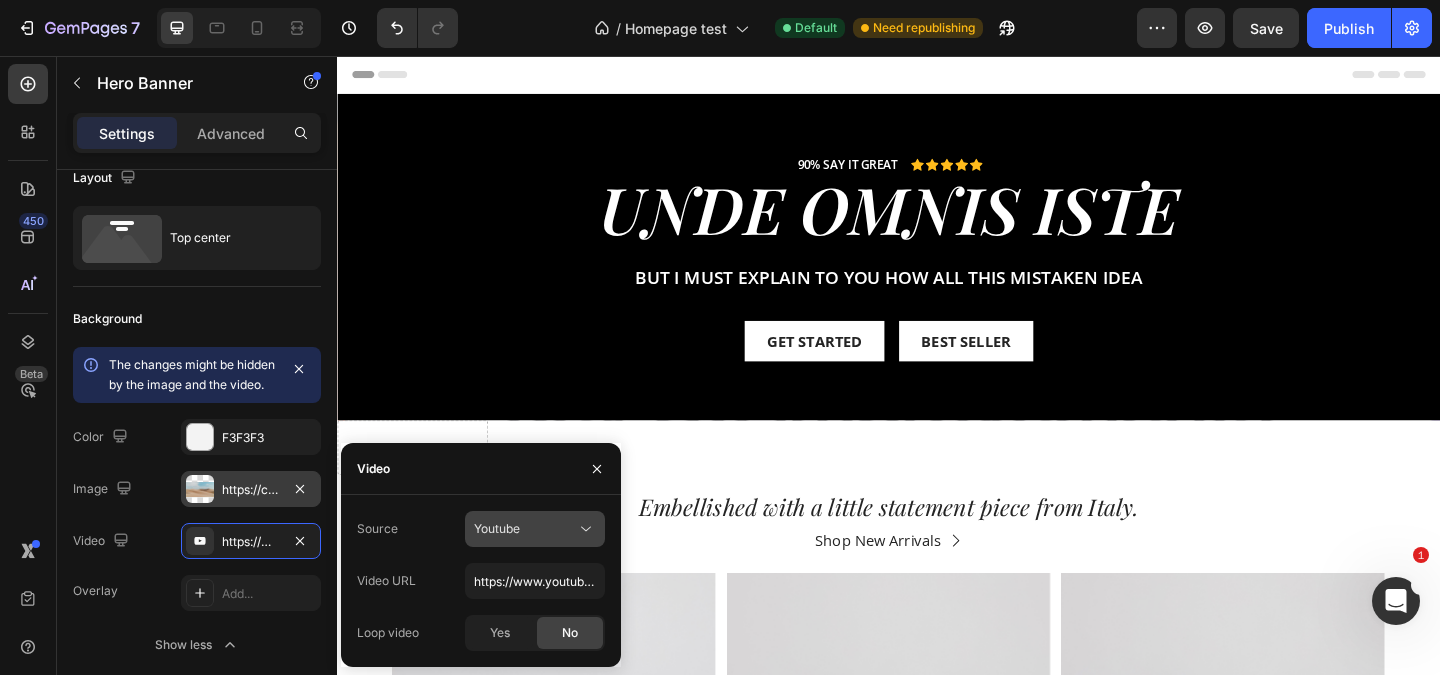 click 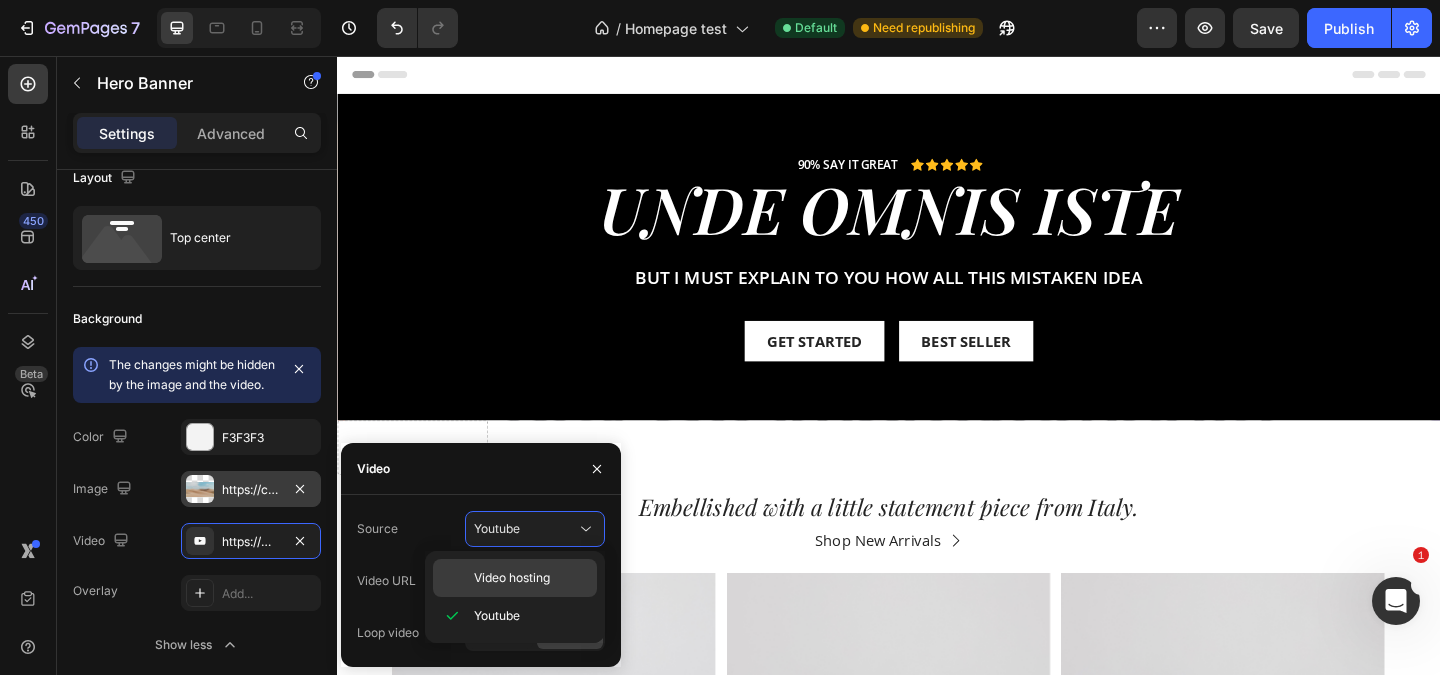 click on "Video hosting" at bounding box center (512, 578) 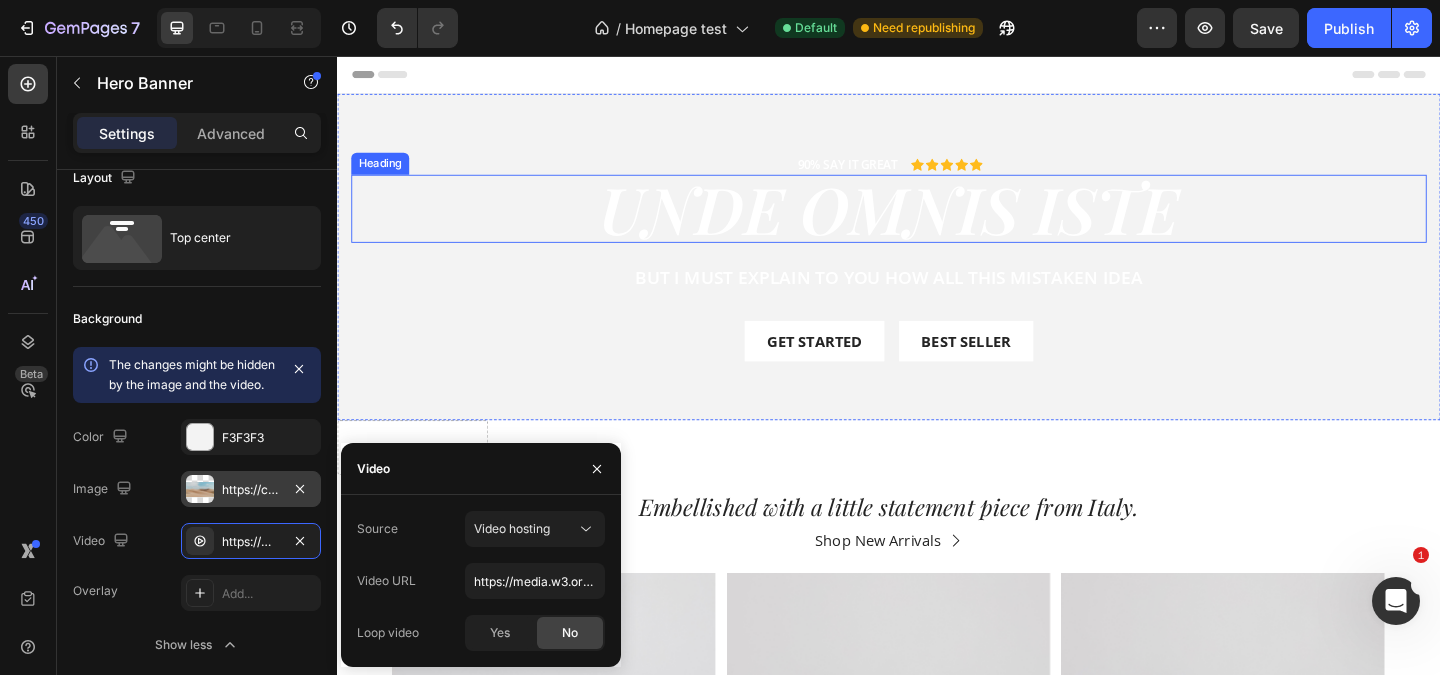 click on "unde omnis iste" at bounding box center (937, 222) 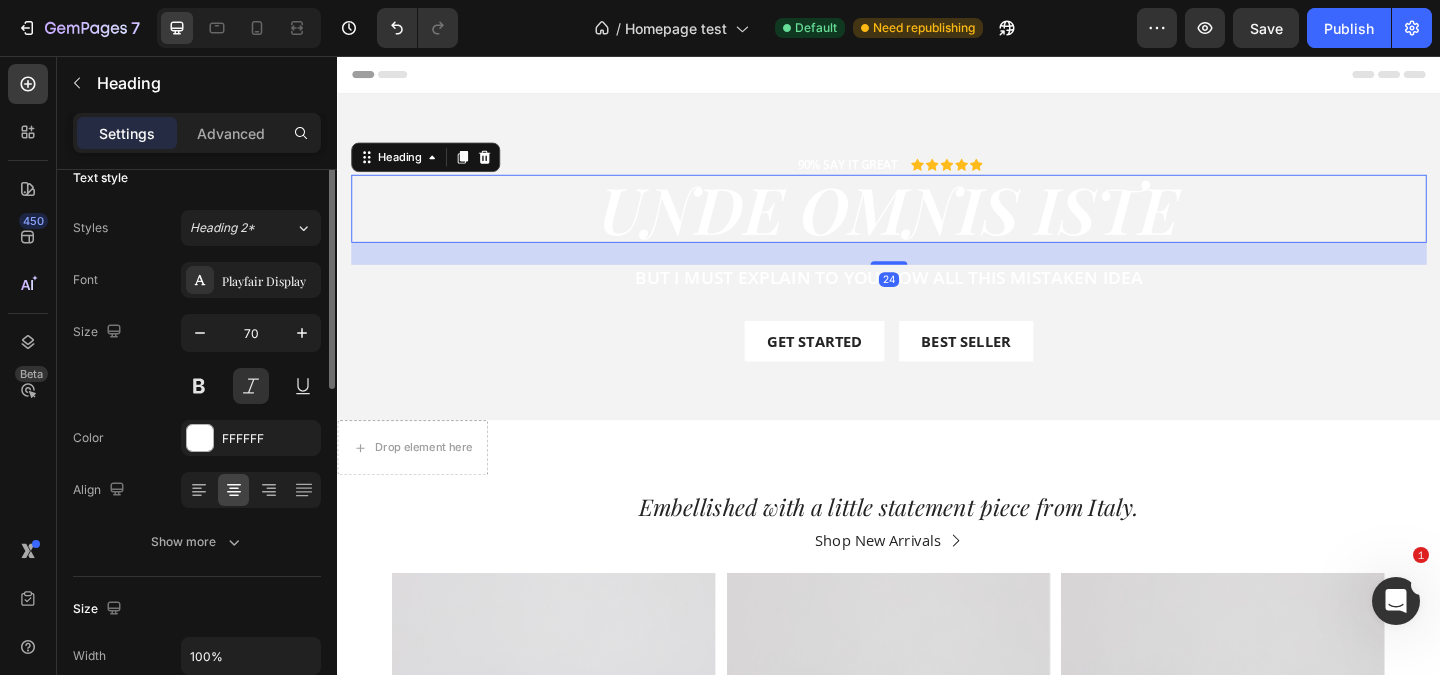 scroll, scrollTop: 0, scrollLeft: 0, axis: both 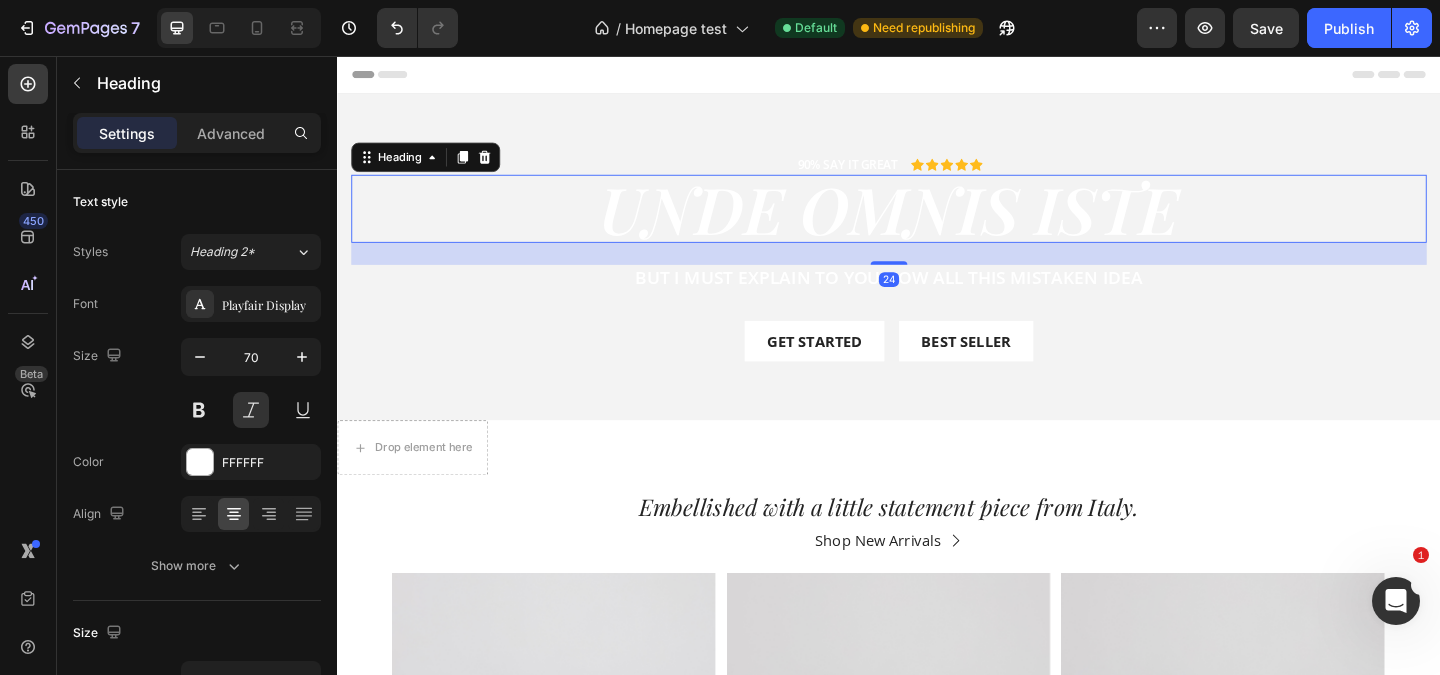 click on "unde omnis iste" at bounding box center (937, 222) 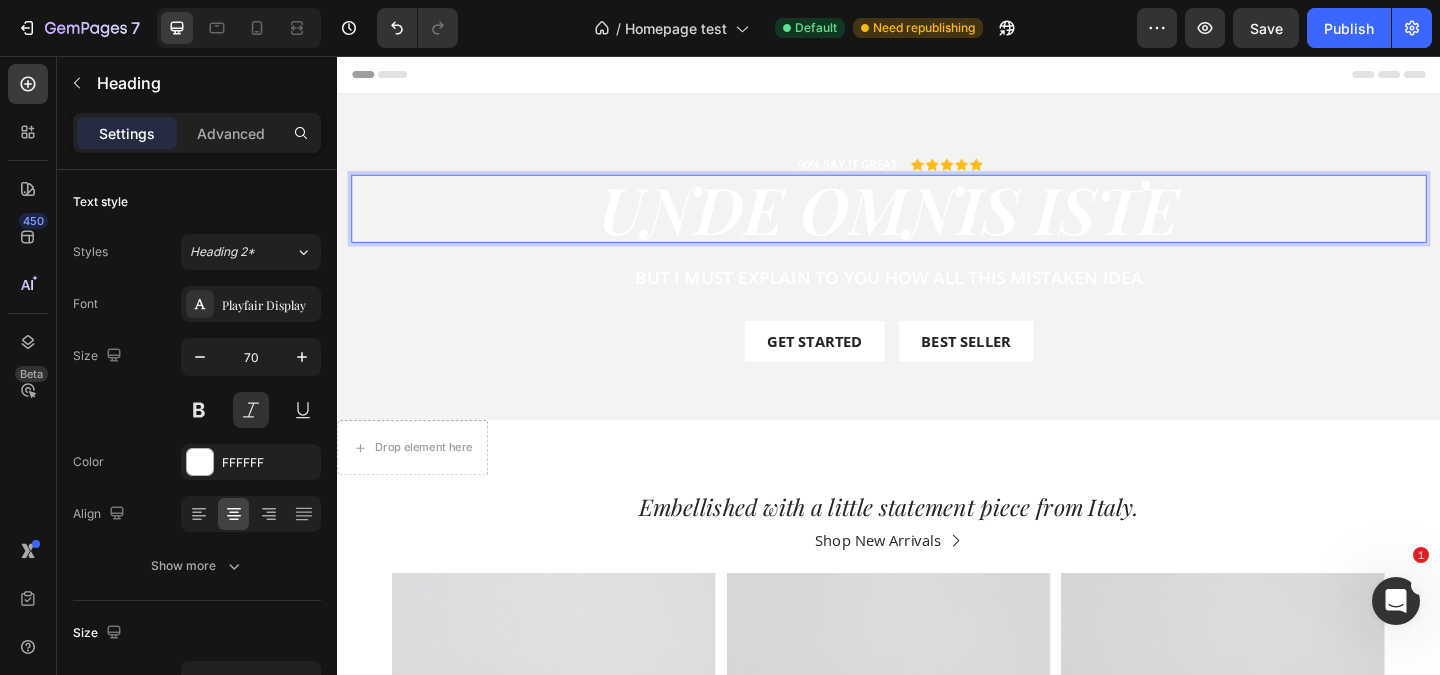 click on "unde omnis iste" at bounding box center [937, 222] 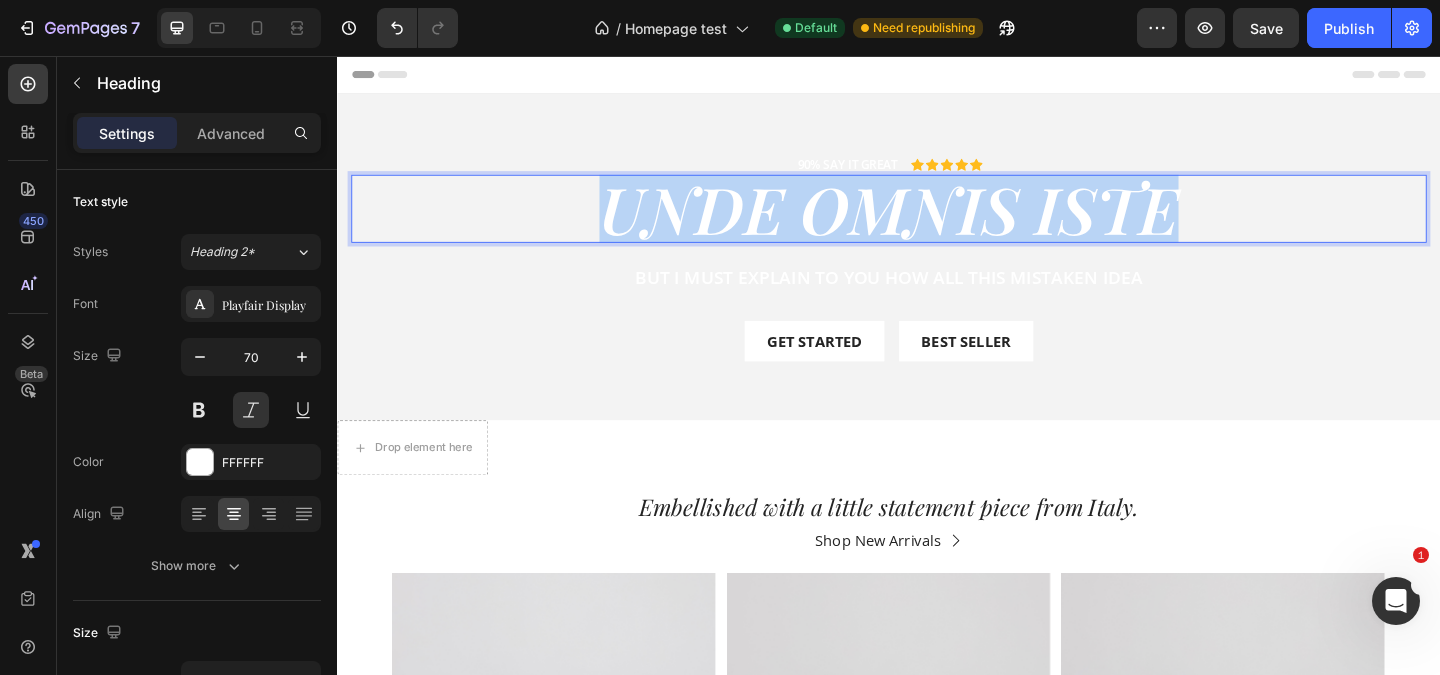 click on "unde omnis iste" at bounding box center [937, 222] 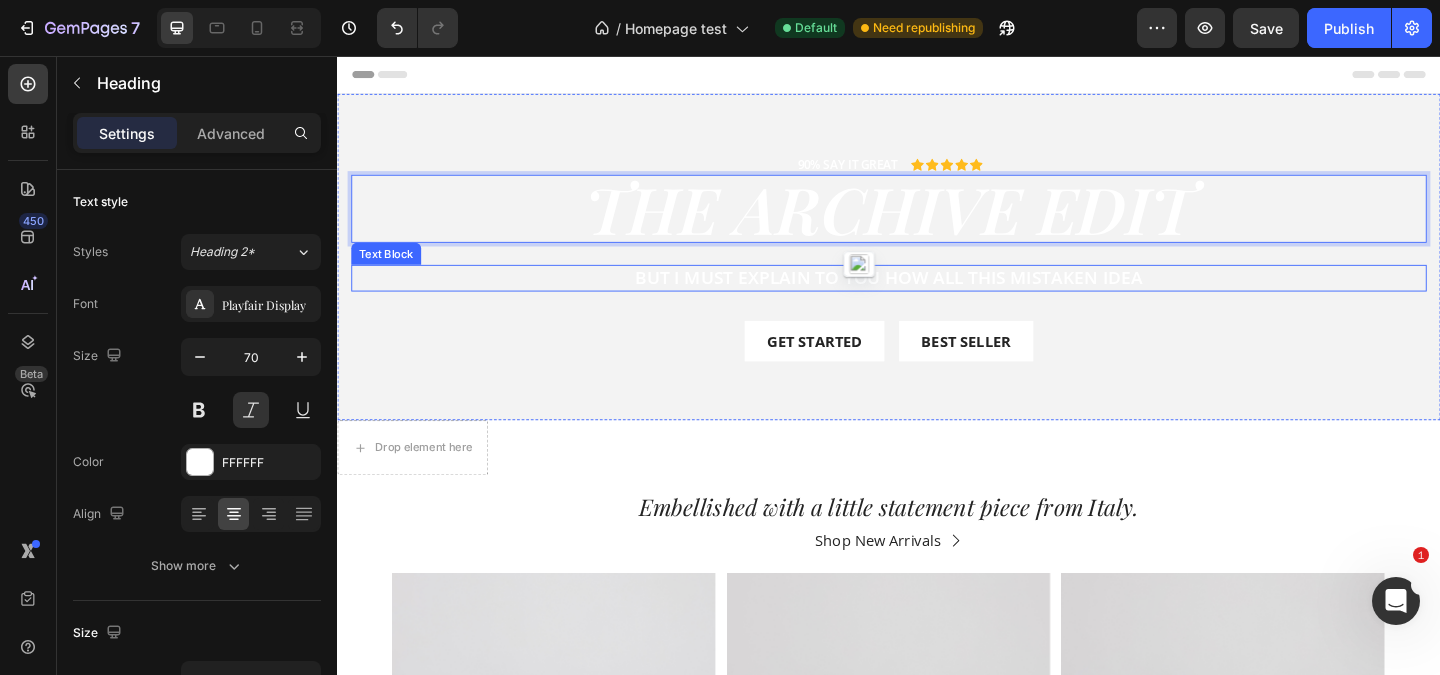 click on "But I must explain to you how all this mistaken idea" at bounding box center [937, 297] 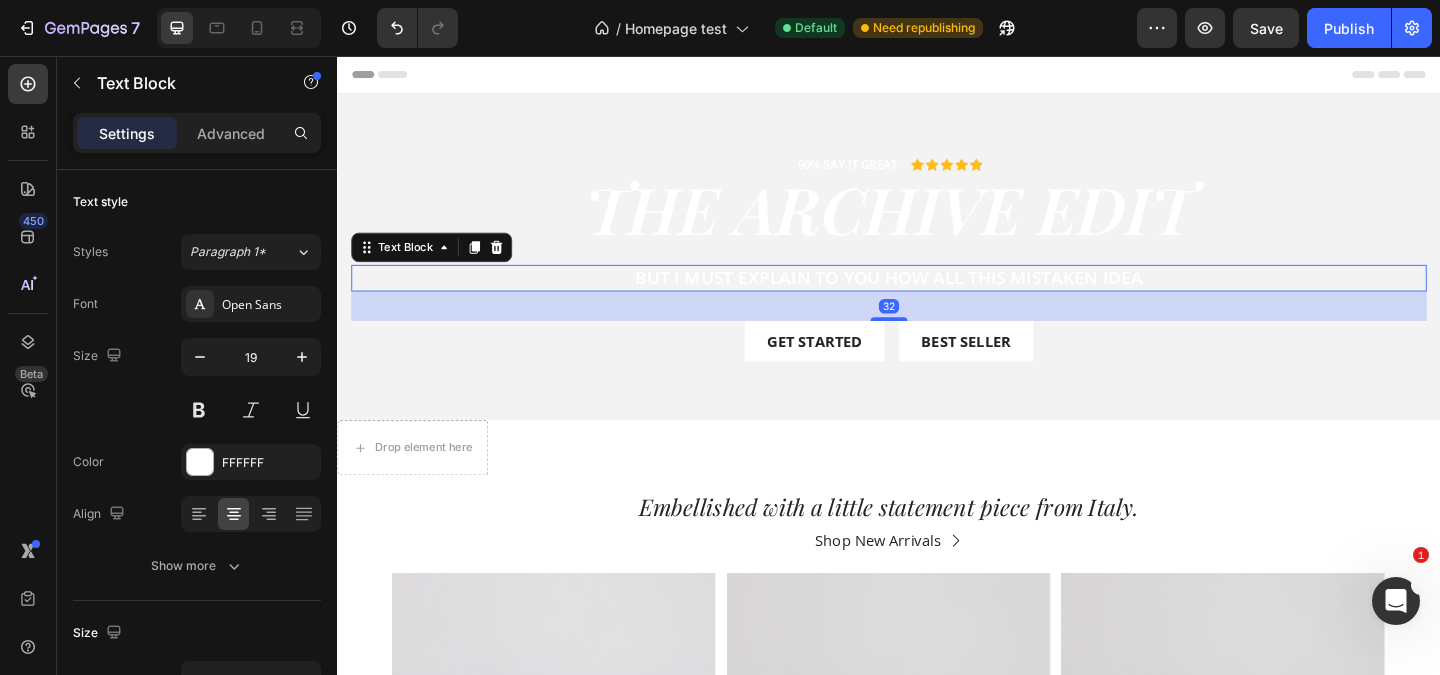 click on "But I must explain to you how all this mistaken idea" at bounding box center (937, 297) 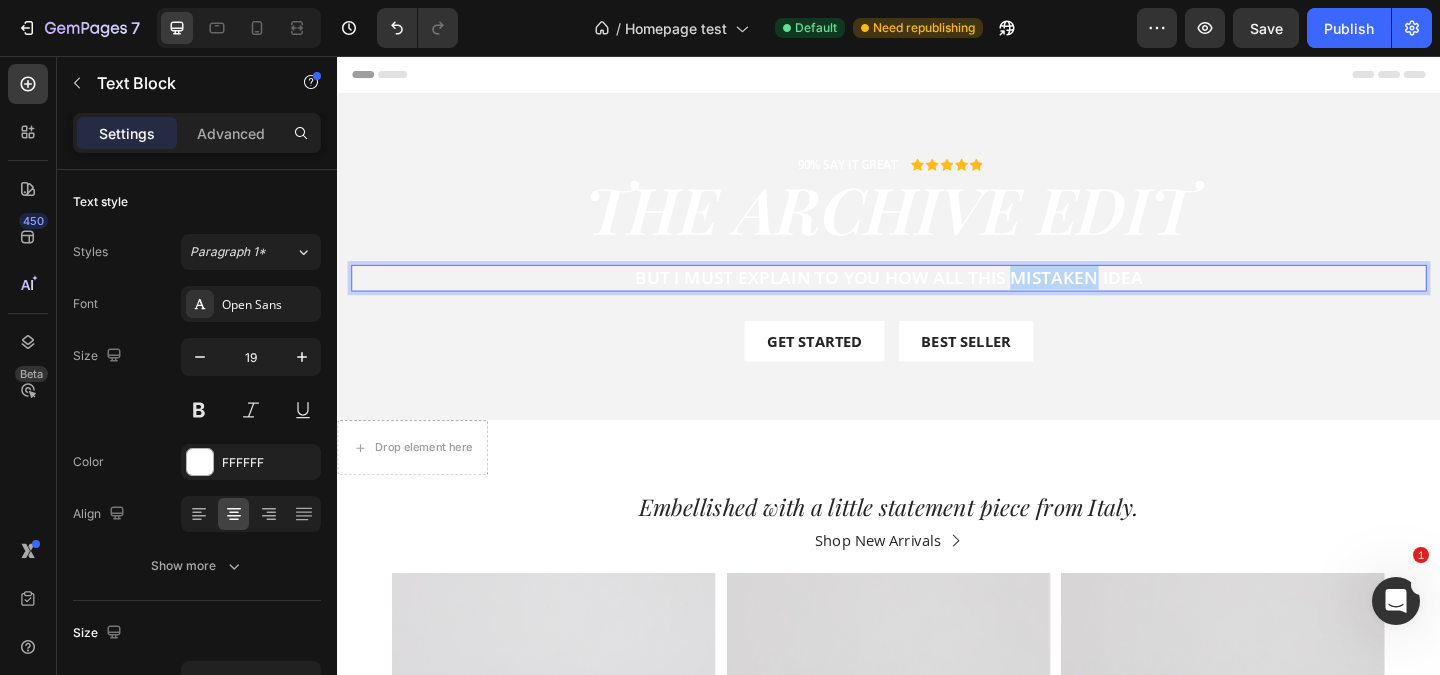 click on "But I must explain to you how all this mistaken idea" at bounding box center (937, 297) 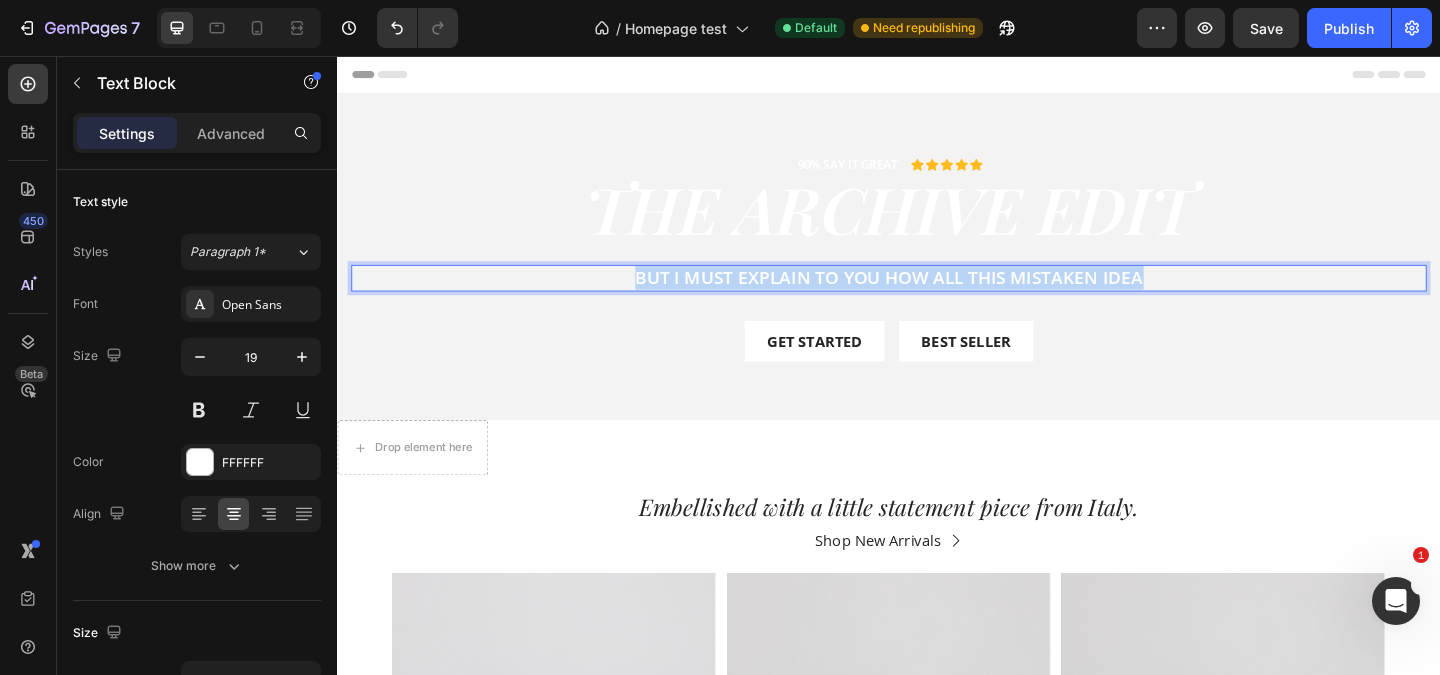 click on "But I must explain to you how all this mistaken idea" at bounding box center (937, 297) 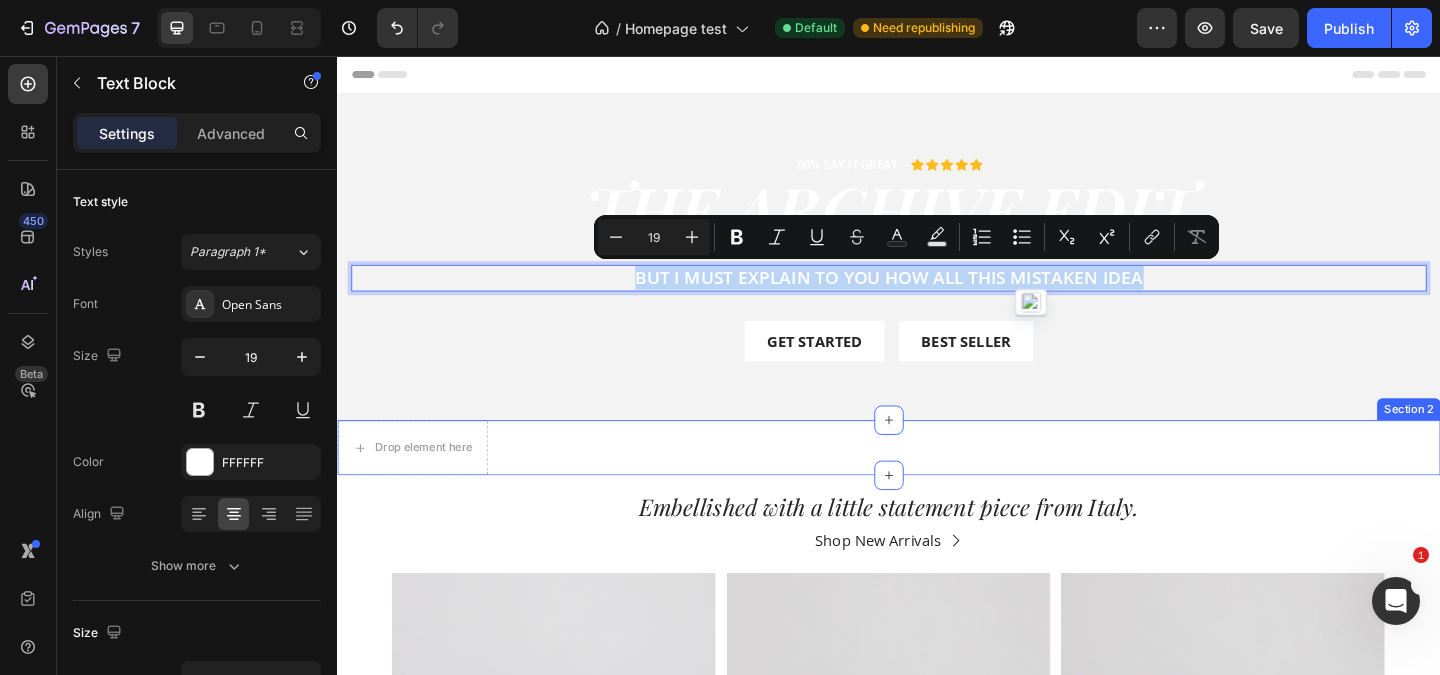 click on "90% SAY IT GREAT Text Block Icon Icon Icon Icon Icon Icon List Row The archive edit Heading But I must explain to you how all this mistaken idea Text Block   32 Get started Button Best Seller Button Row" at bounding box center [937, 274] 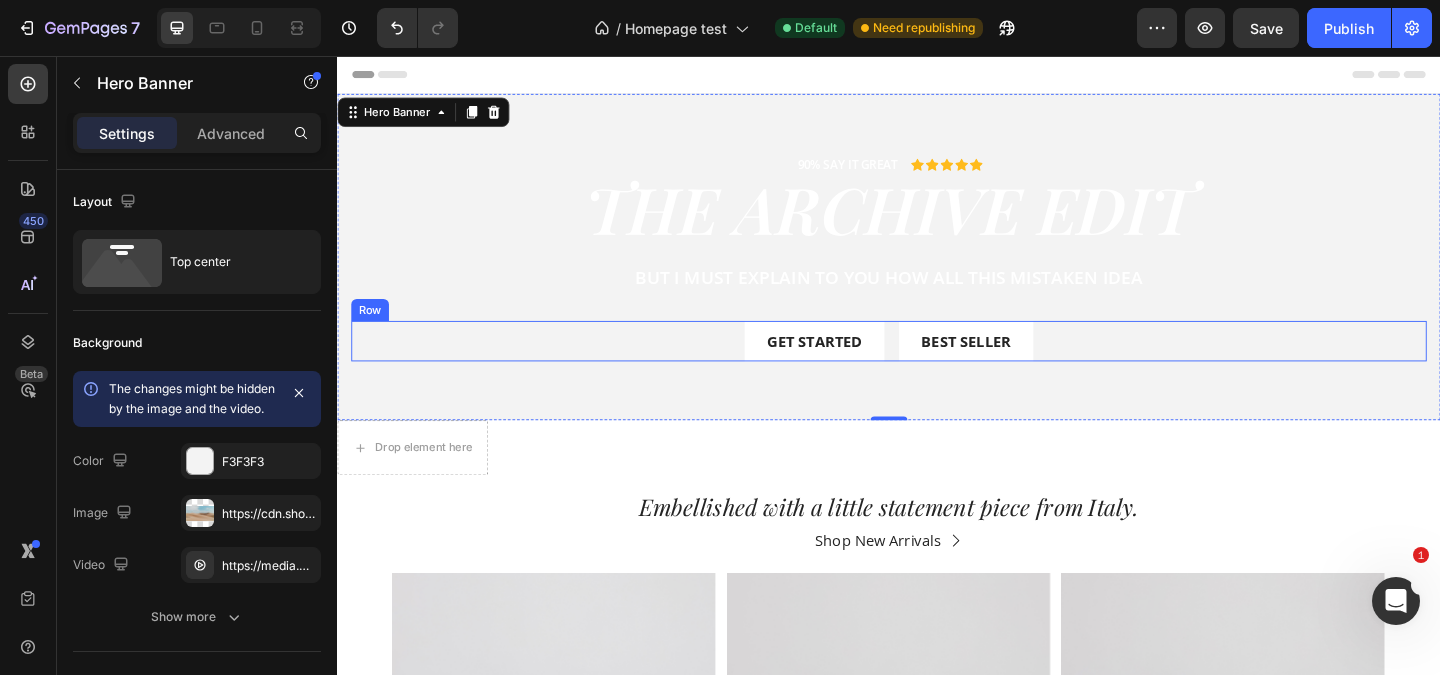 click on "Get started Button Best Seller Button Row" at bounding box center (937, 366) 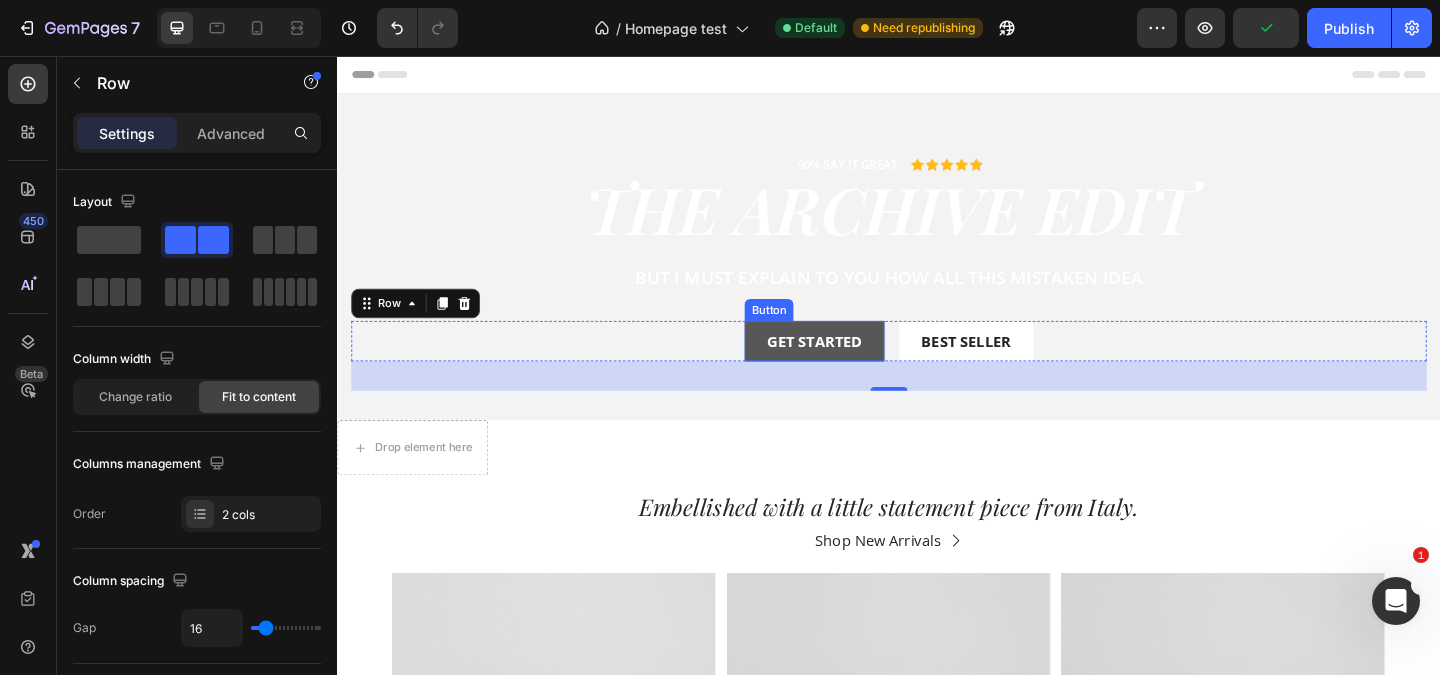 click on "Get started" at bounding box center (856, 366) 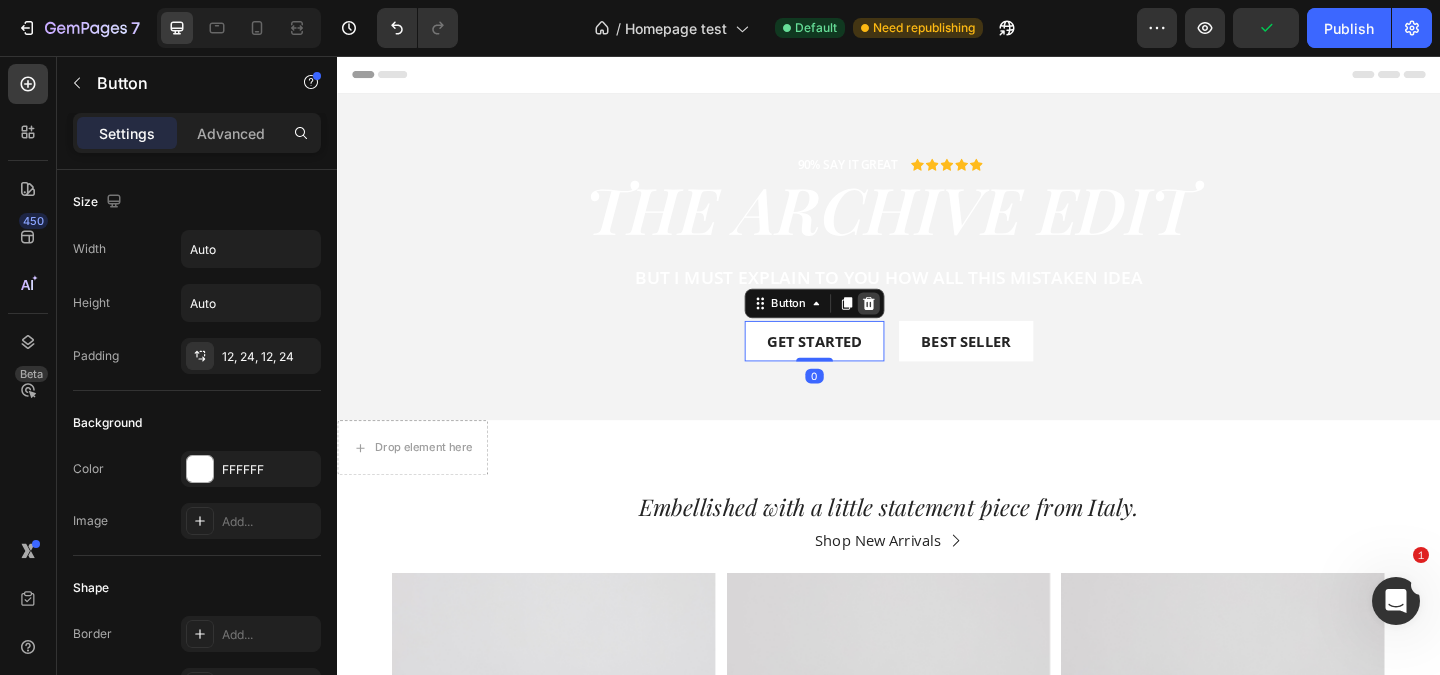 click at bounding box center (915, 325) 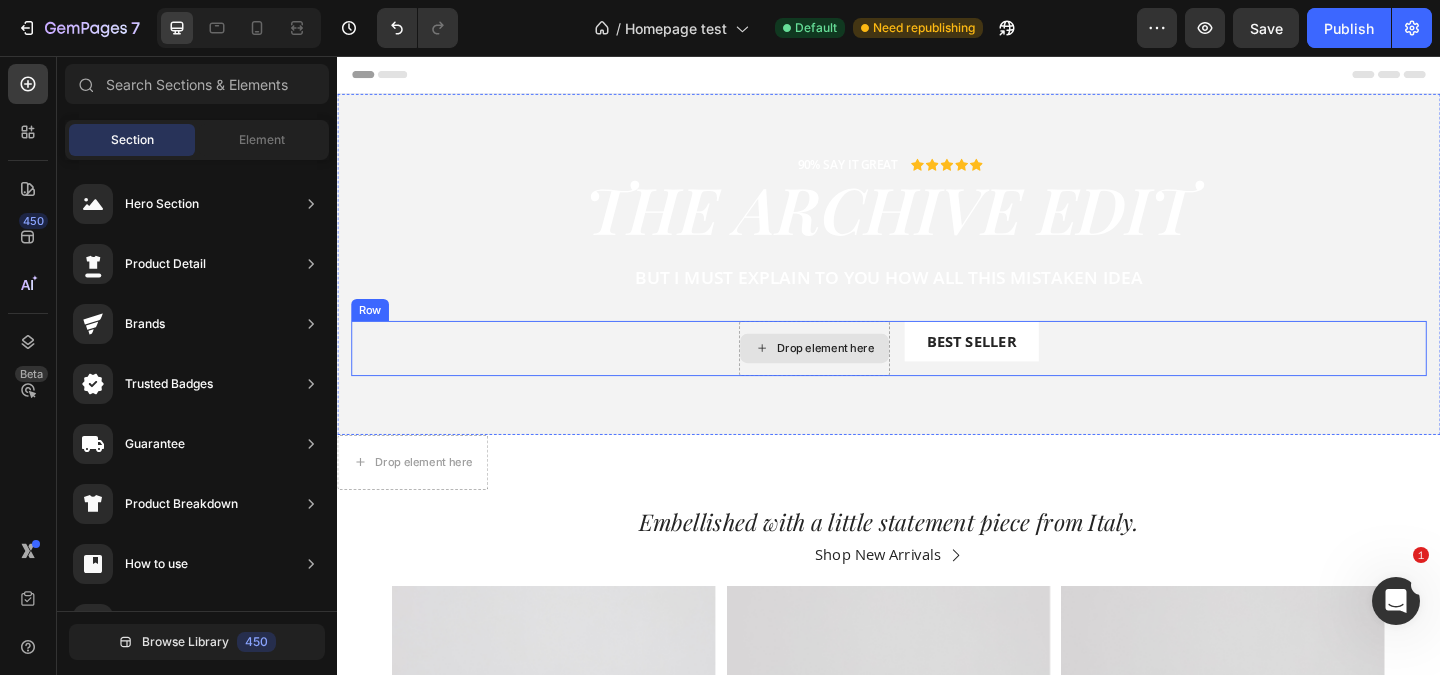 click on "Drop element here" at bounding box center (856, 374) 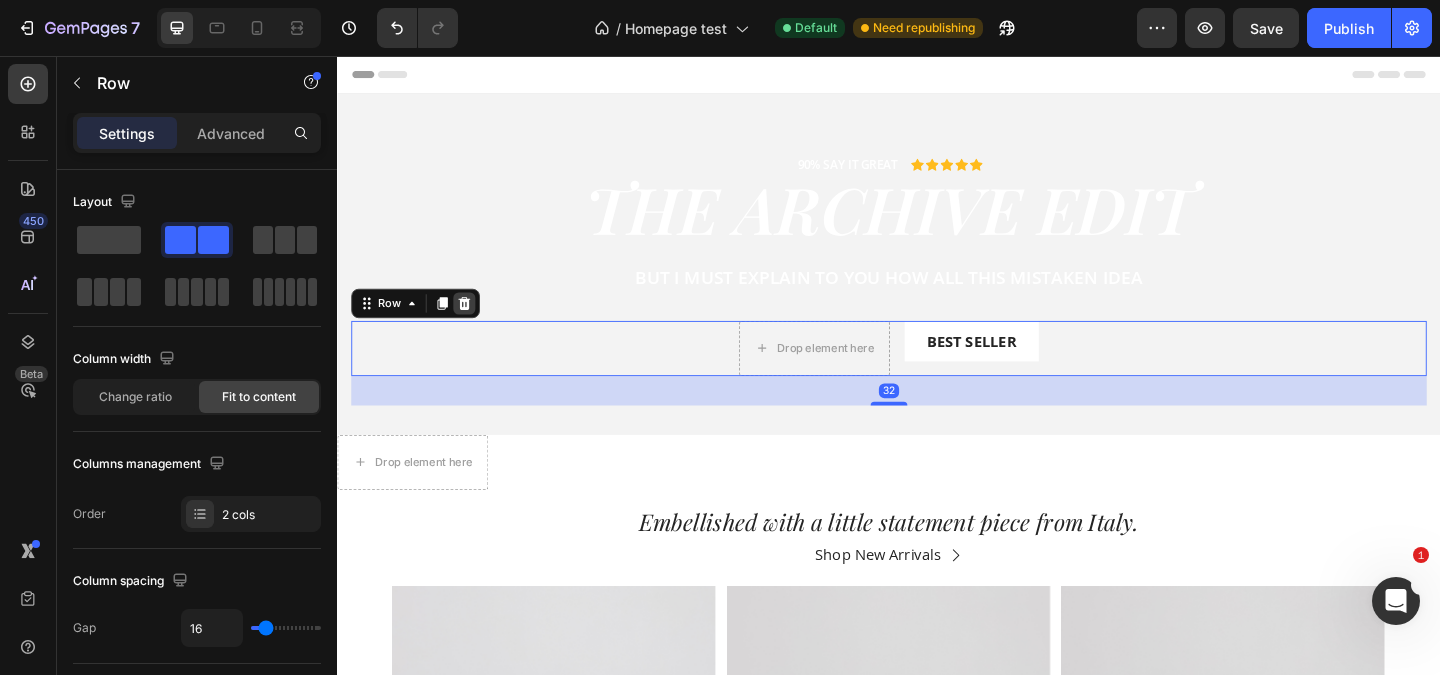 click 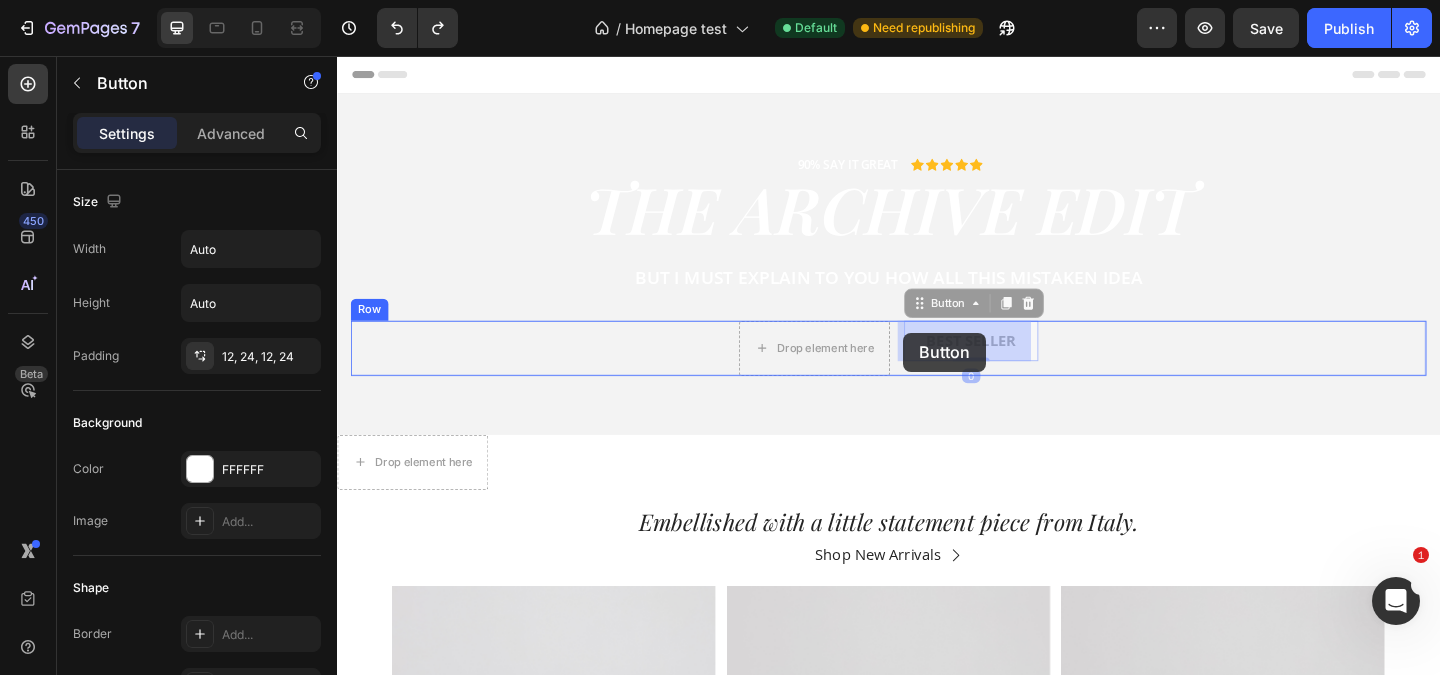 drag, startPoint x: 1039, startPoint y: 360, endPoint x: 953, endPoint y: 357, distance: 86.05231 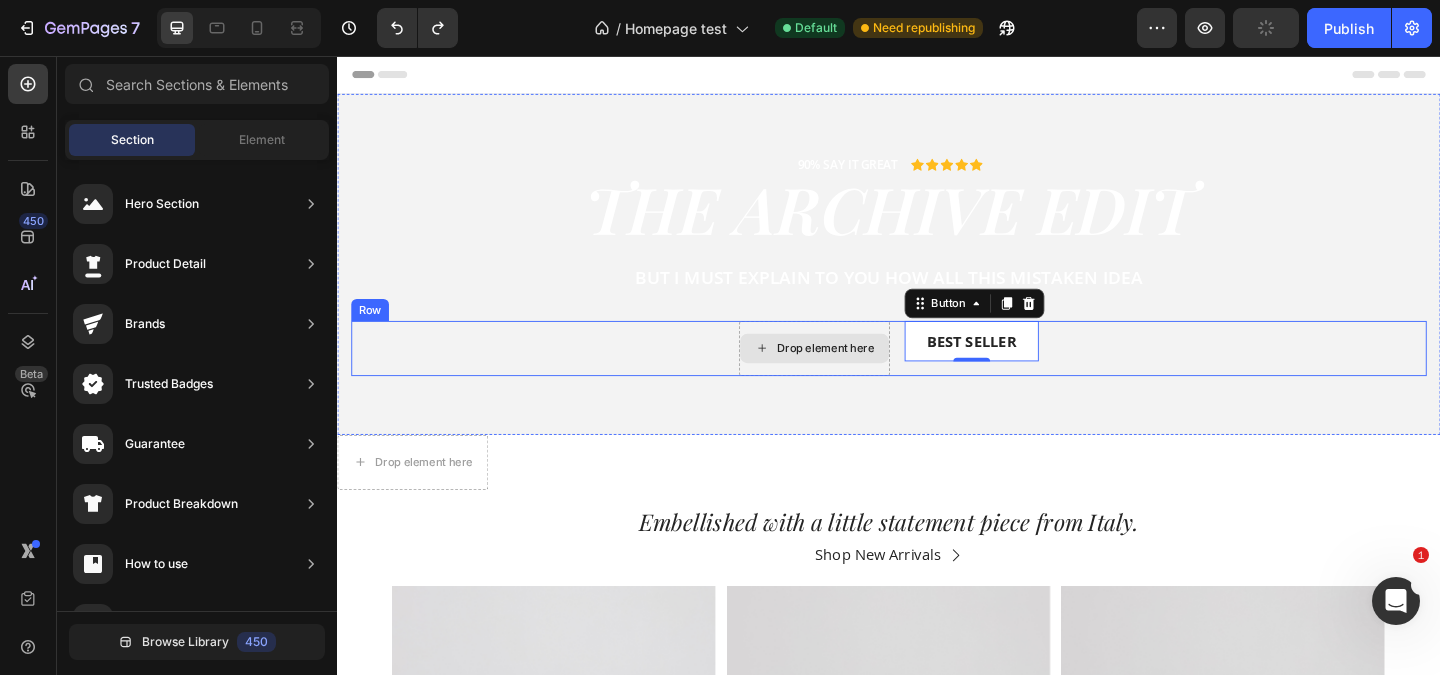 click on "Drop element here" at bounding box center [868, 374] 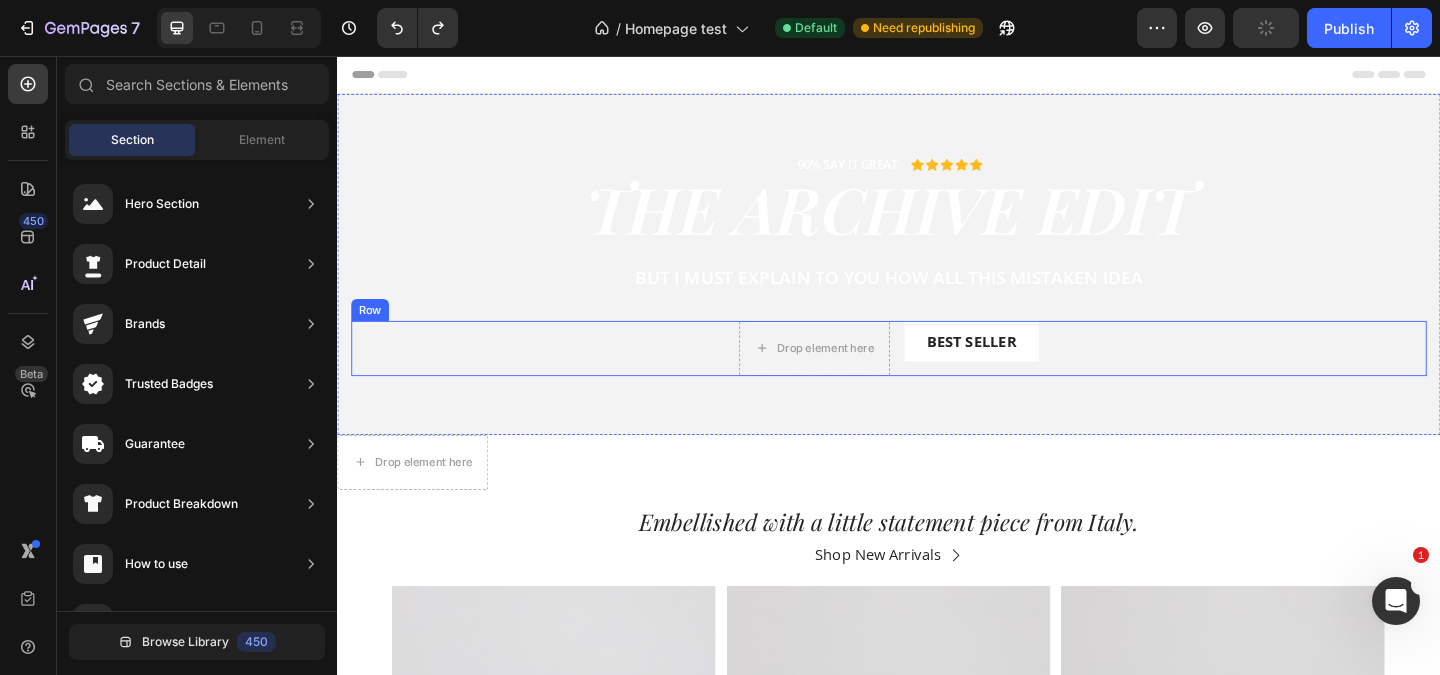 click on "Drop element here Best Seller Button Row" at bounding box center [937, 374] 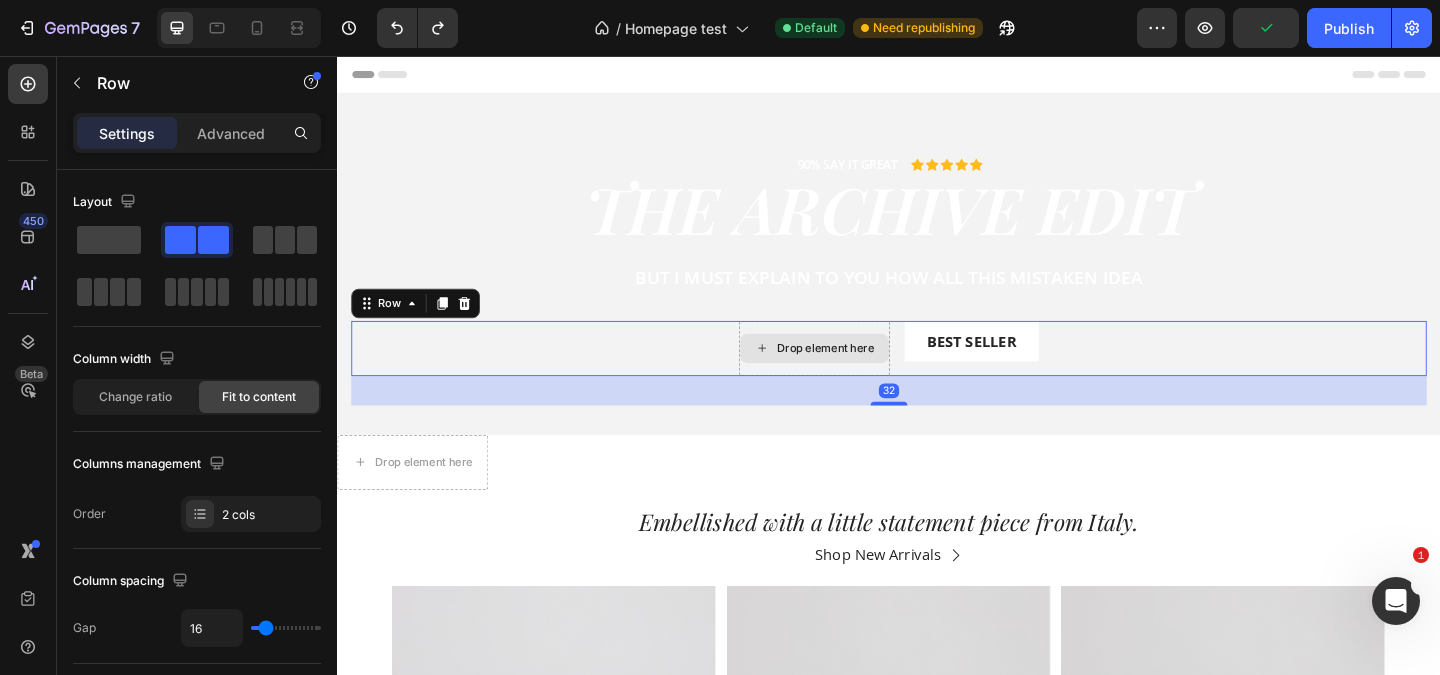 click on "Drop element here" at bounding box center (856, 374) 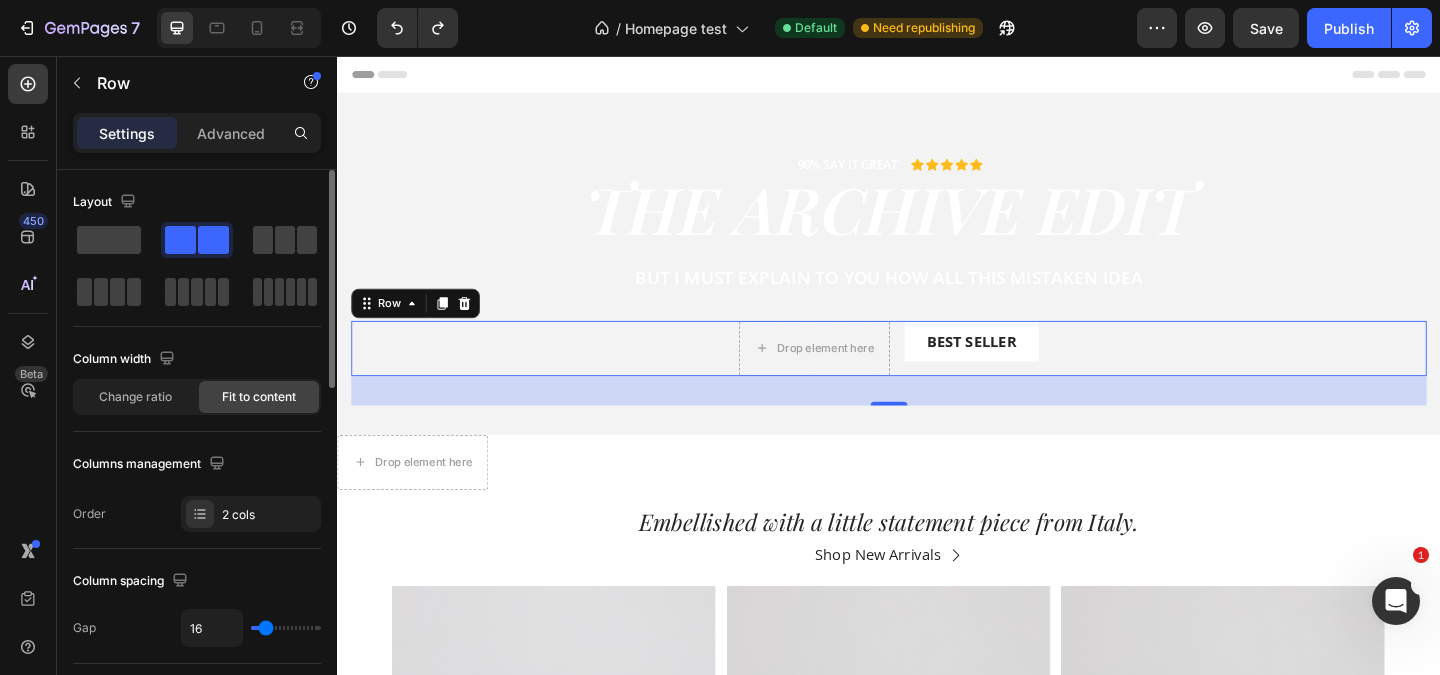 scroll, scrollTop: 33, scrollLeft: 0, axis: vertical 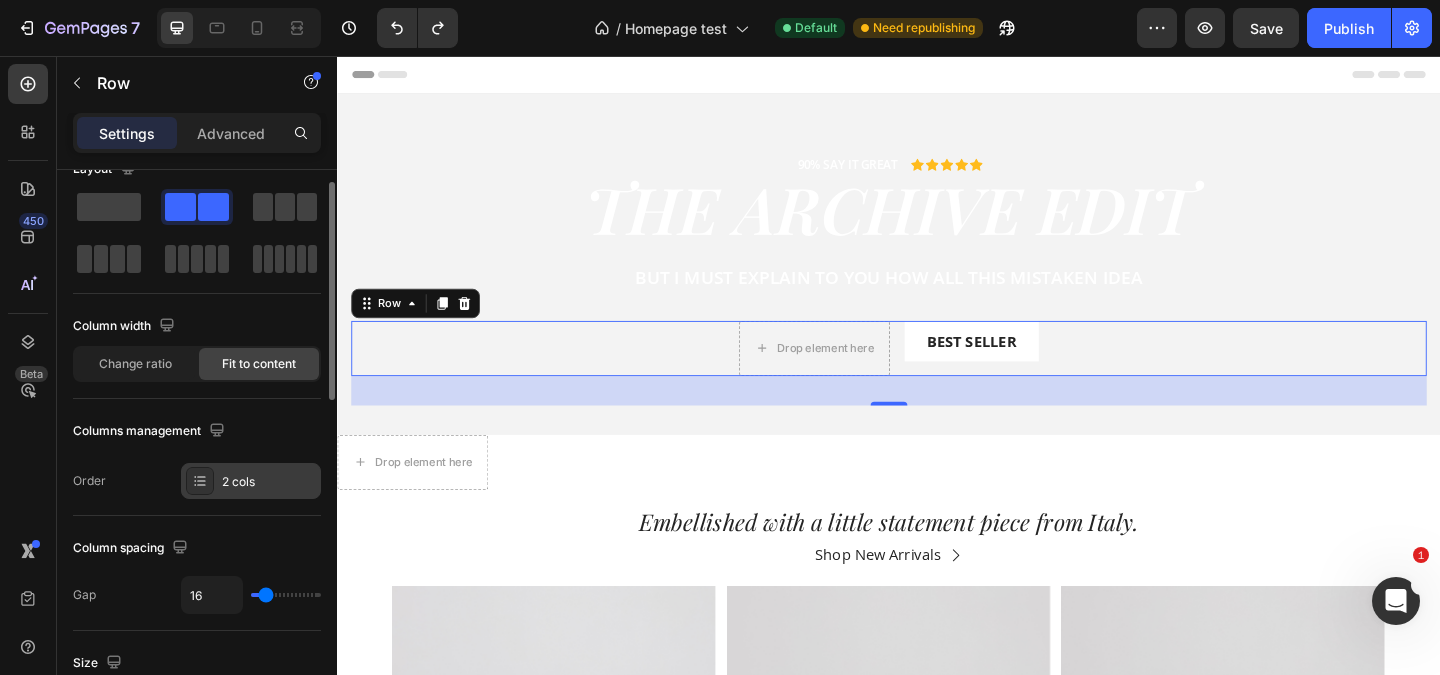 click on "2 cols" at bounding box center (269, 482) 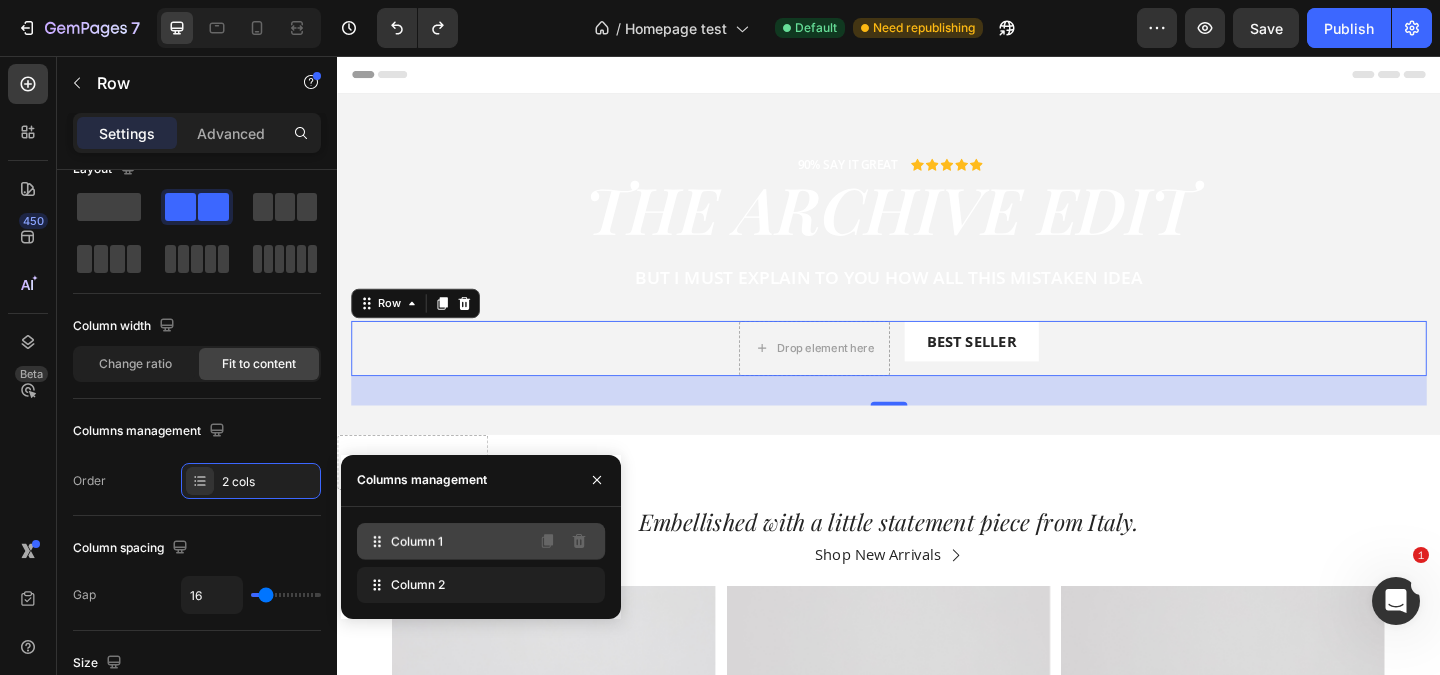 click on "Column 1" 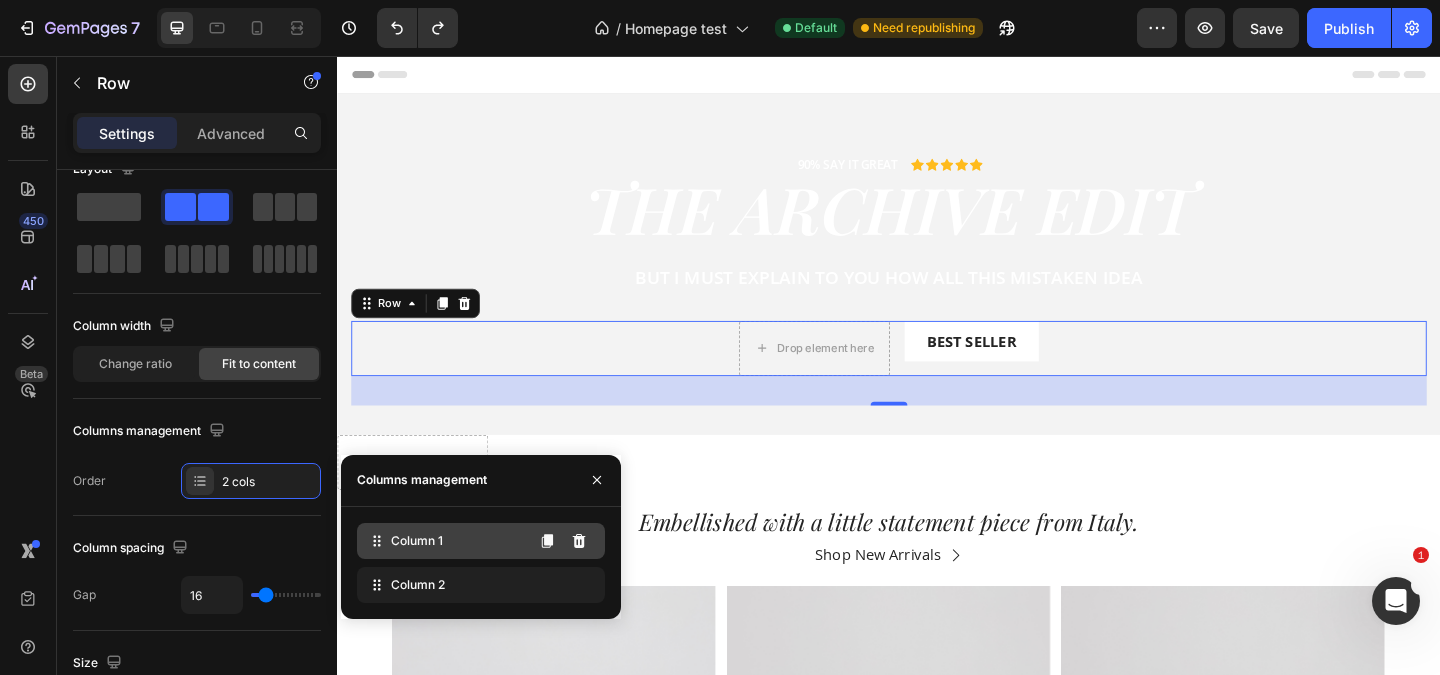 click on "Column 1" at bounding box center (417, 541) 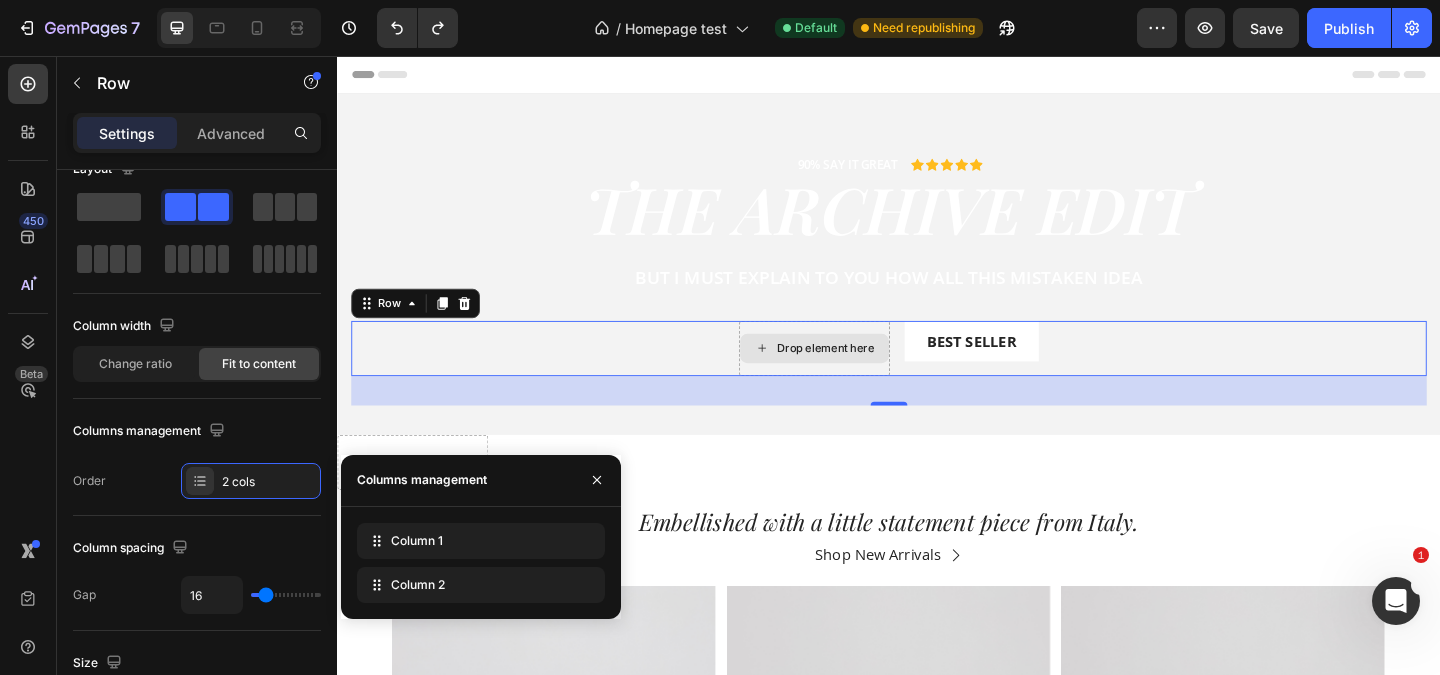 drag, startPoint x: 784, startPoint y: 597, endPoint x: 887, endPoint y: 363, distance: 255.6658 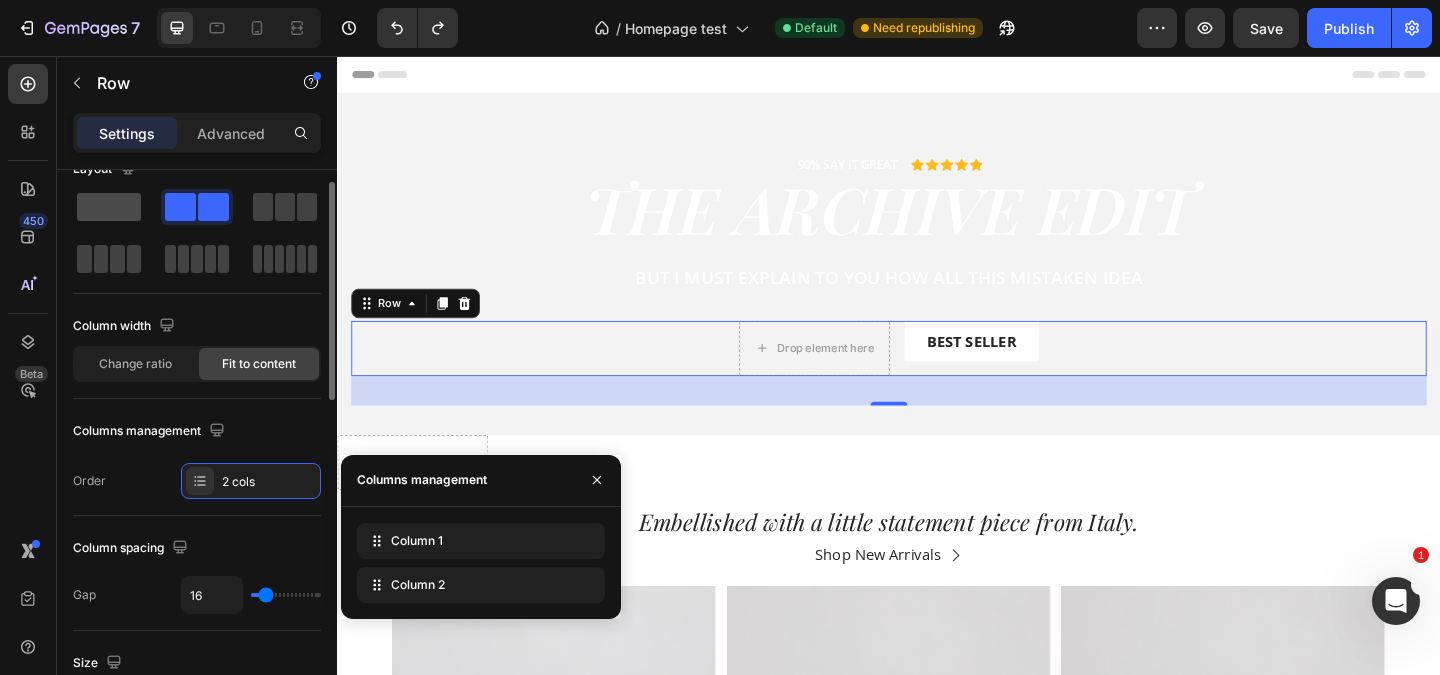 click 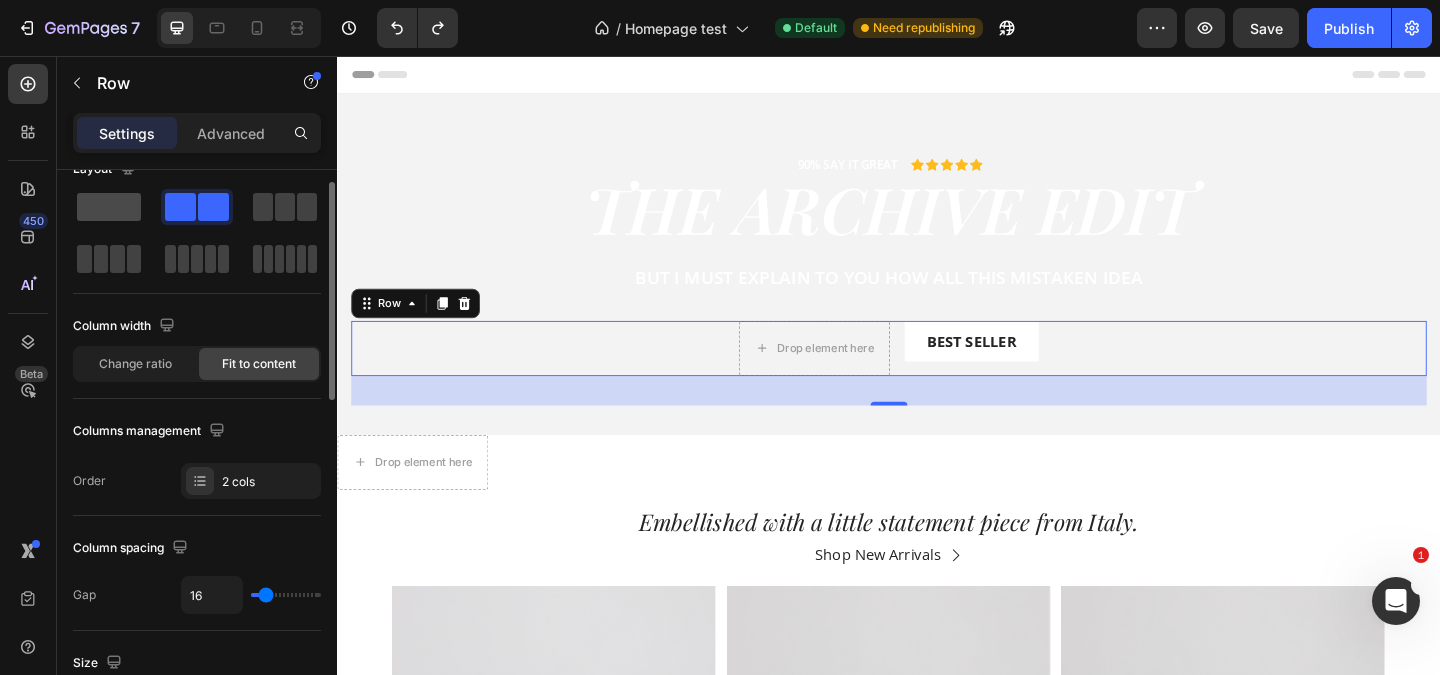 click 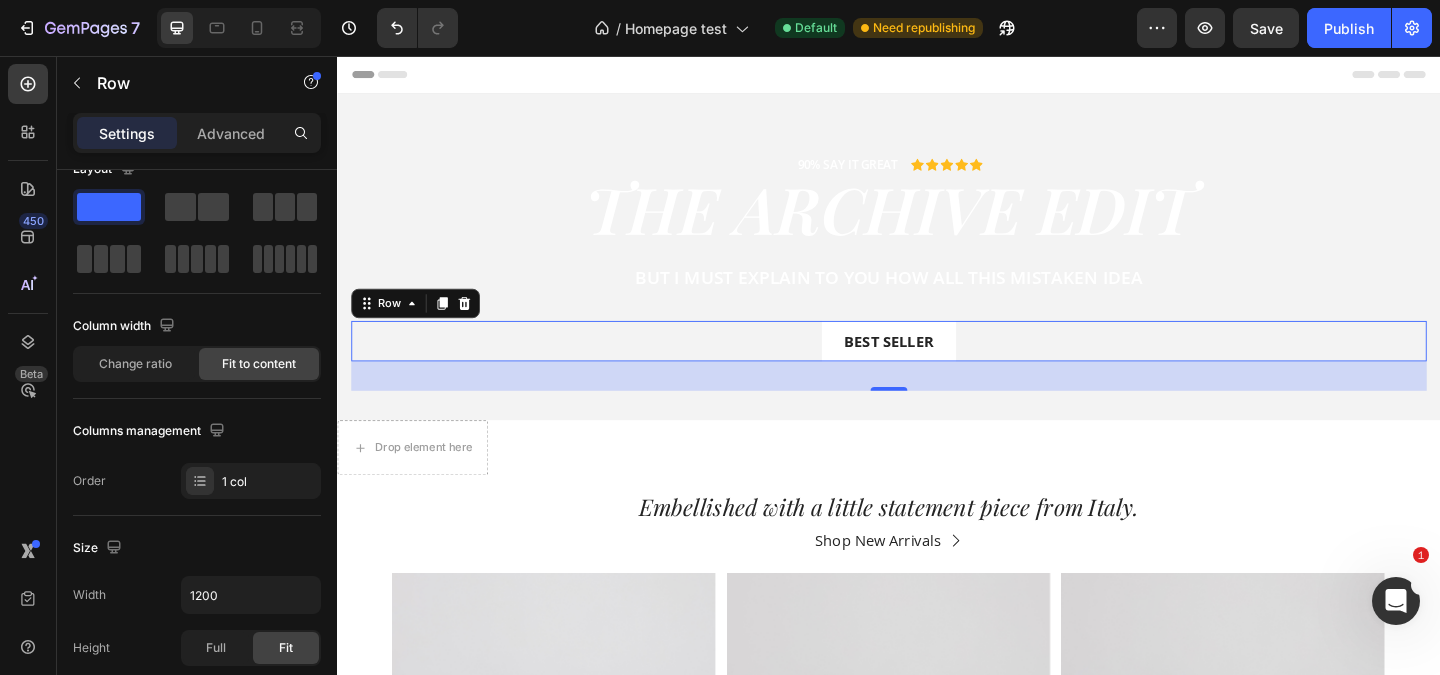 click on "Best Seller Button Row   32" at bounding box center (937, 366) 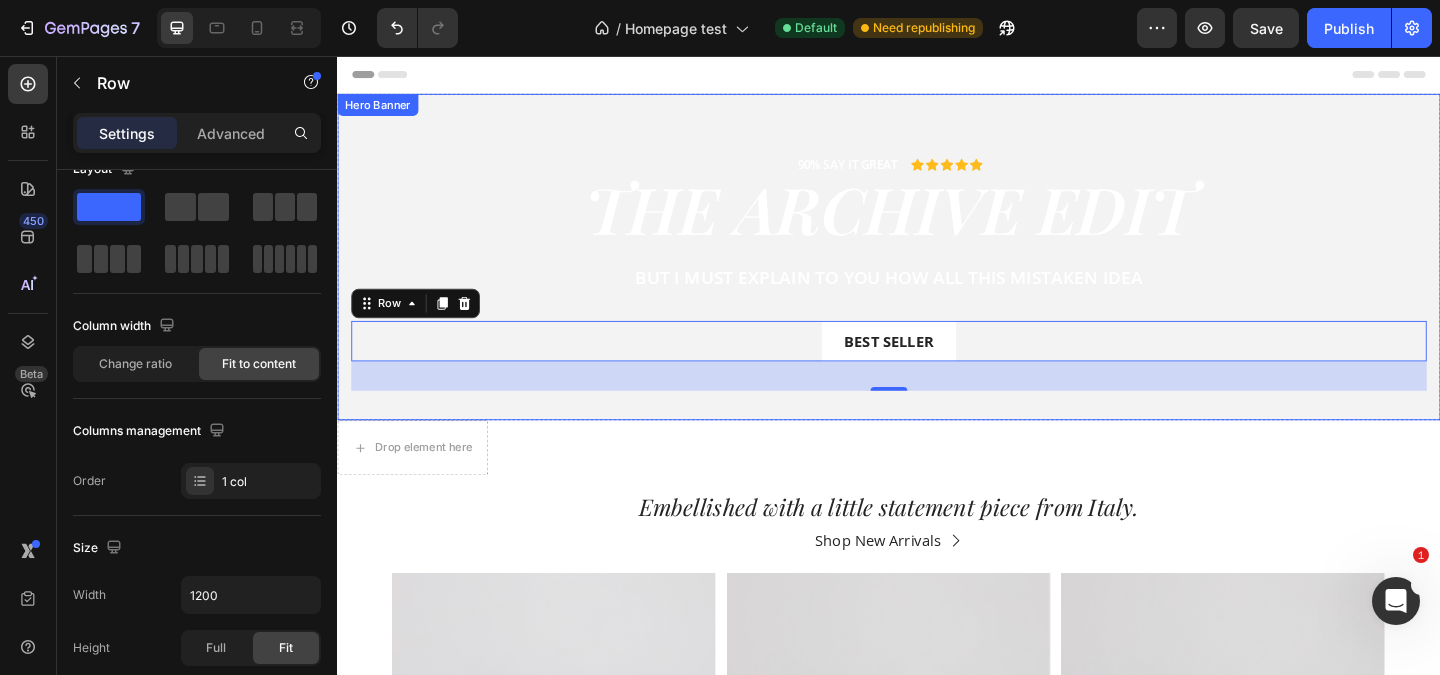 click on "90% SAY IT GREAT Text Block Icon Icon Icon Icon Icon Icon List Row The archive edit Heading But I must explain to you how all this mistaken idea Text Block Best Seller Button Row   32" at bounding box center (937, 292) 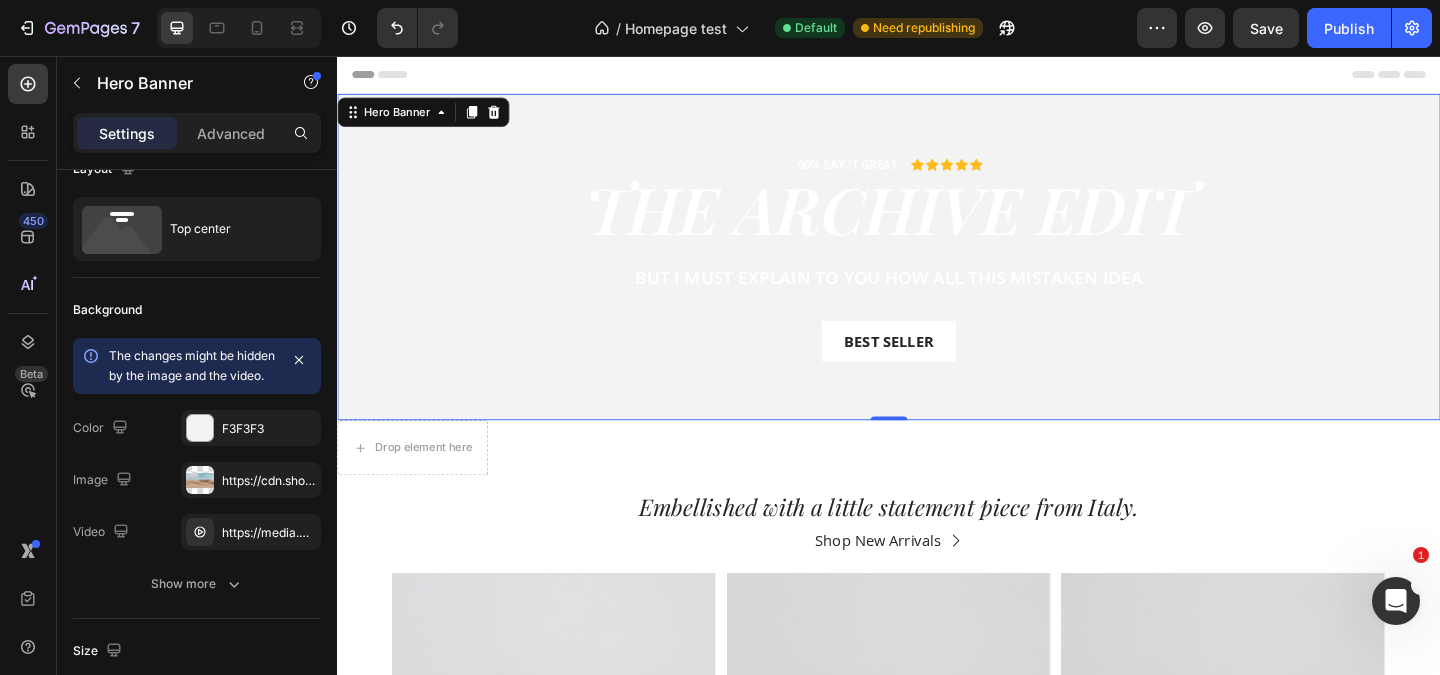 scroll, scrollTop: 0, scrollLeft: 0, axis: both 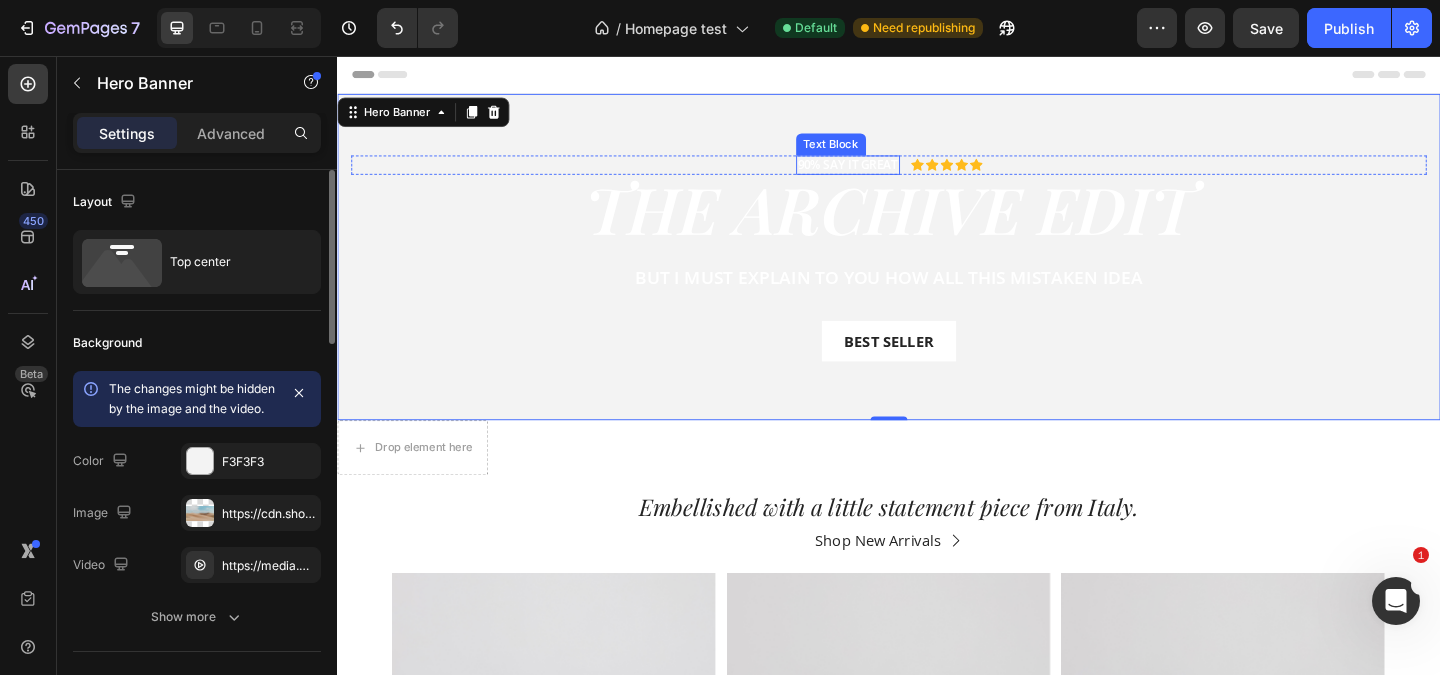click on "90% SAY IT GREAT" at bounding box center (892, 174) 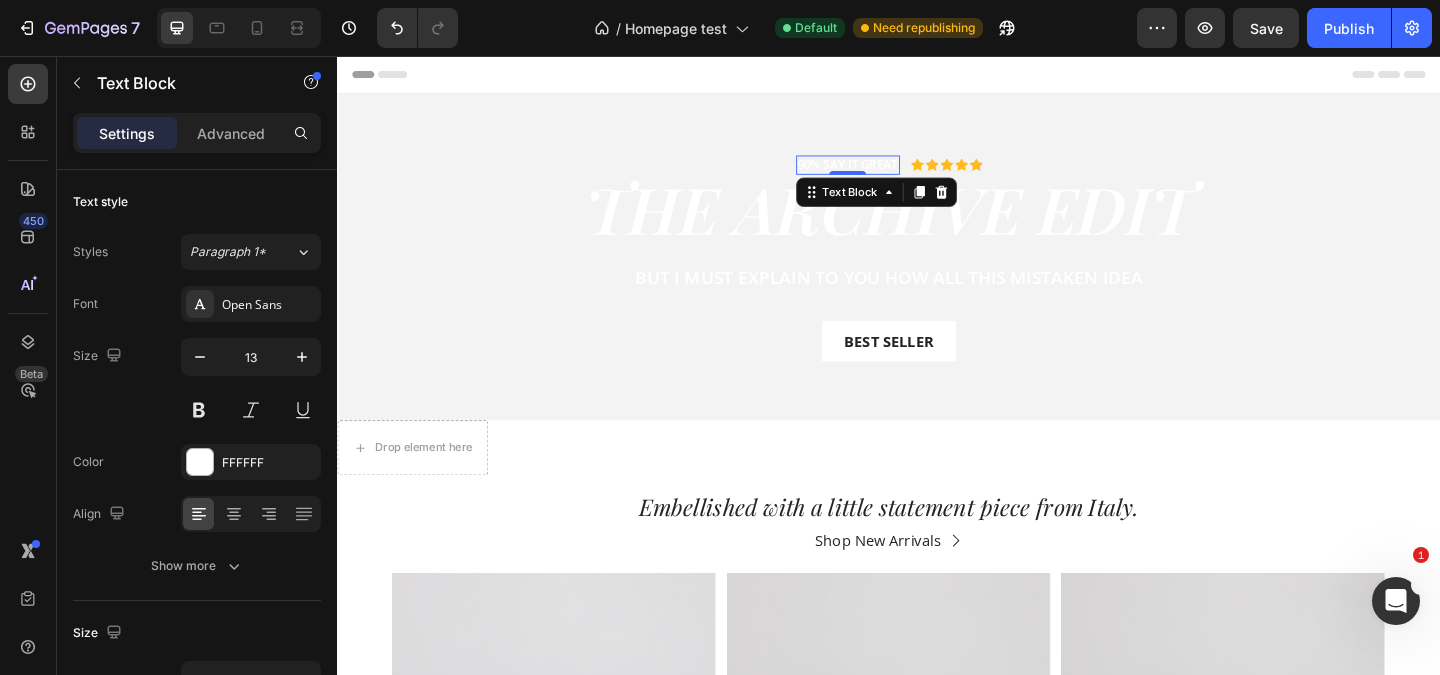 click 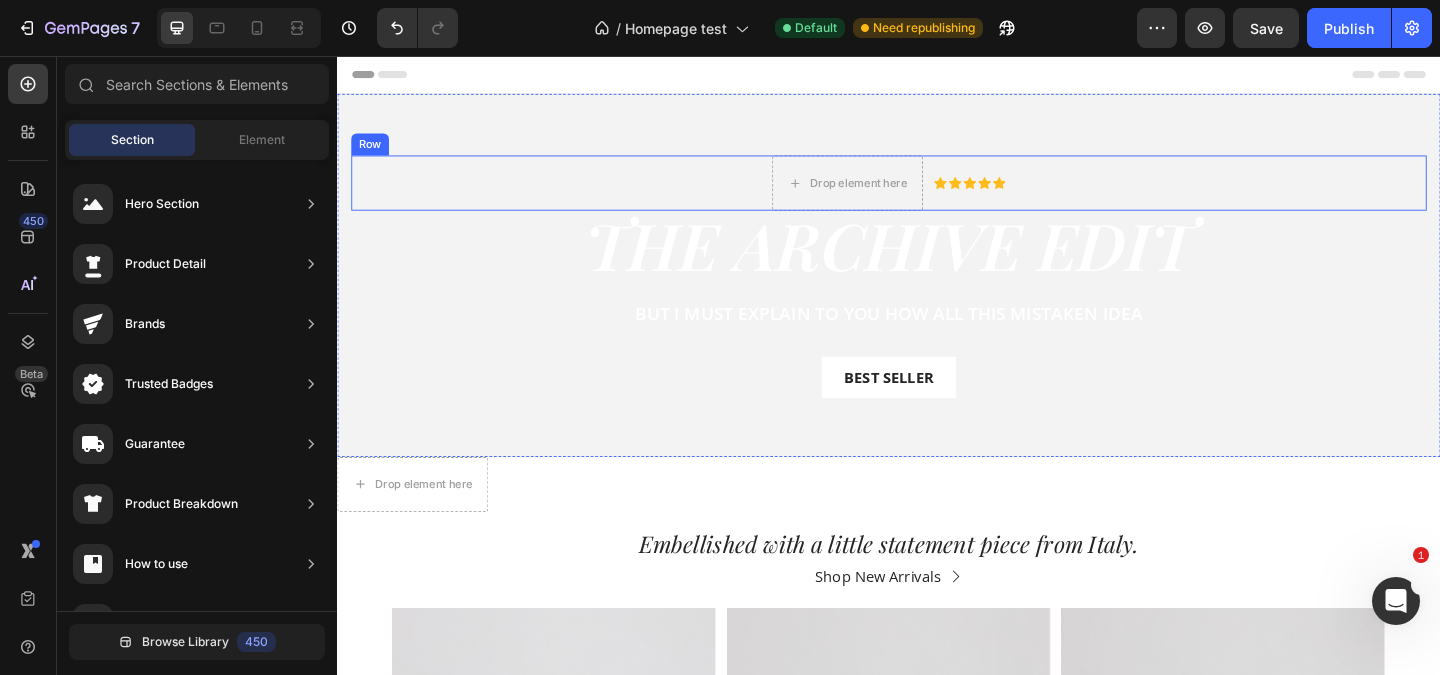 click on "Drop element here Icon Icon Icon Icon Icon Icon List Row" at bounding box center [937, 194] 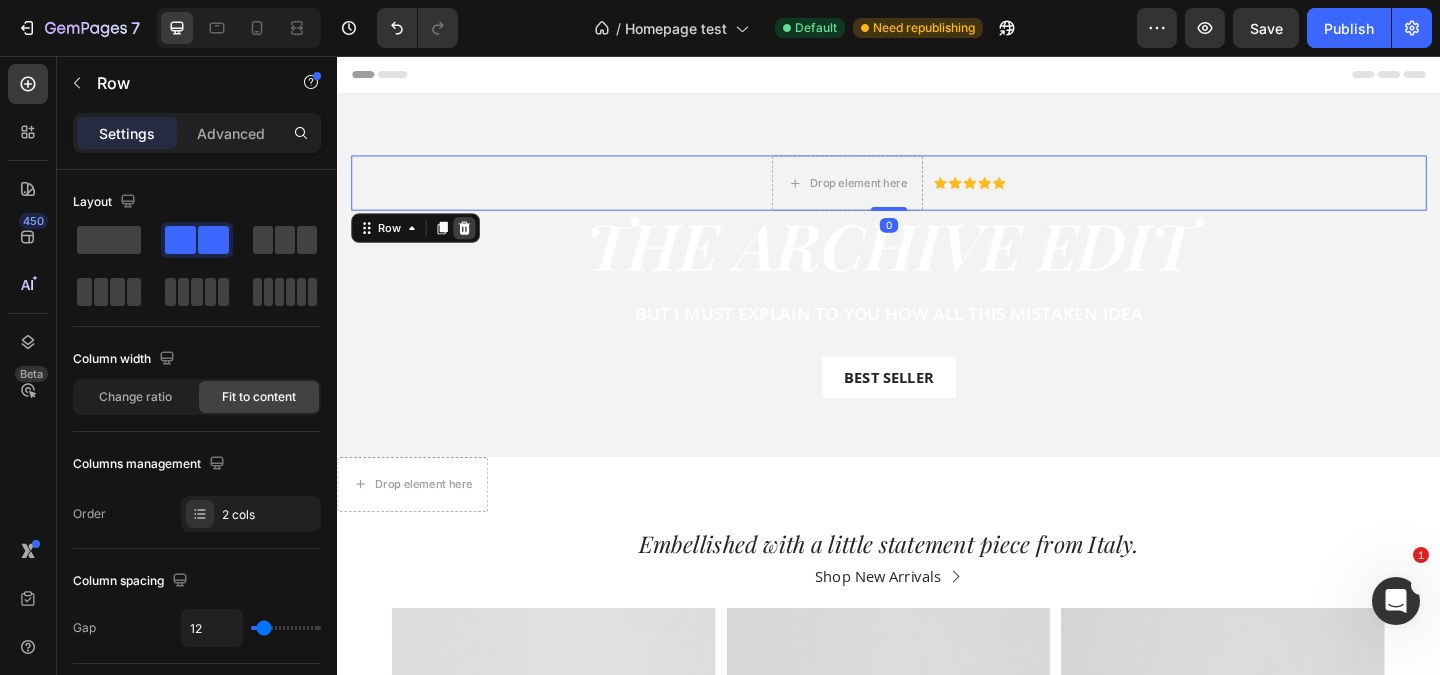 click 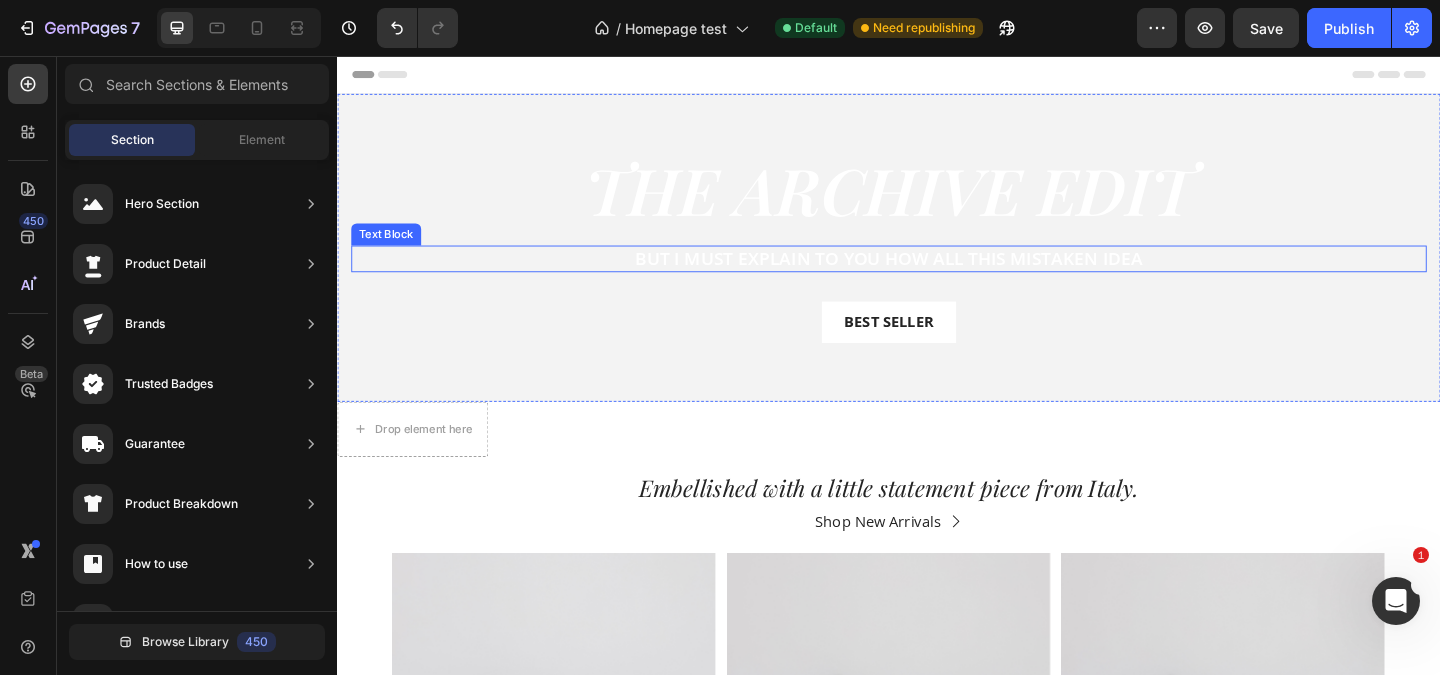 click on "But I must explain to you how all this mistaken idea" at bounding box center (937, 276) 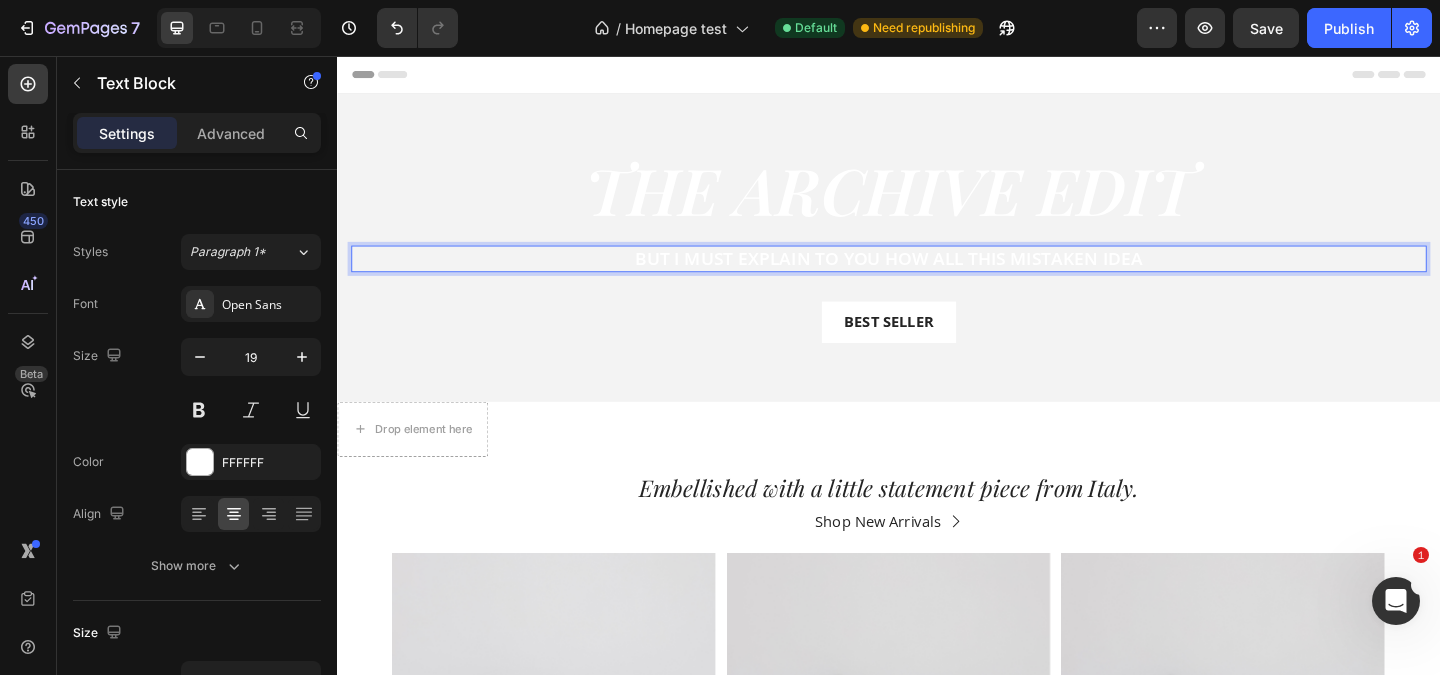 click on "But I must explain to you how all this mistaken idea" at bounding box center [937, 276] 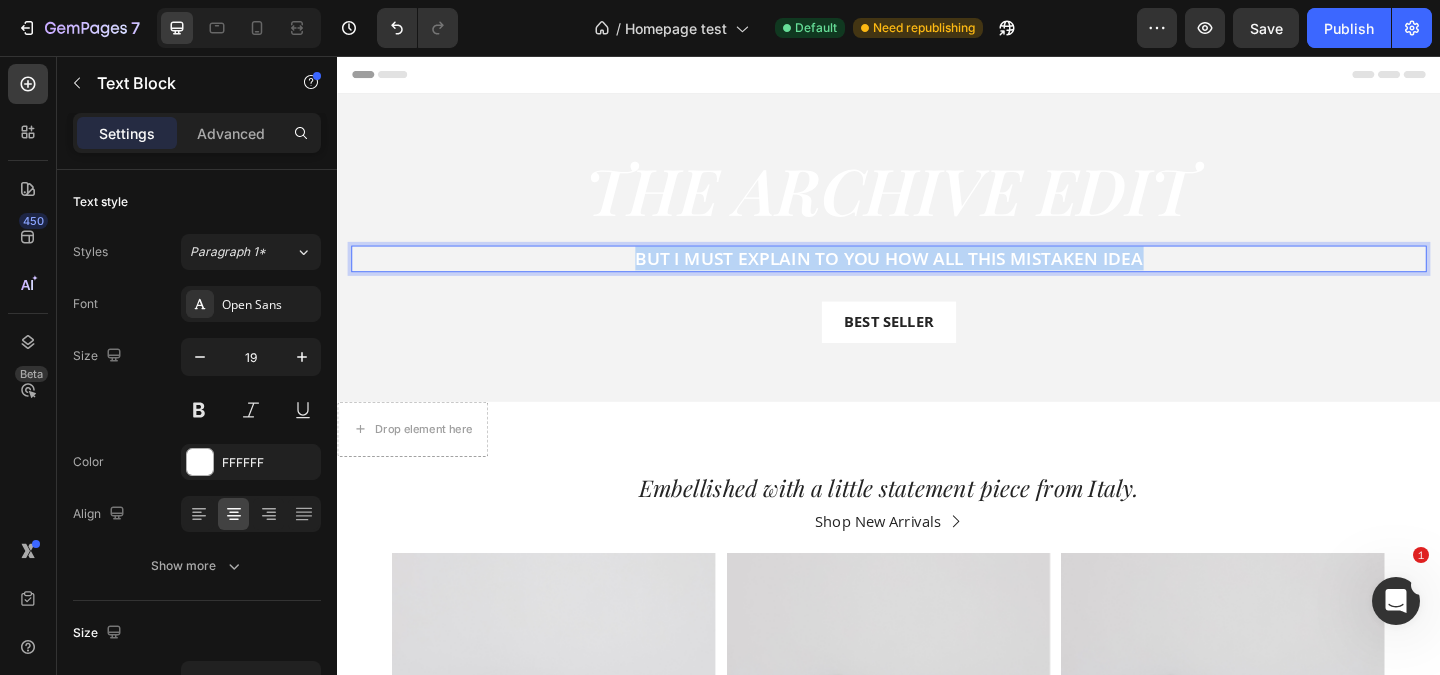 click on "But I must explain to you how all this mistaken idea" at bounding box center (937, 276) 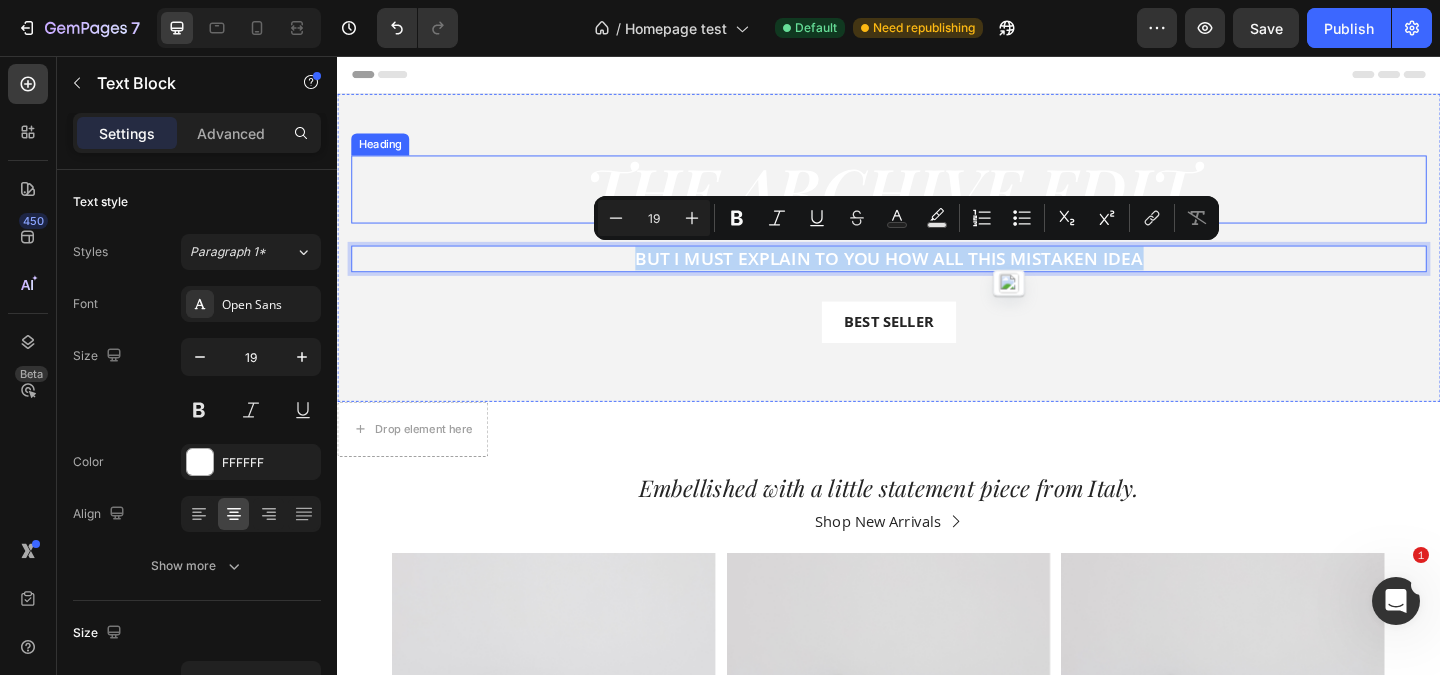 click on "The archive edit Heading But I must explain to you how all this mistaken idea Text Block   32 Best Seller Button Row" at bounding box center [937, 264] 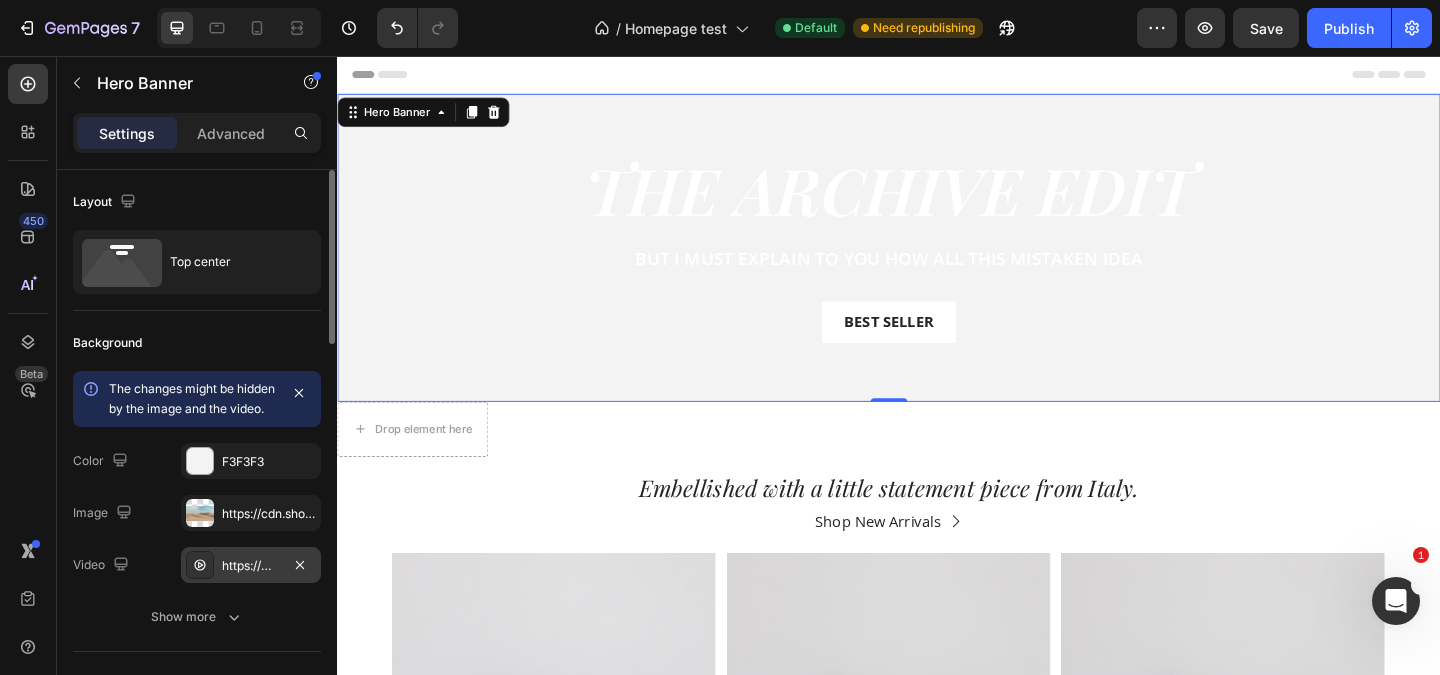 click on "https://media.w3.org/2010/05/sintel/trailer.mp4" at bounding box center [251, 565] 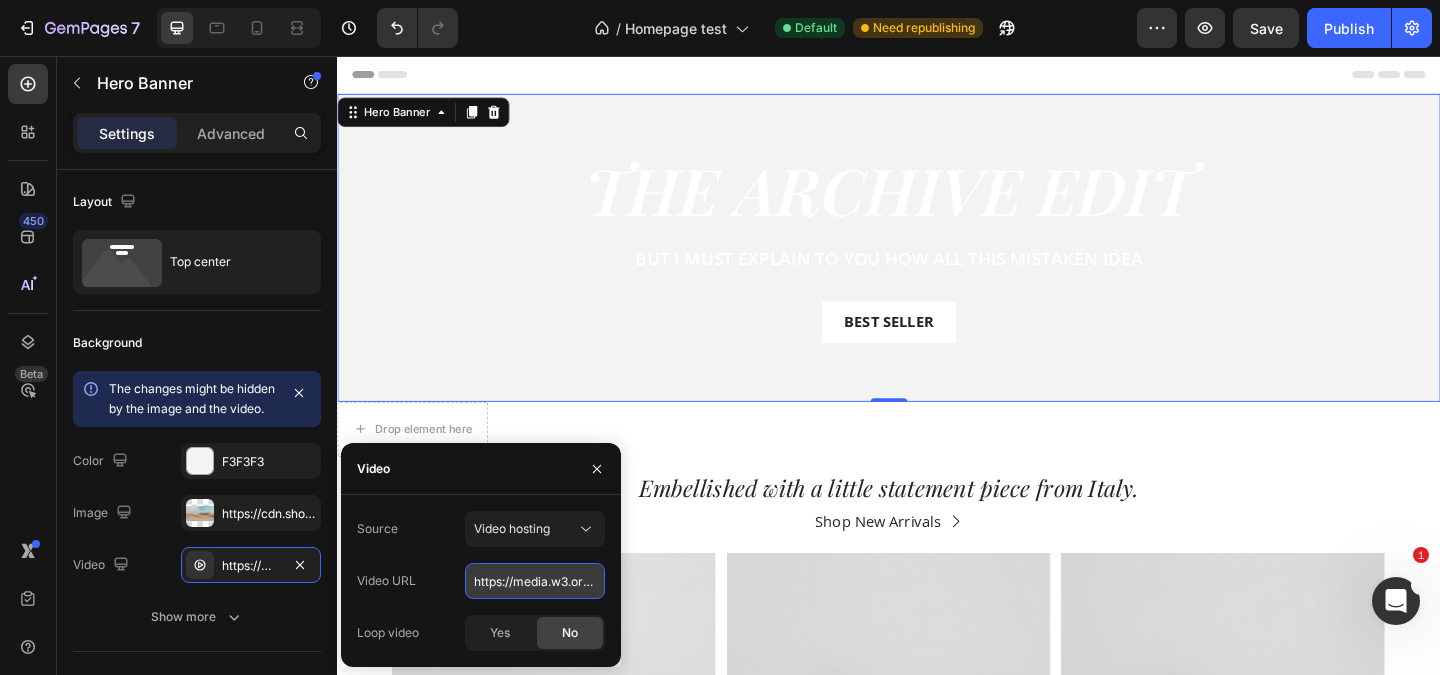 click on "https://media.w3.org/2010/05/sintel/trailer.mp4" at bounding box center (535, 581) 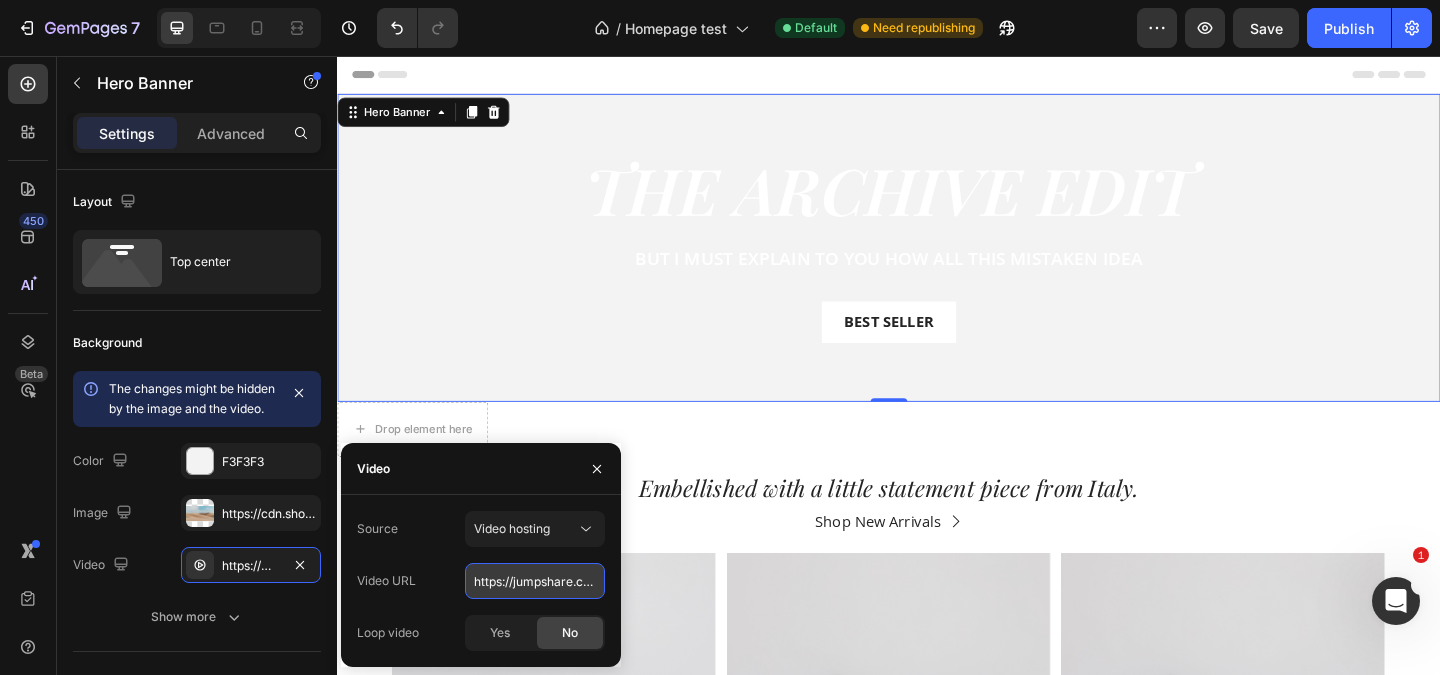 scroll, scrollTop: 0, scrollLeft: 193, axis: horizontal 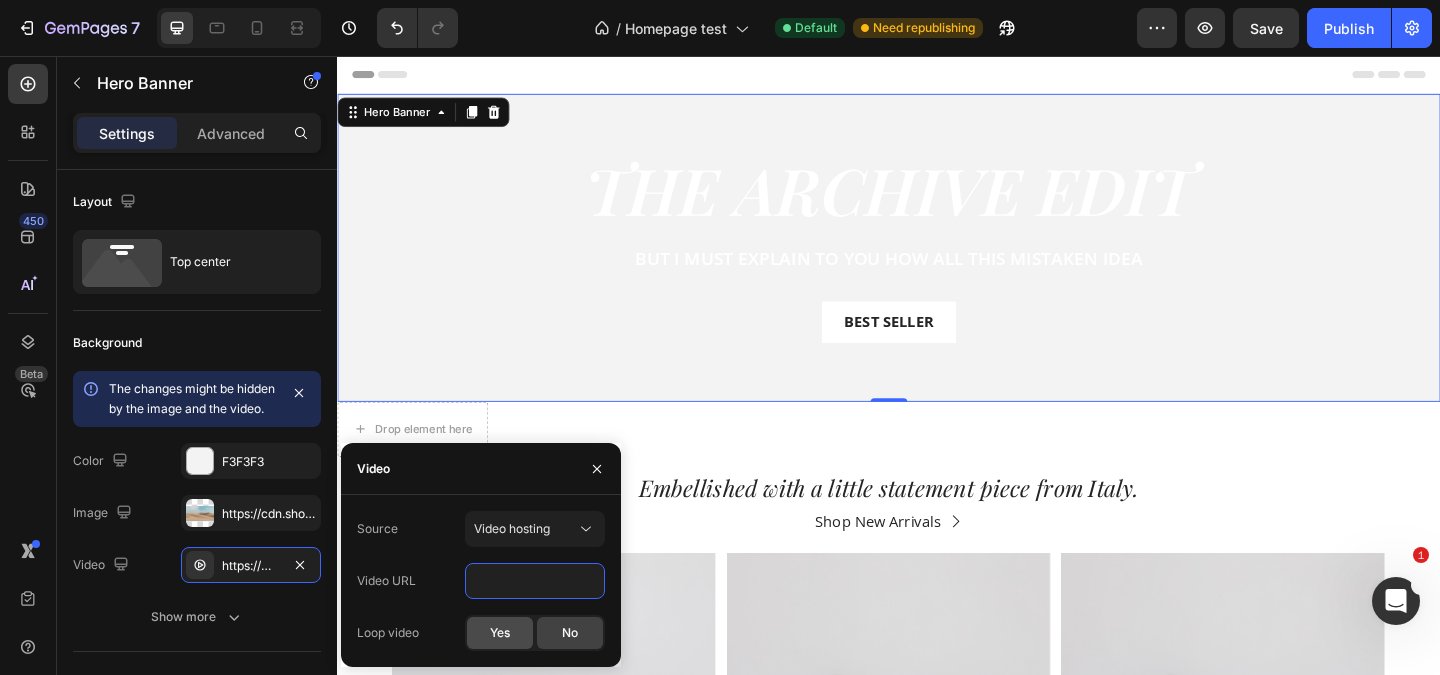 type on "https://jumpshare.com/share/YvPYoabA13LGY53Y9P5B" 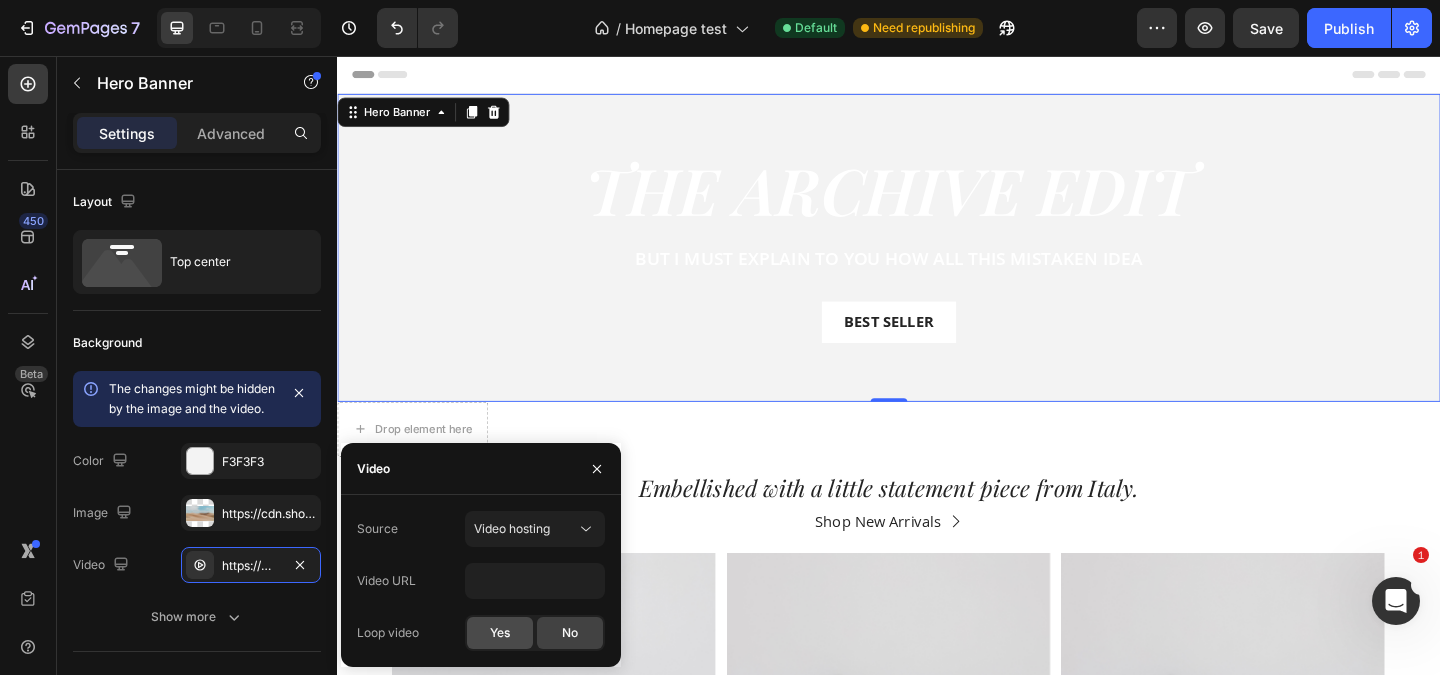 click on "Yes" 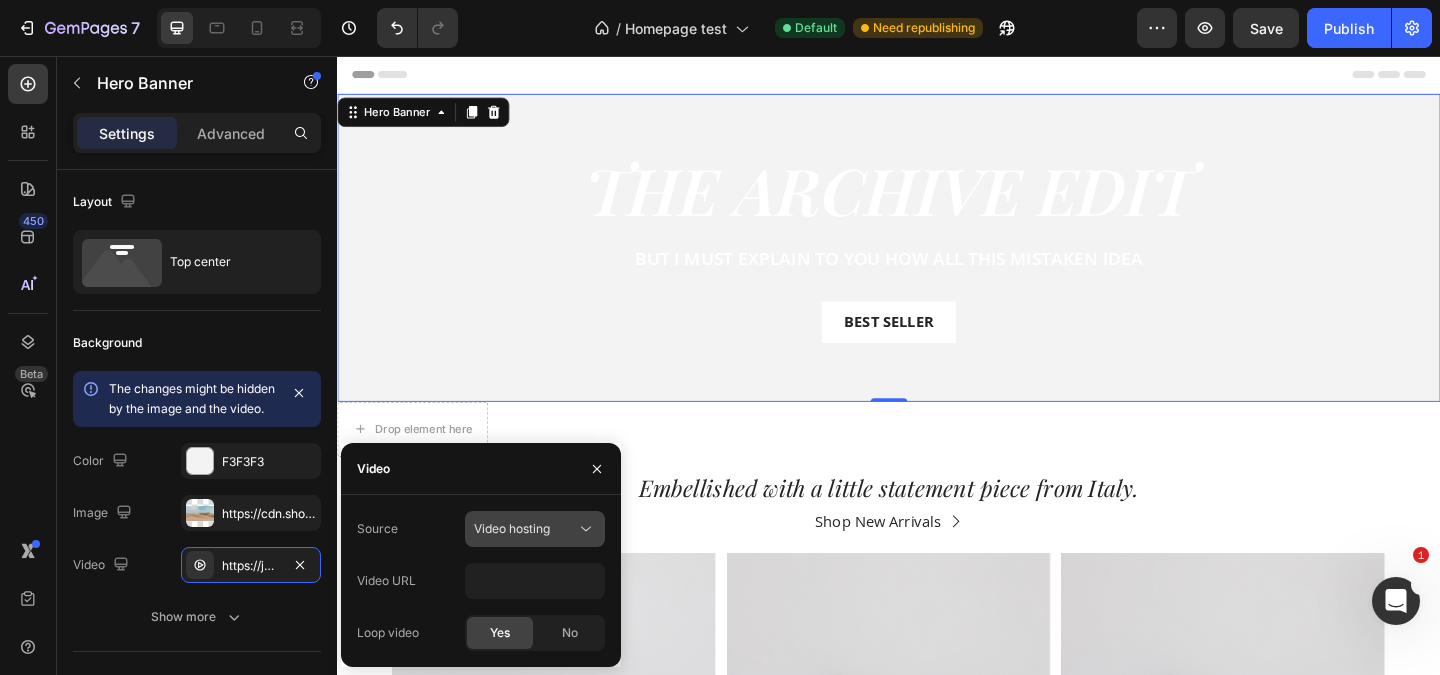 scroll, scrollTop: 0, scrollLeft: 0, axis: both 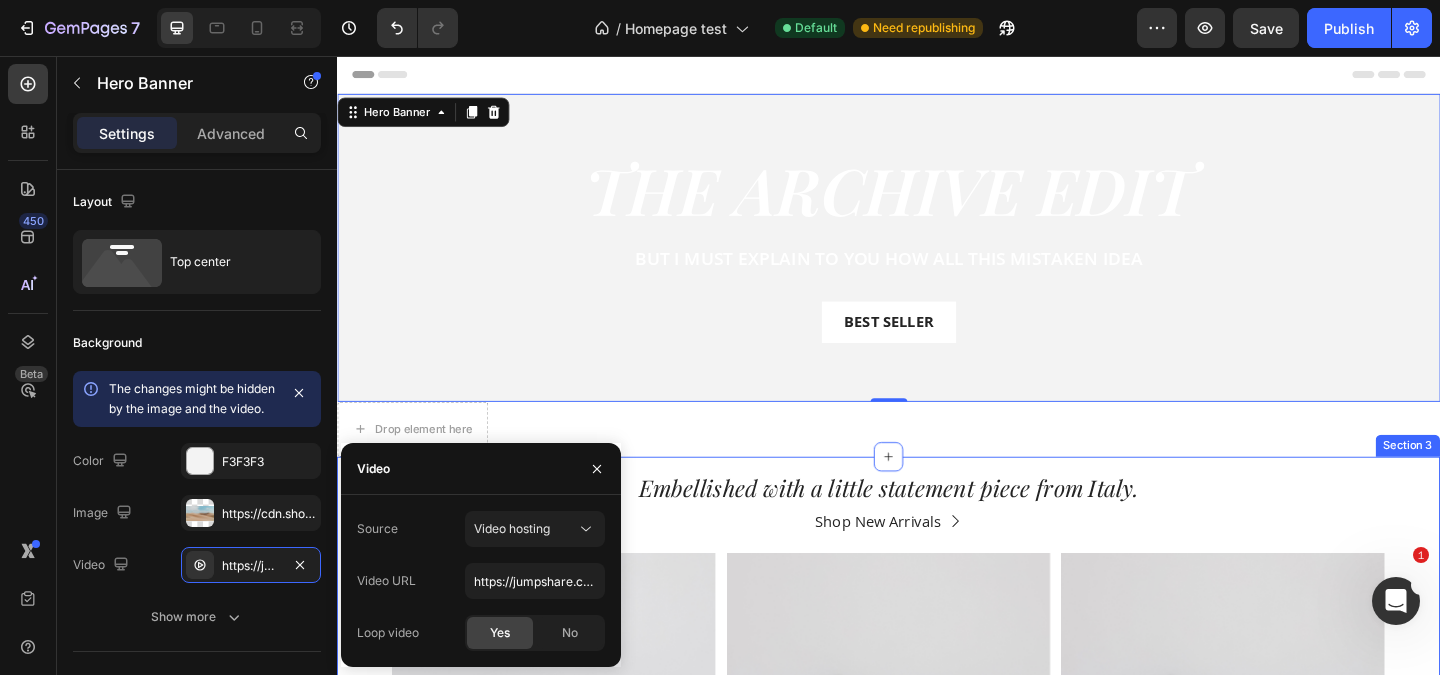 click on "Embellished with a little statement piece from [COUNTRY]. Heading   0 Row
Shop New Arrivals Button
Product Images ANYA Pointy Block Pumps - Deep Berry Product Title RM899.00 MYR Product Price Product Price Product
Product Images ANYA Pointy Block Pumps - Oxford Blue Product Title RM899.00 MYR Product Price Product Price Product
Product Images MIA Slingback Peep Wedges - Black Product Title RM750.00 MYR Product Price Product Price Product
Product Images MIA Slingback Peep Wedges - Silver Product Title RM750.00 MYR Product Price Product Price Product
Product Images TIA Slip On Mule - Black Product Title RM650.00 MYR Product Price Product Price Product
Product Images TIA Slip On Mule - Silver Product Title RM650.00 MYR Product Price Product Price Product
Carousel New" at bounding box center (937, 1009) 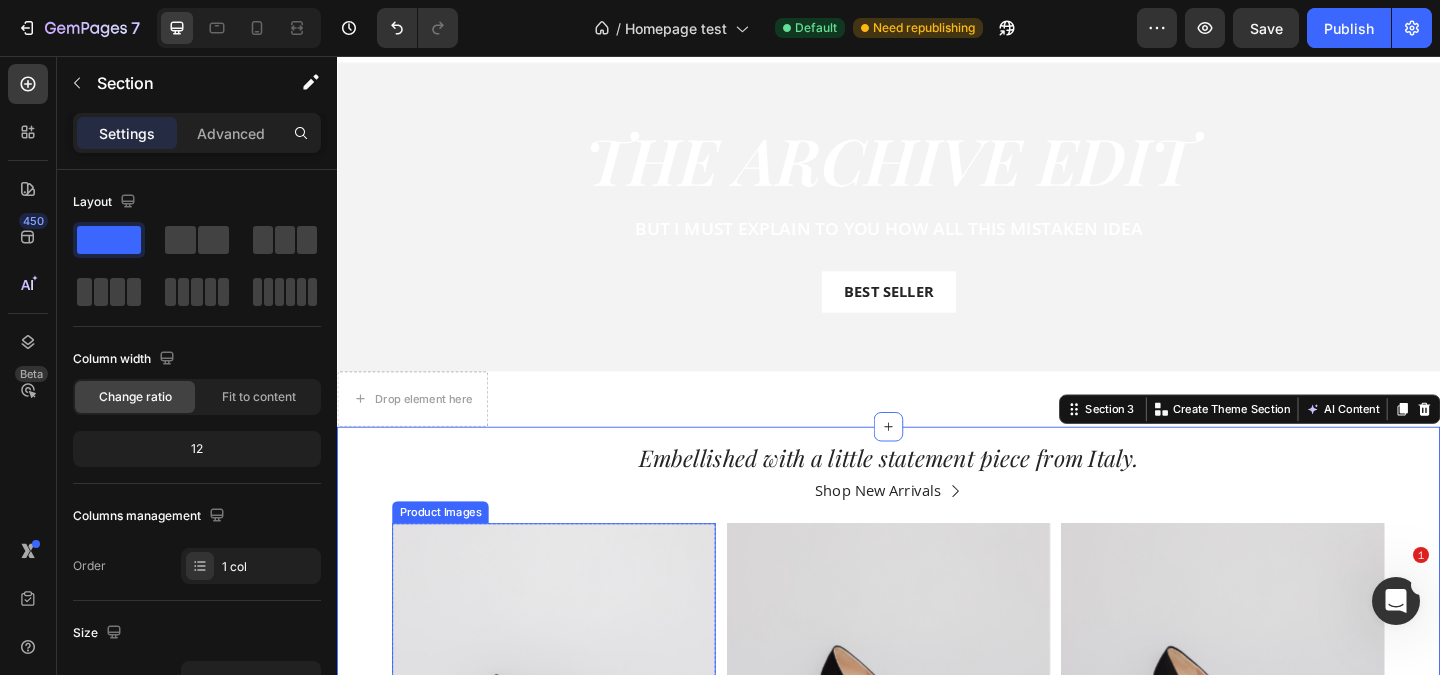 scroll, scrollTop: 0, scrollLeft: 0, axis: both 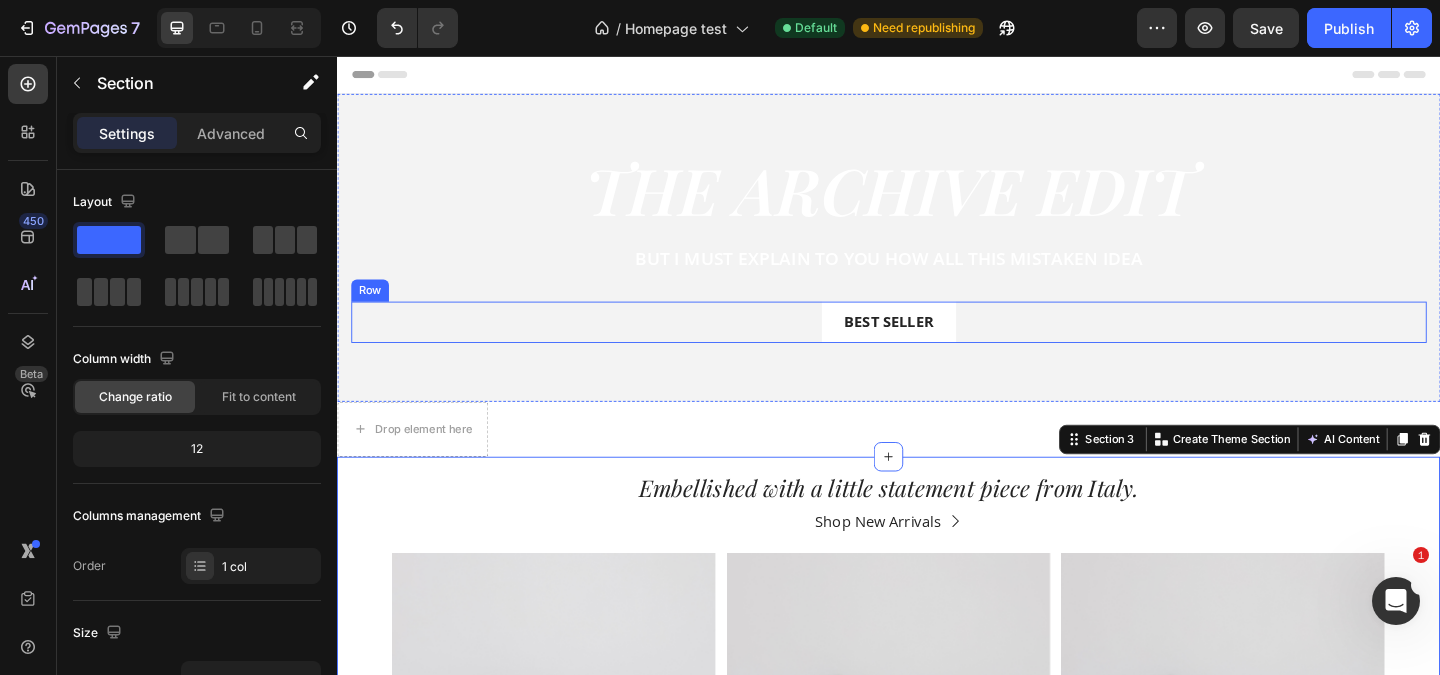 click on "Best Seller Button Row" at bounding box center [937, 345] 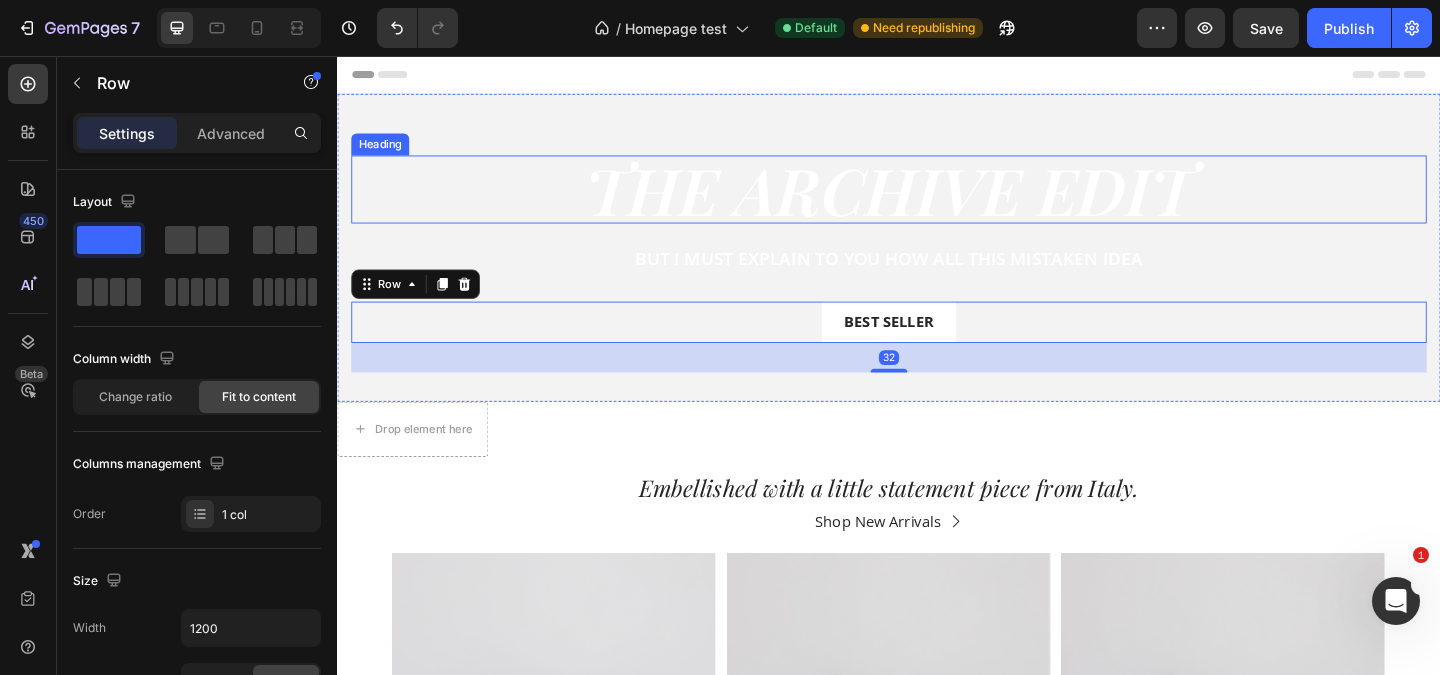 click on "The archive edit" at bounding box center [937, 201] 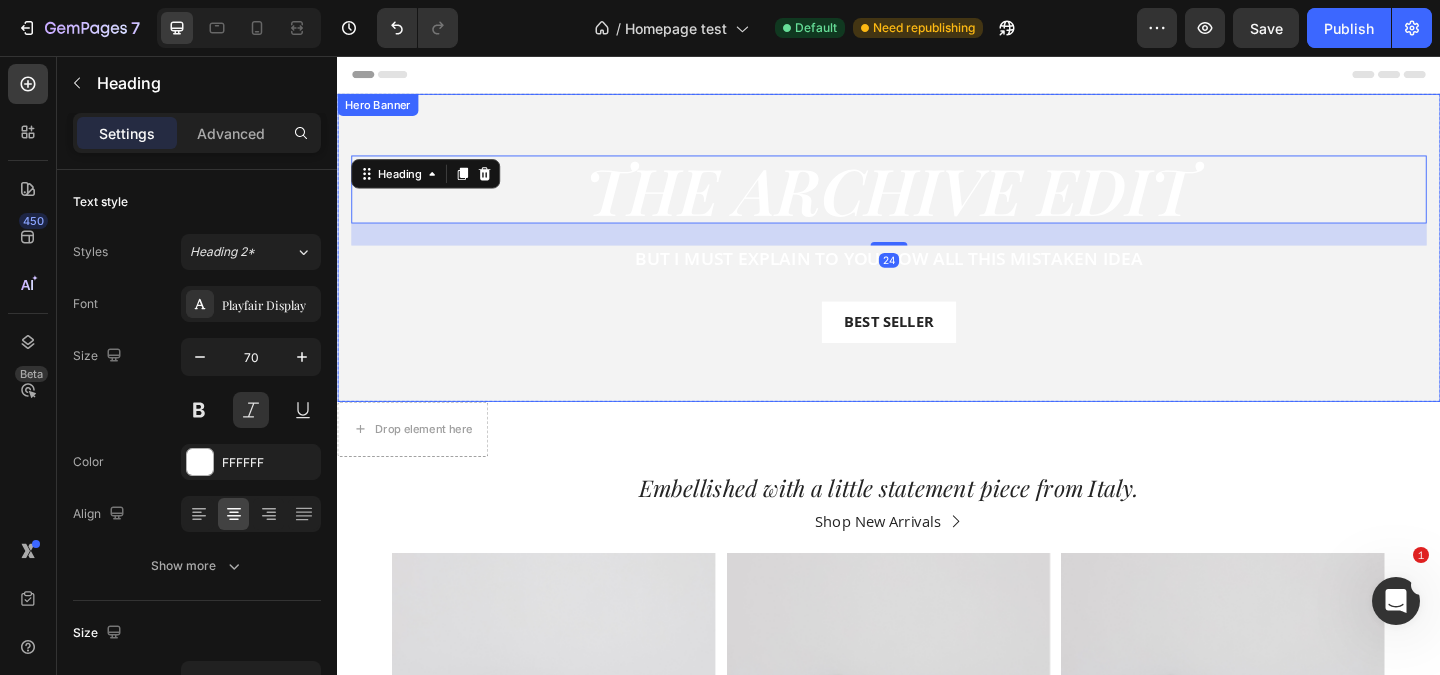 click on "The archive edit Heading   24 But I must explain to you how all this mistaken idea Text Block Best Seller Button Row" at bounding box center [937, 282] 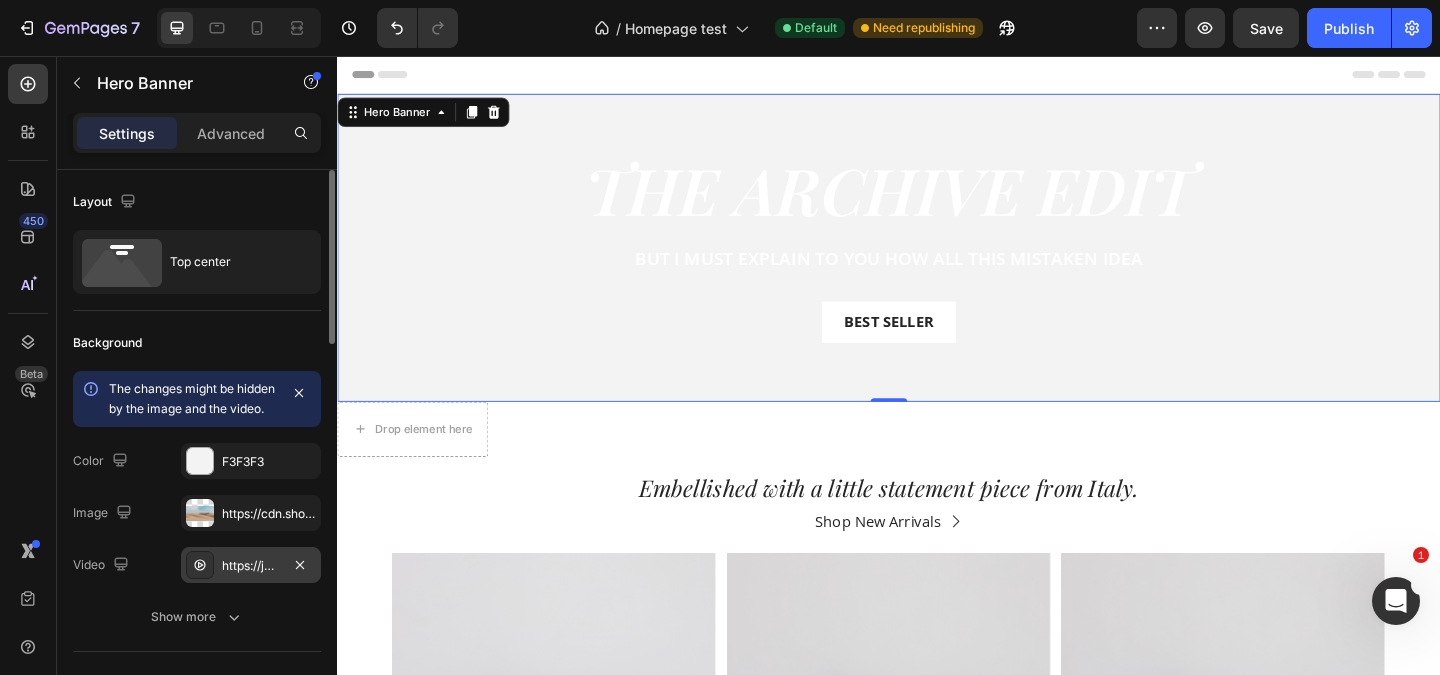 click 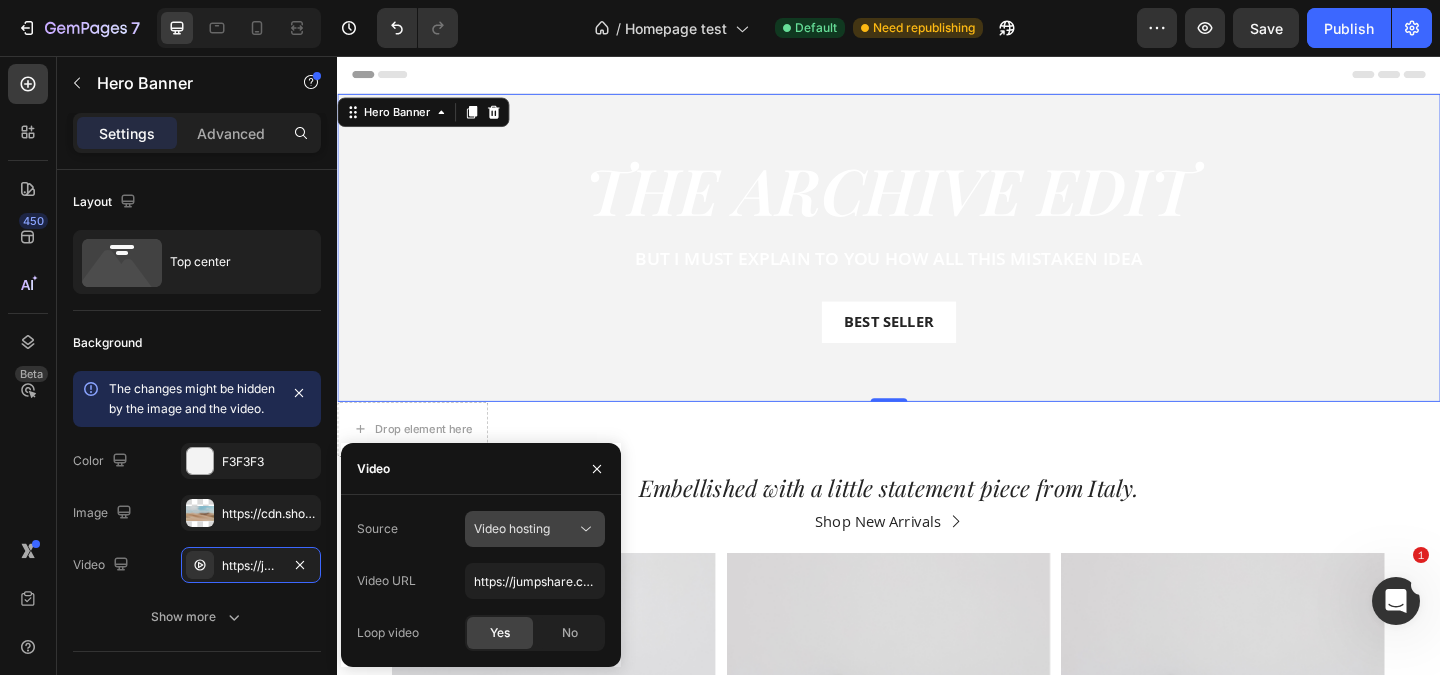 click on "Video hosting" at bounding box center [512, 528] 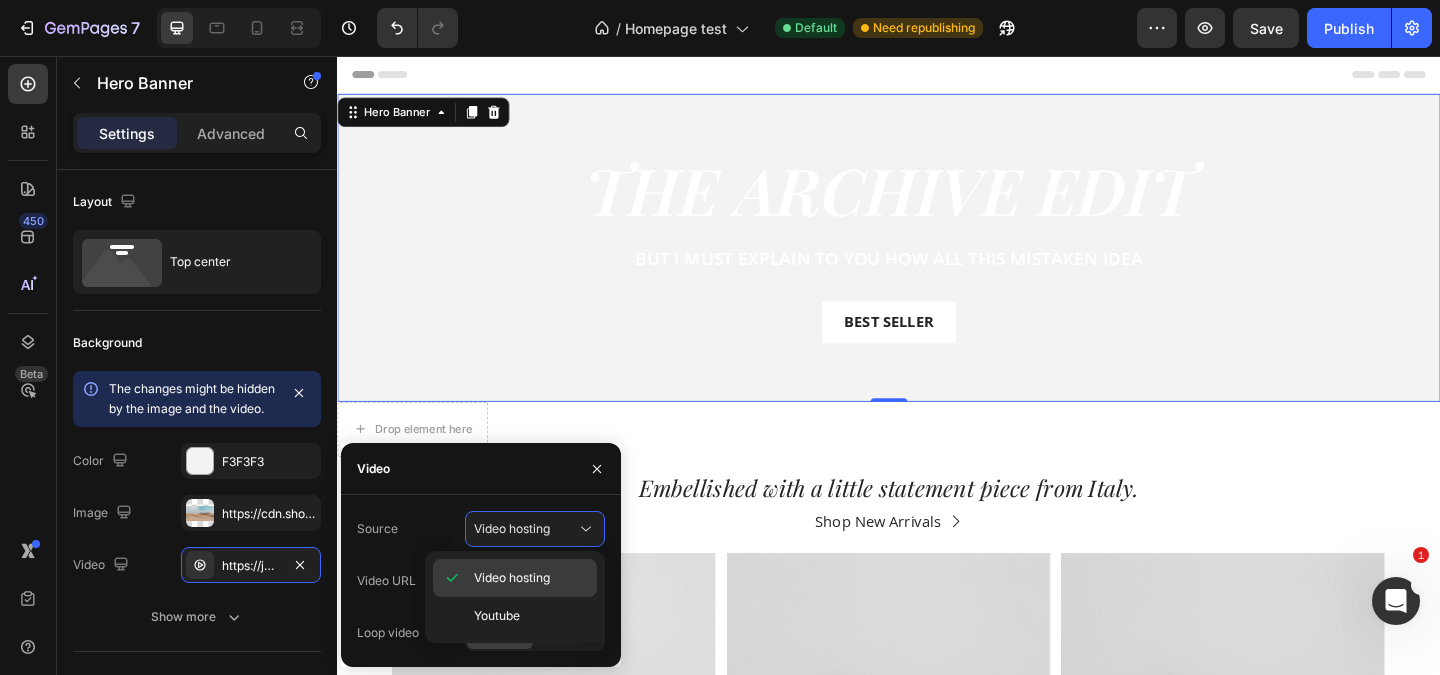 click on "Video hosting" 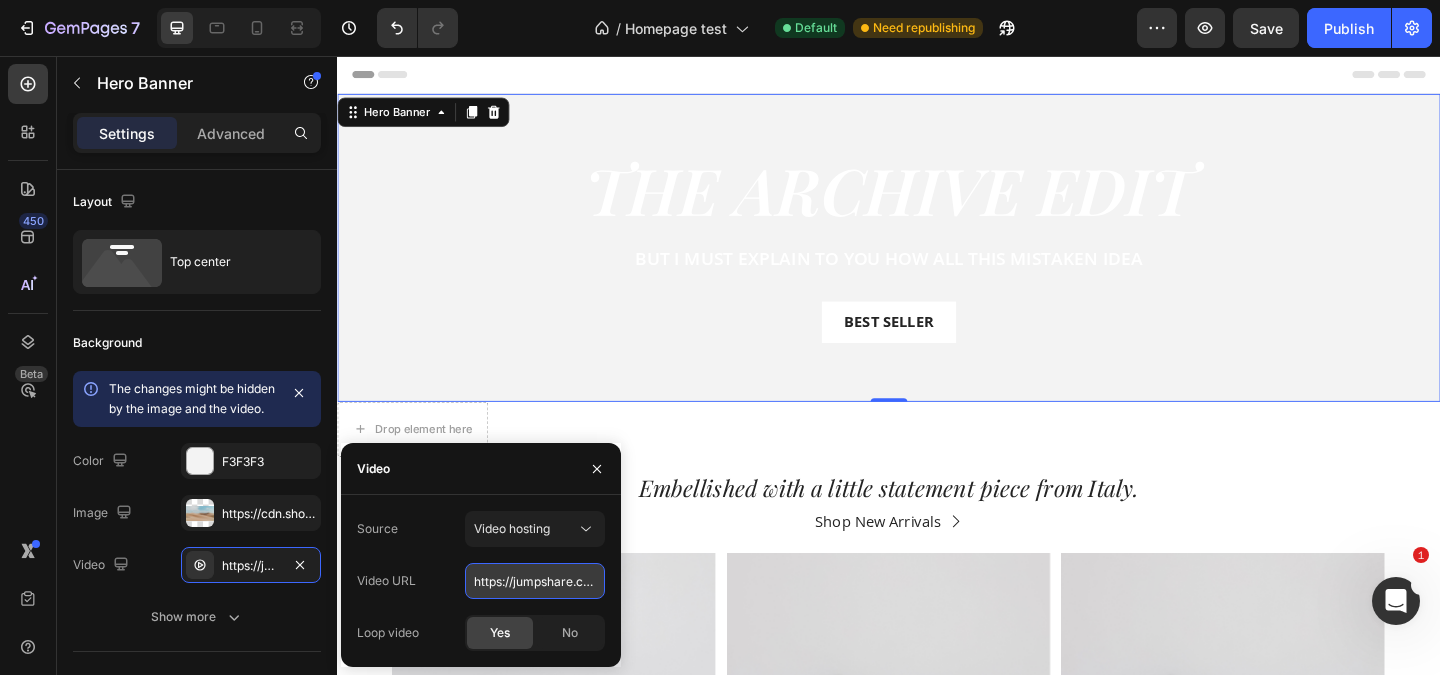 click on "https://jumpshare.com/share/YvPYoabA13LGY53Y9P5B" at bounding box center [535, 581] 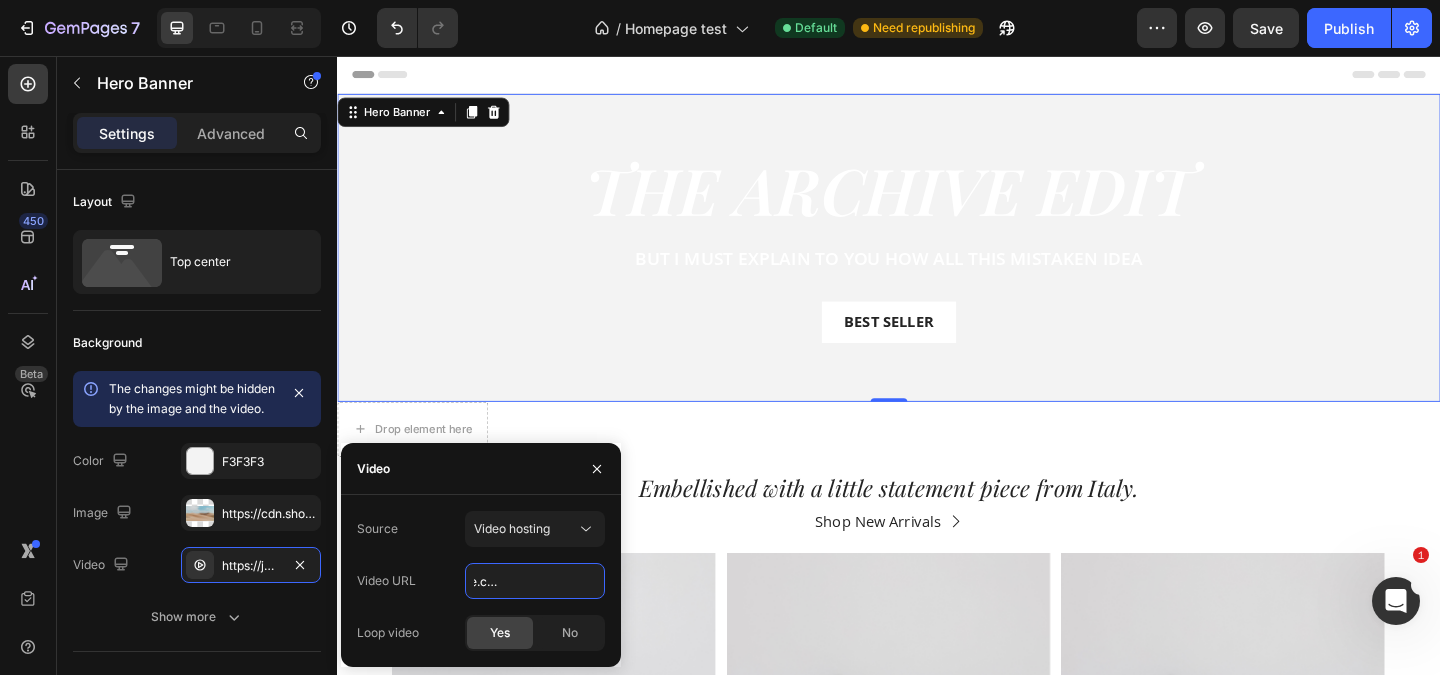 scroll, scrollTop: 0, scrollLeft: 193, axis: horizontal 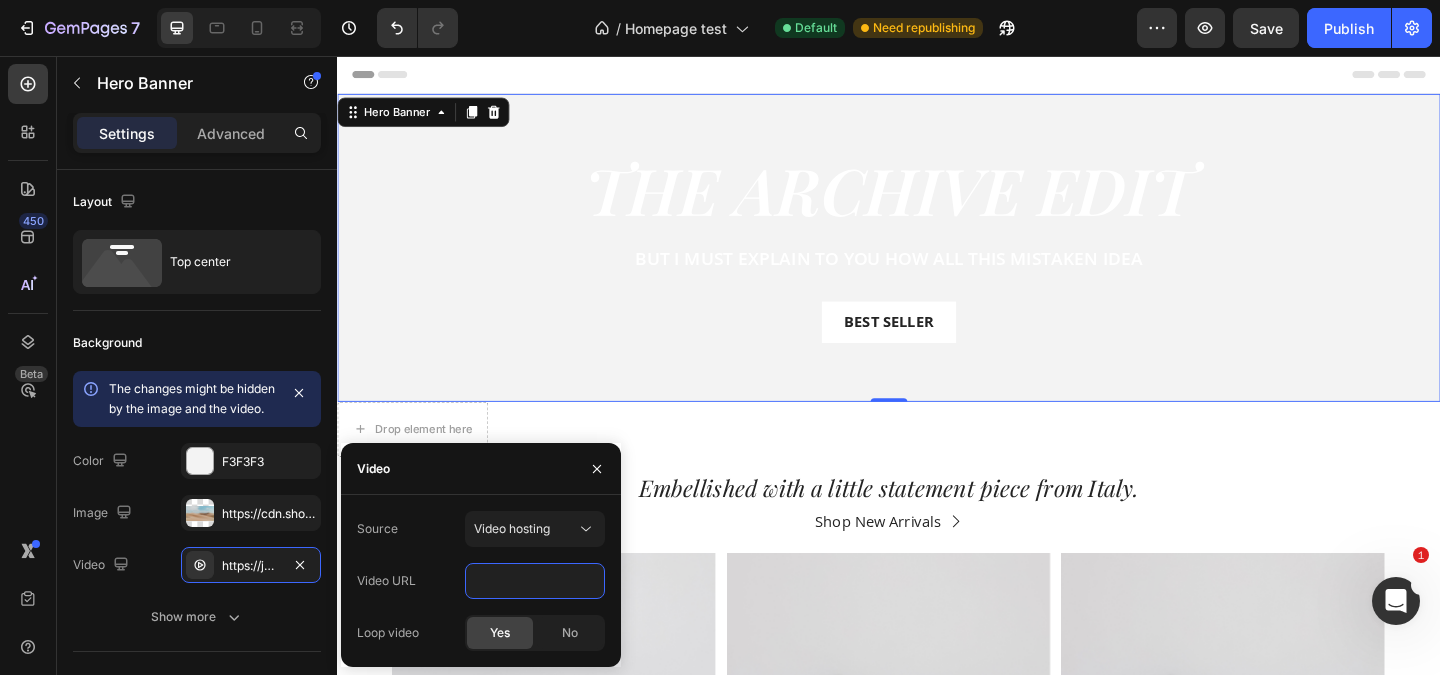 drag, startPoint x: 529, startPoint y: 579, endPoint x: 609, endPoint y: 582, distance: 80.05623 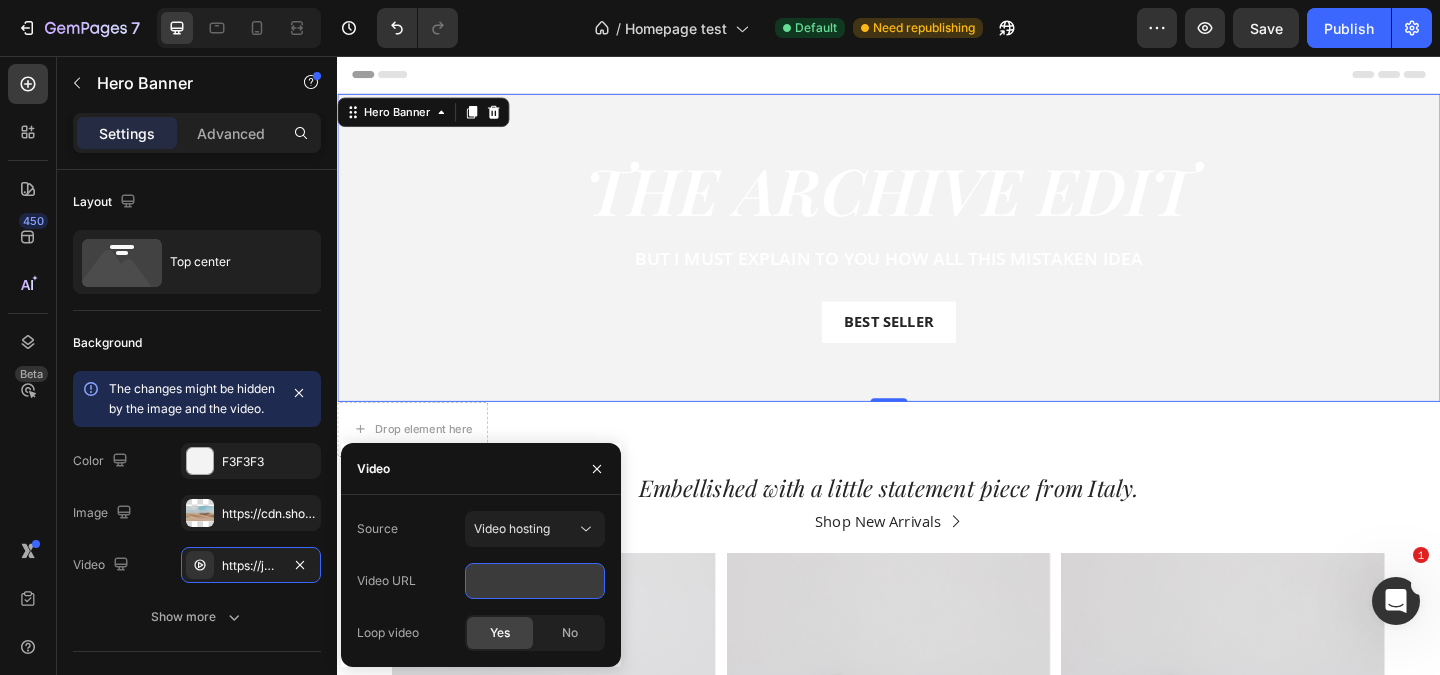 click on "https://jumpshare.com/share/YvPYoabA13LGY53Y9P5B" at bounding box center [535, 581] 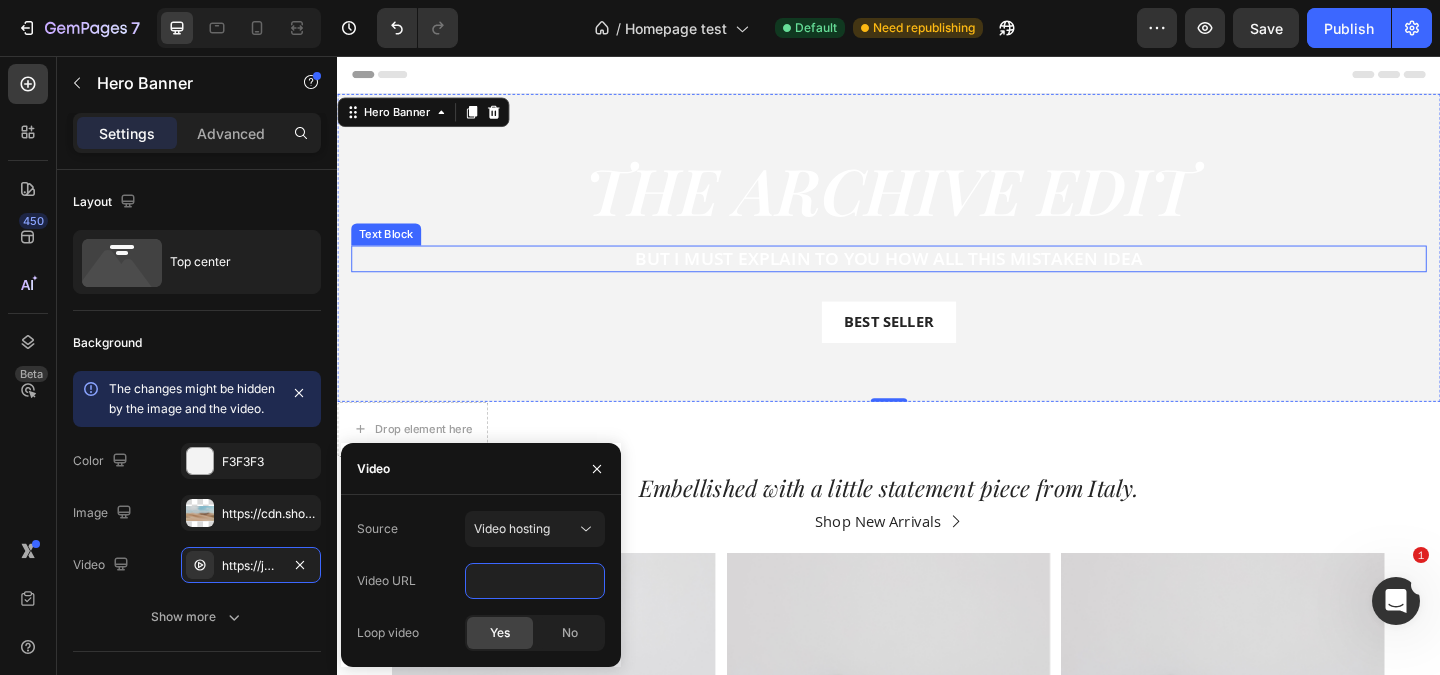 scroll, scrollTop: 0, scrollLeft: 0, axis: both 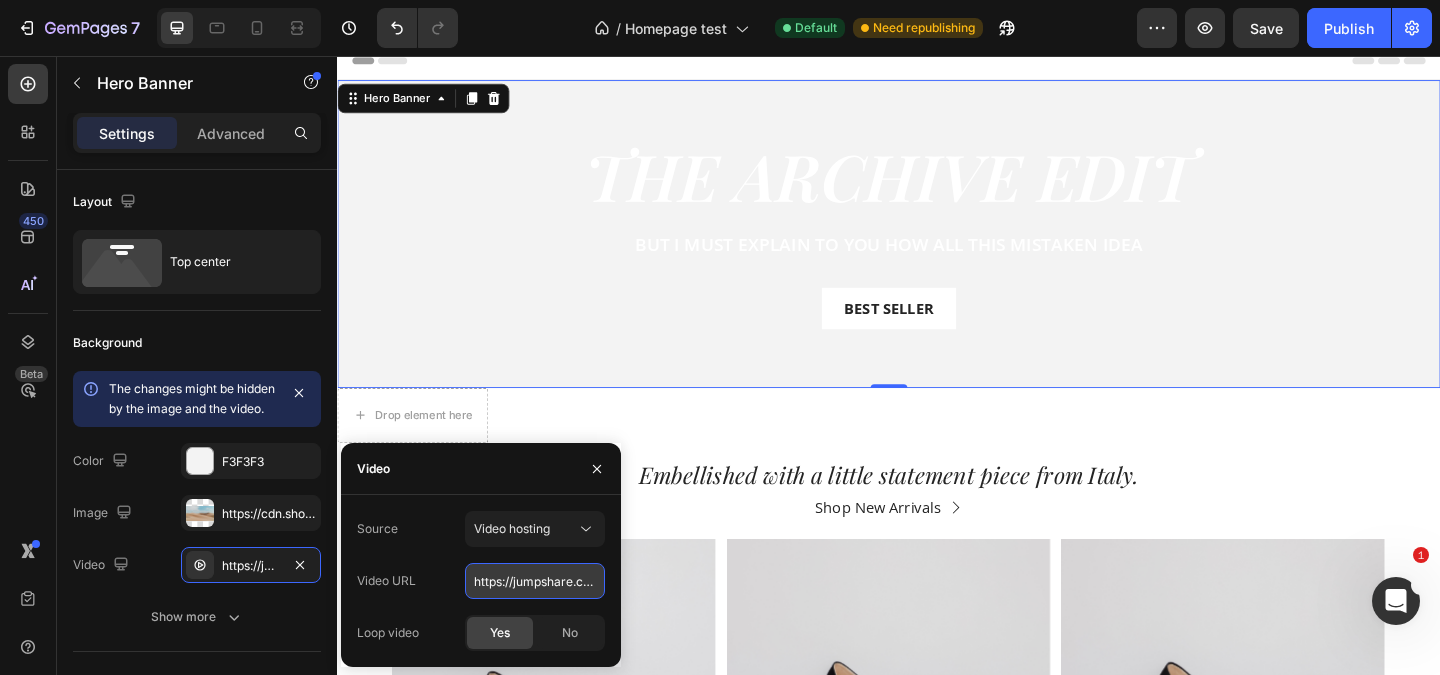 paste on "<div style="position: relative; padding-bottom: 56.25%; height: 0;"><iframe id="js_video_iframe" src="https://jumpshare.com/embed/YvPYoabA13LGY53Y9P5B" frameborder="0" webkitallowfullscreen mozallowfullscreen allowfullscreen style="position: absolute; top: 0; left: 0; width: 100%; height: 100%;"></iframe></div>" 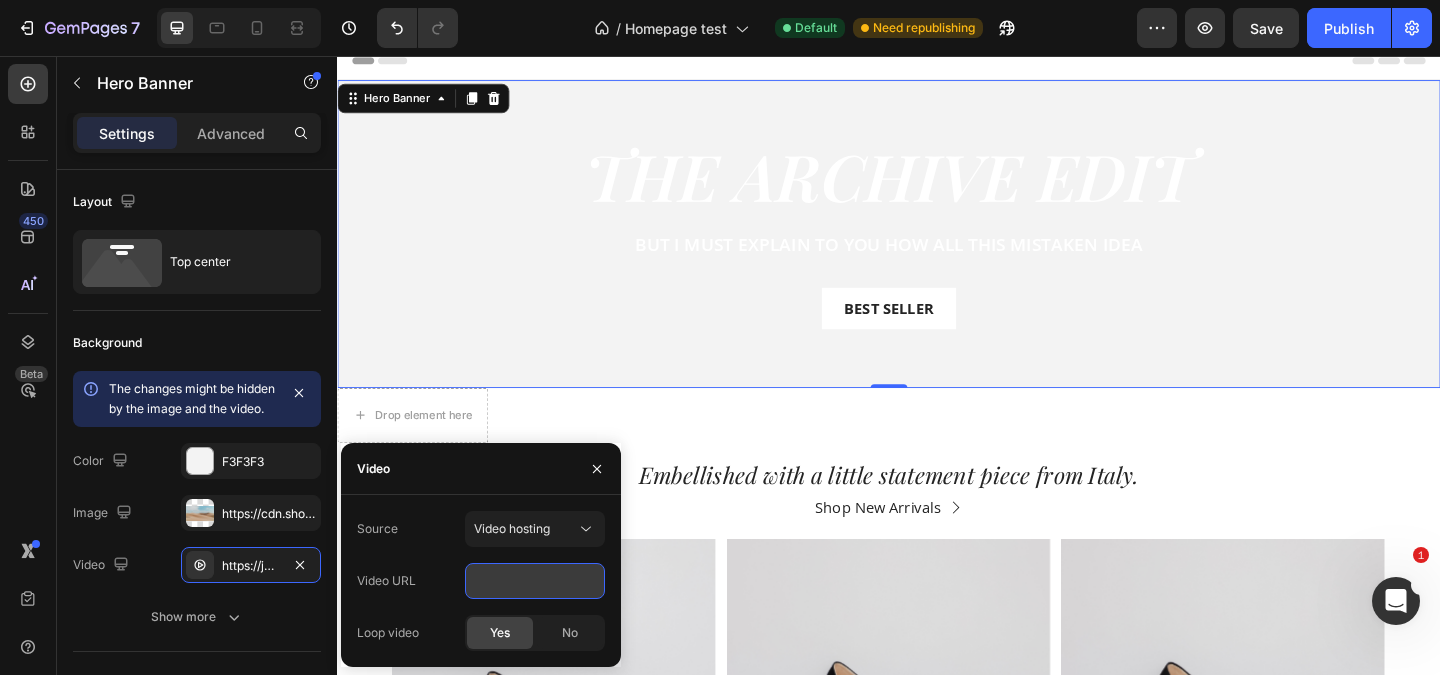 scroll, scrollTop: 0, scrollLeft: 539, axis: horizontal 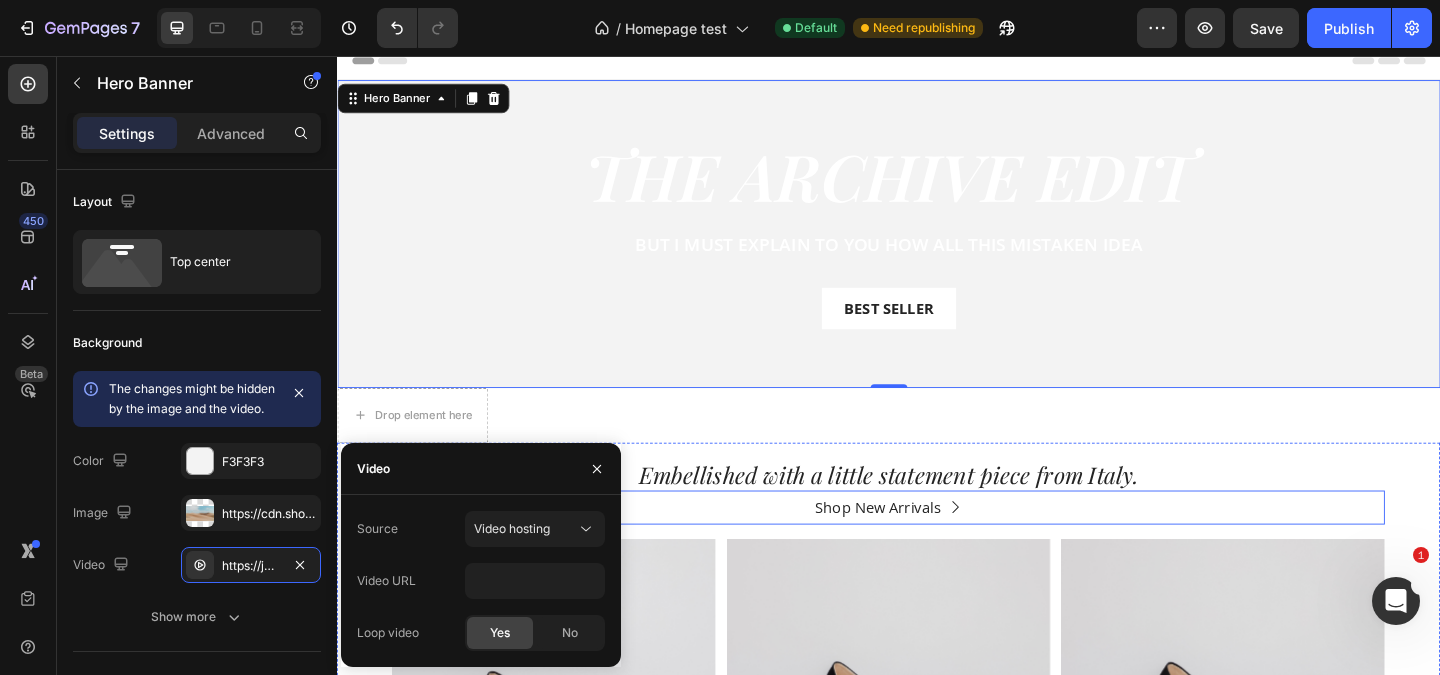 click on "Shop New Arrivals Button" at bounding box center [937, 547] 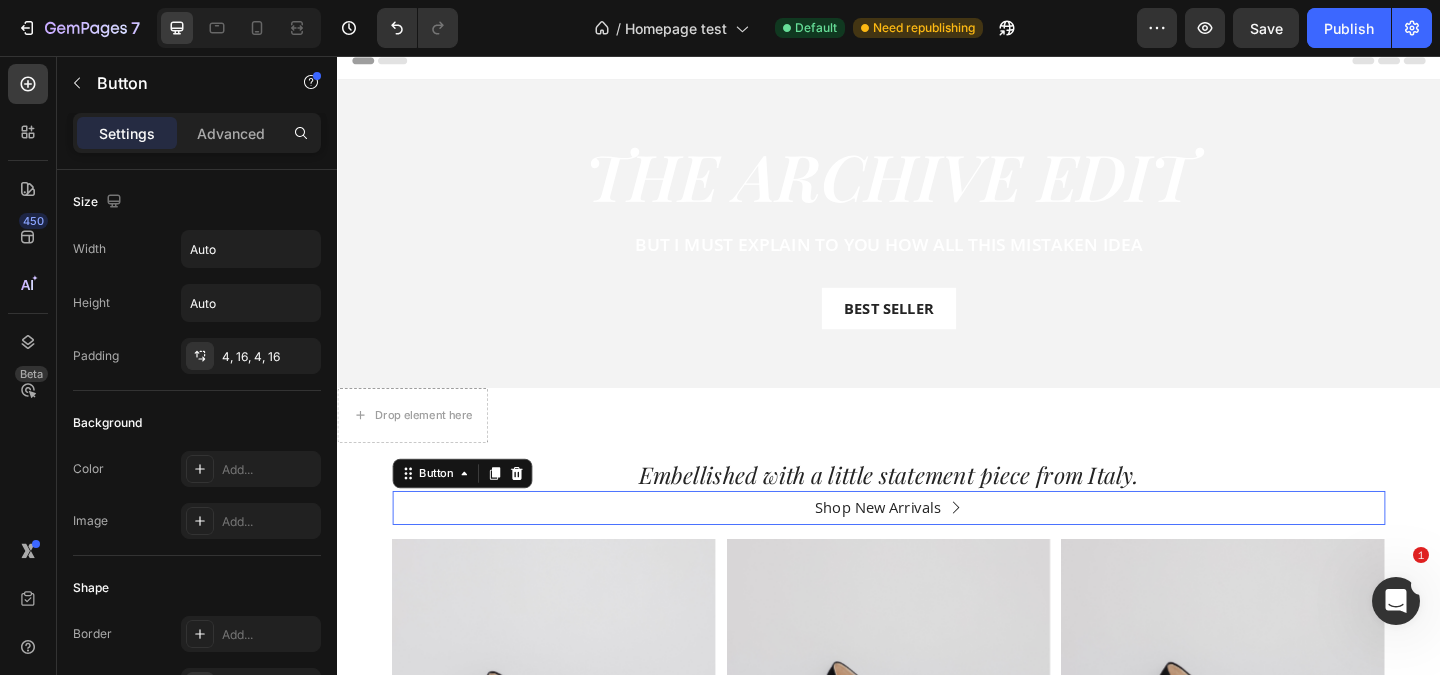 click on "Embellished with a little statement piece from [COUNTRY]." at bounding box center [937, 511] 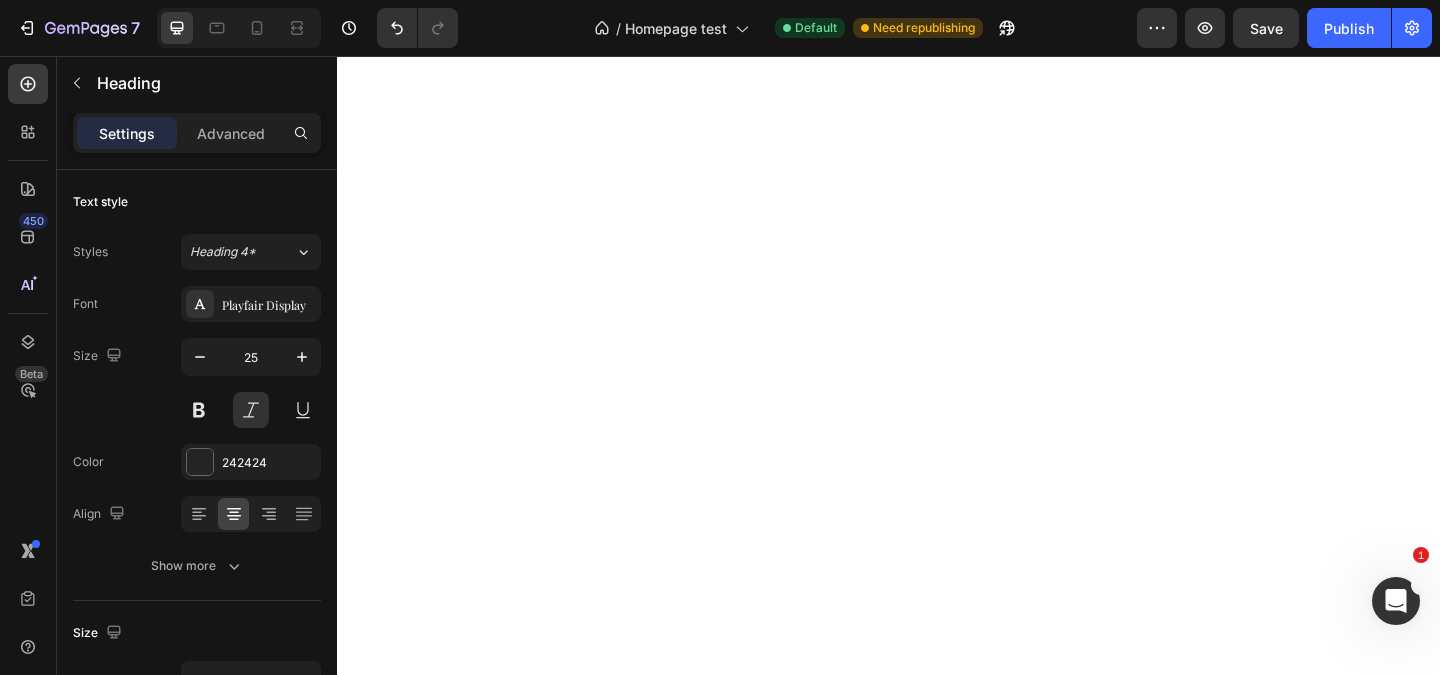 scroll, scrollTop: 0, scrollLeft: 0, axis: both 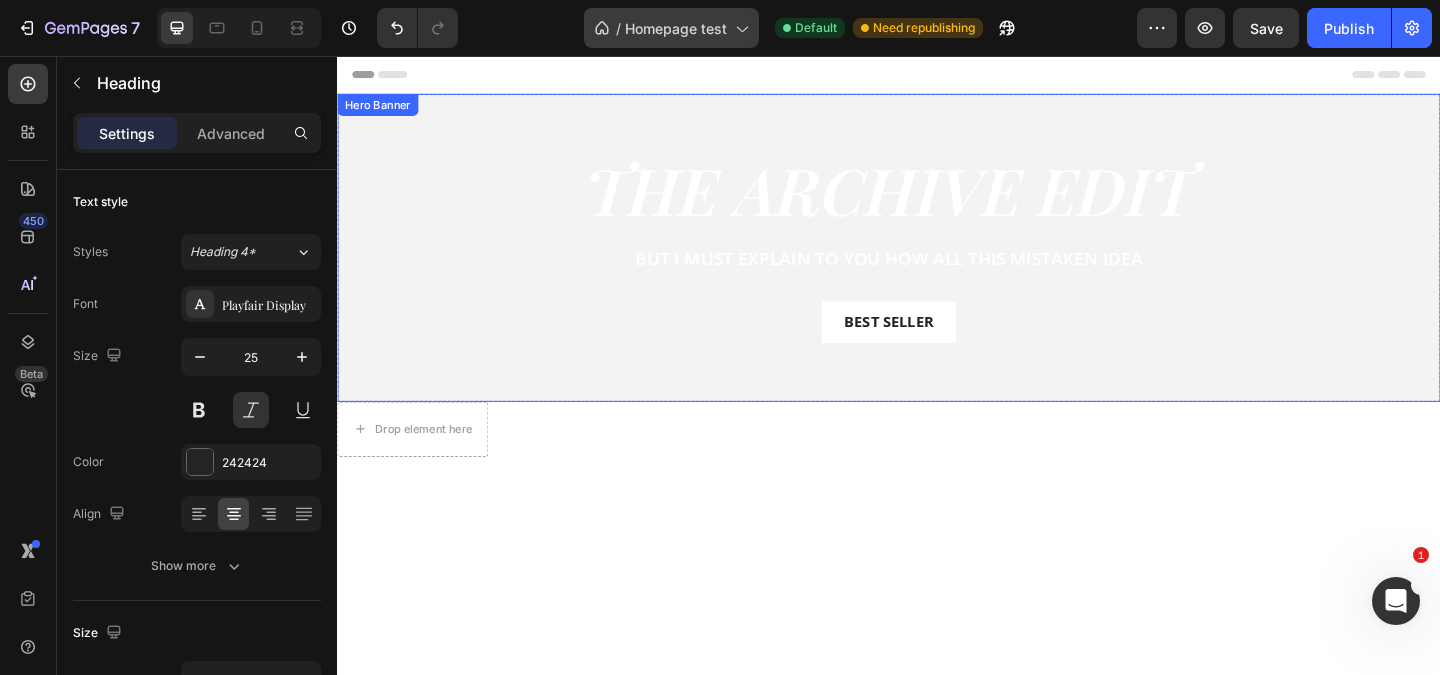 click 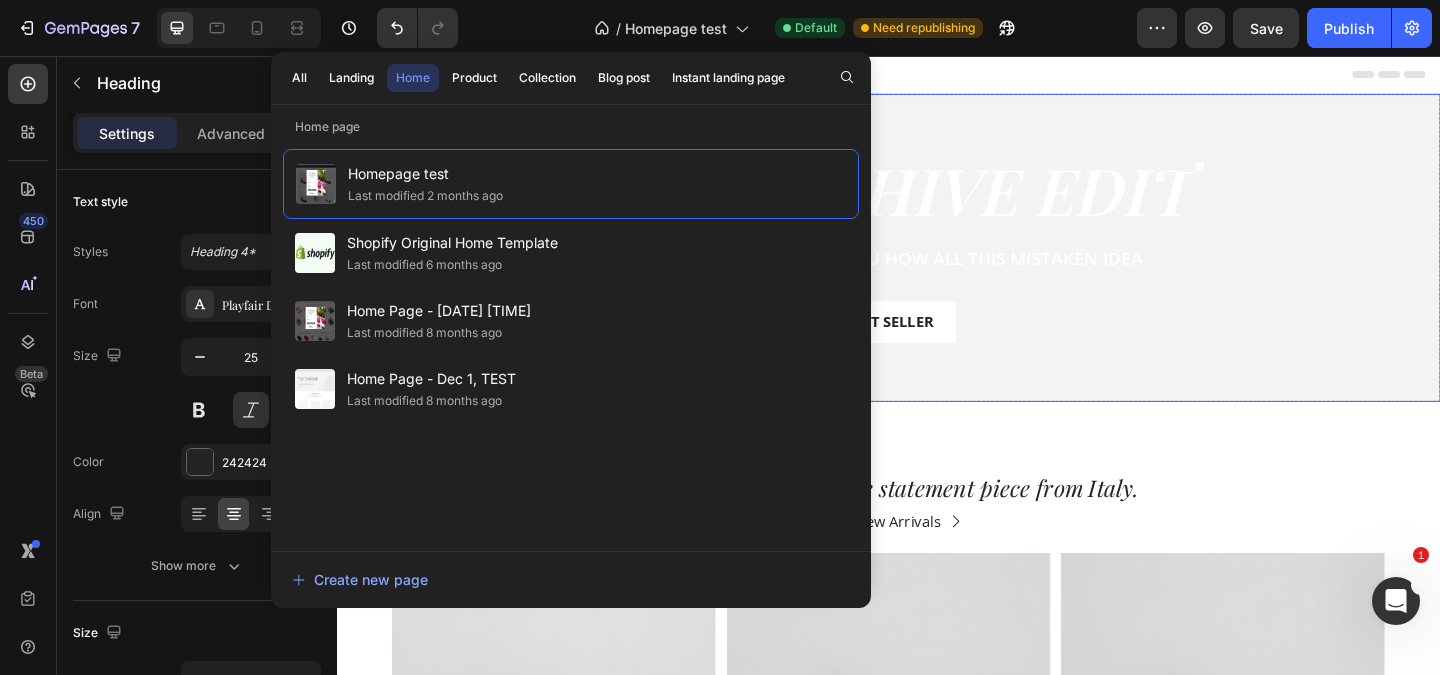 click on "The archive edit Heading But I must explain to you how all this mistaken idea Text Block Best Seller Button Row" at bounding box center [937, 264] 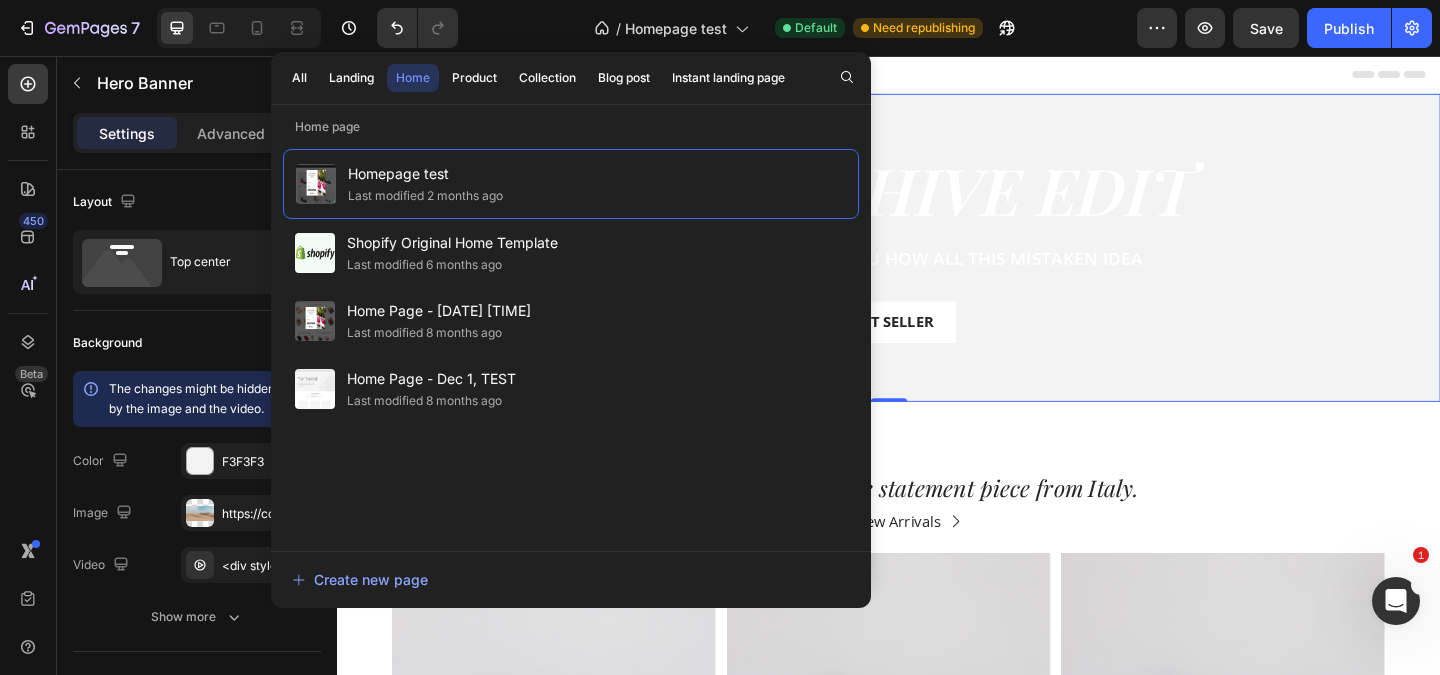 click on "The archive edit Heading But I must explain to you how all this mistaken idea Text Block Best Seller Button Row" at bounding box center [937, 264] 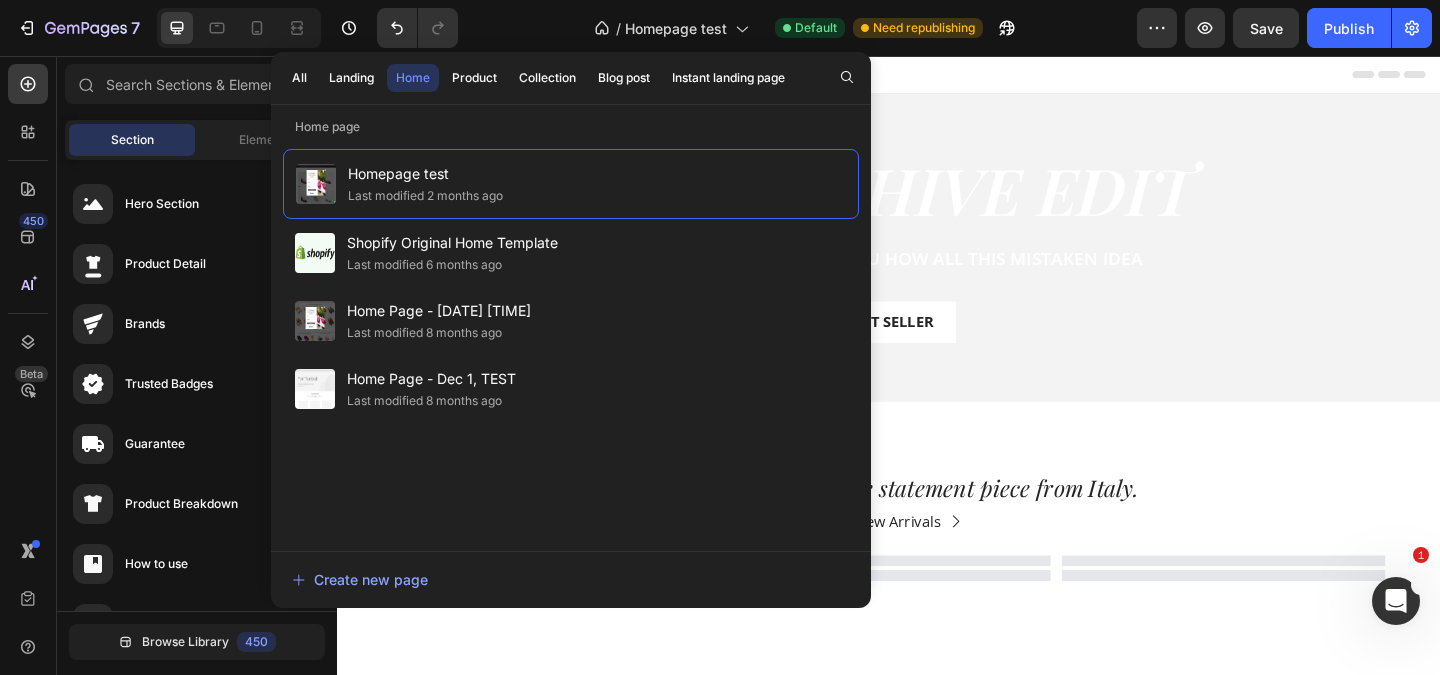 click on "Header" at bounding box center [937, 76] 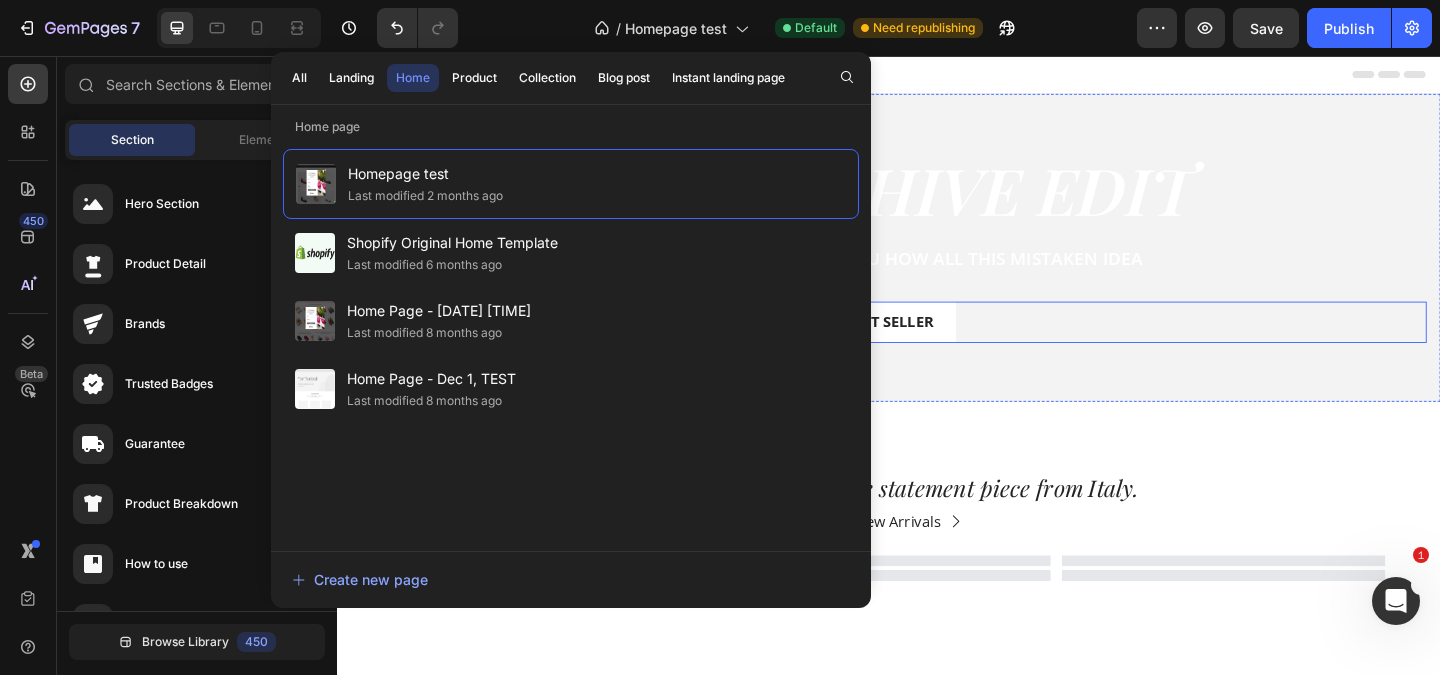 click on "Best Seller Button Row" at bounding box center (937, 345) 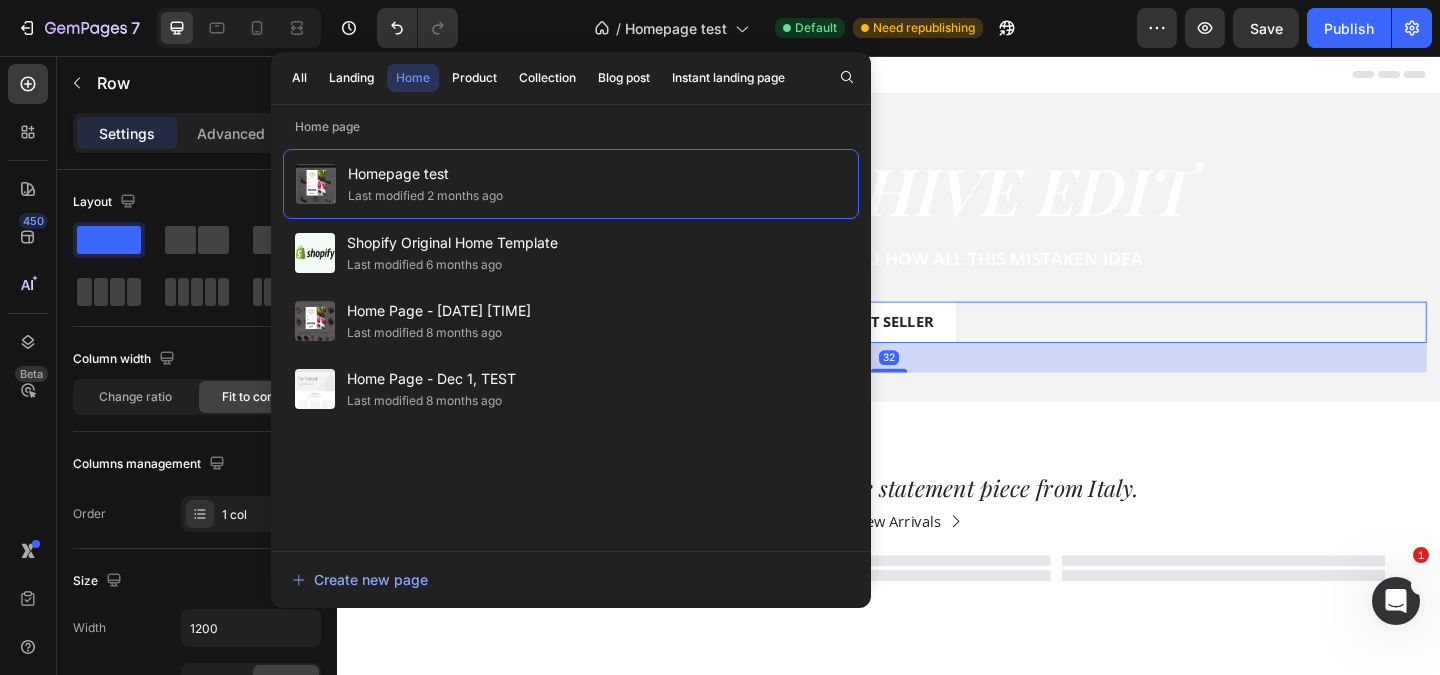click on "7  Redo   ⌘+Shift+Z" at bounding box center [237, 28] 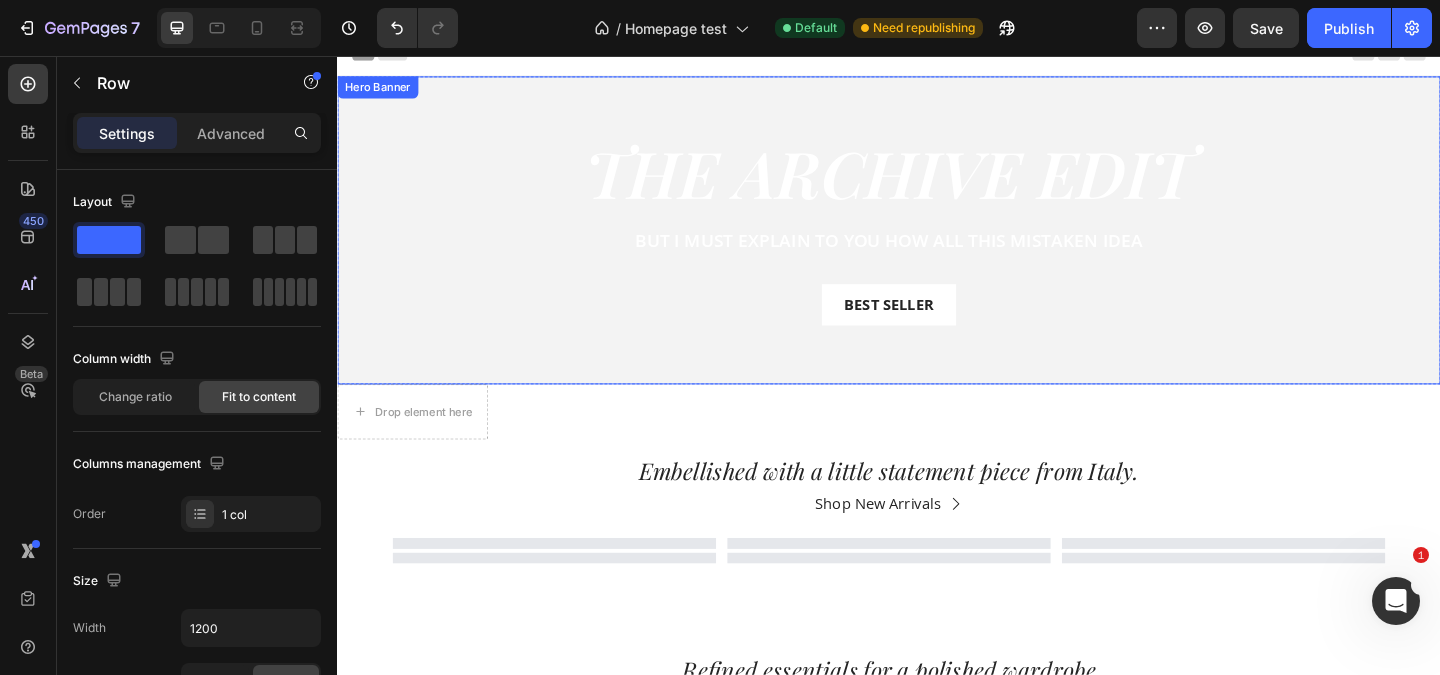 scroll, scrollTop: 0, scrollLeft: 0, axis: both 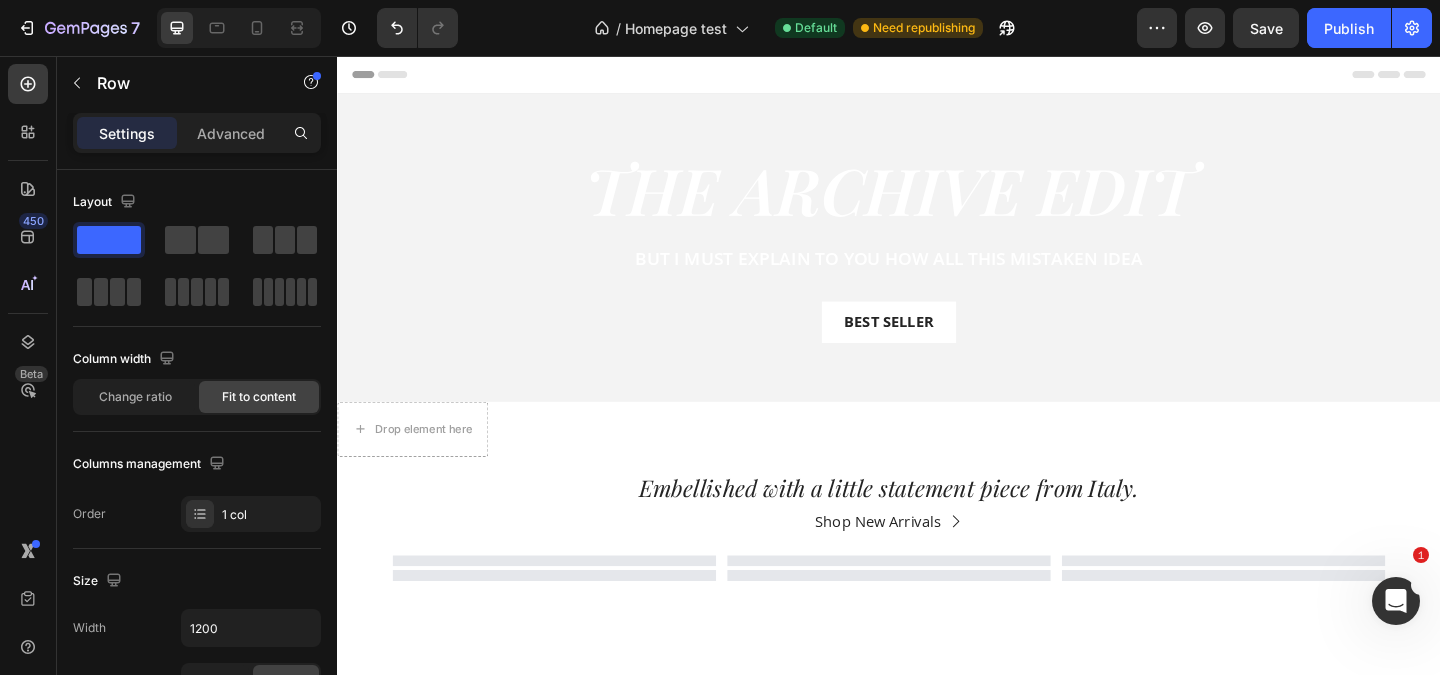 click on "Best Seller Button Row" at bounding box center (937, 345) 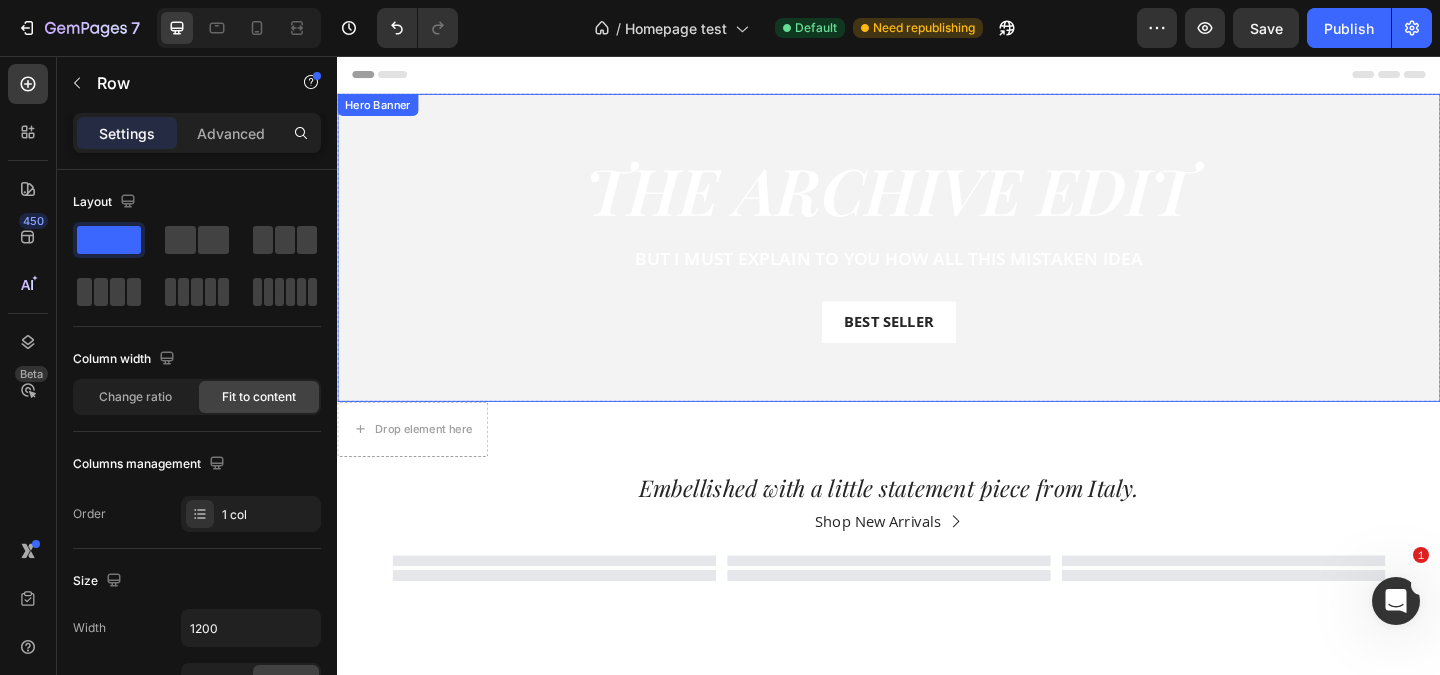 click on "The archive edit Heading But I must explain to you how all this mistaken idea Text Block Best Seller Button Row" at bounding box center [937, 282] 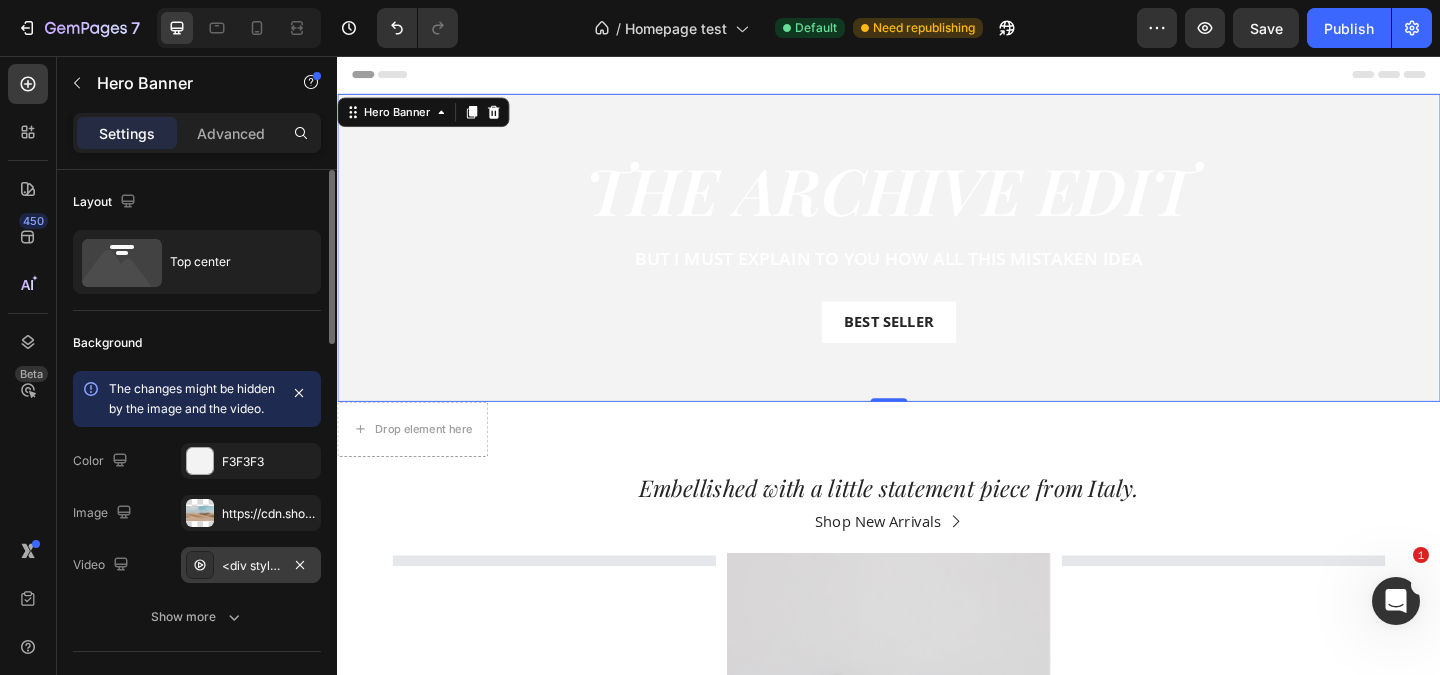 click on "<div style="position: relative; padding-bottom: 56.25%; https://jumpshare.com/embed/YvPYoabA13LGY53Y9P5B" at bounding box center (251, 566) 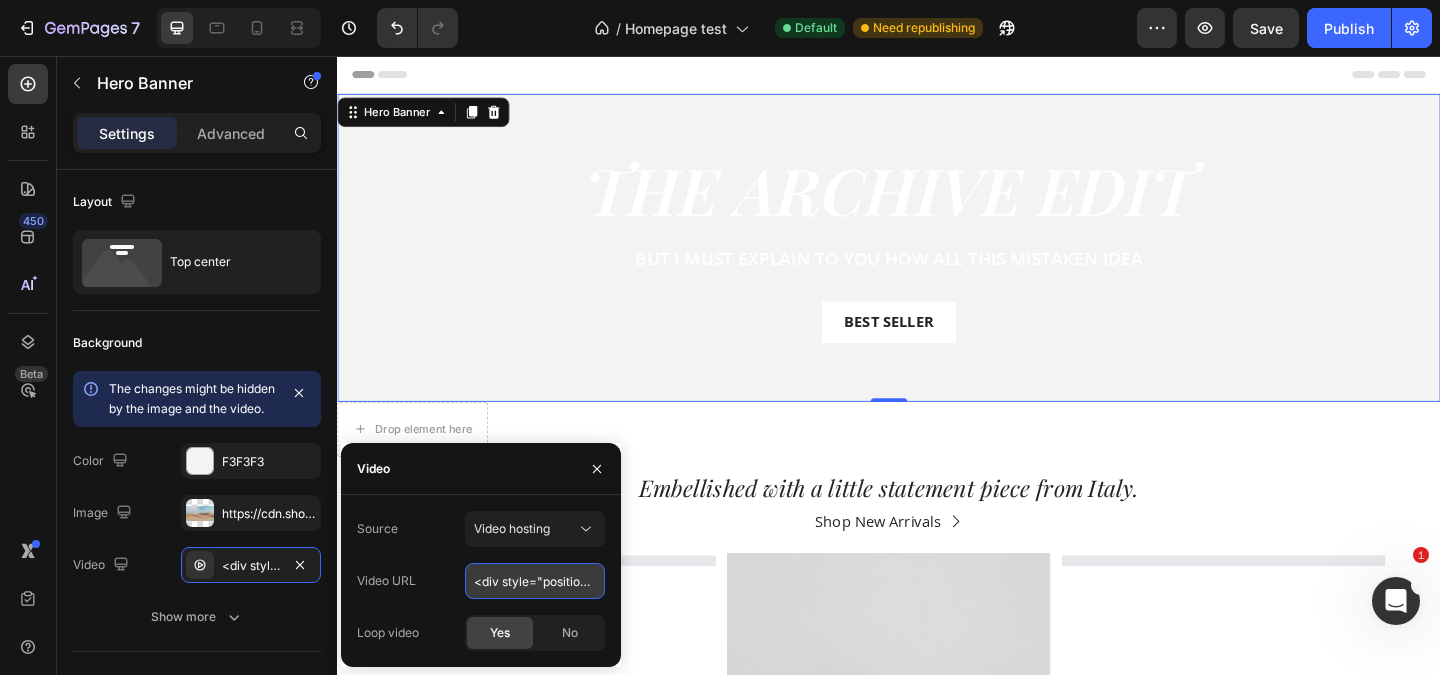 click on "<div style="position: relative; padding-bottom: 56.25%; https://jumpshare.com/embed/YvPYoabA13LGY53Y9P5B" at bounding box center (535, 581) 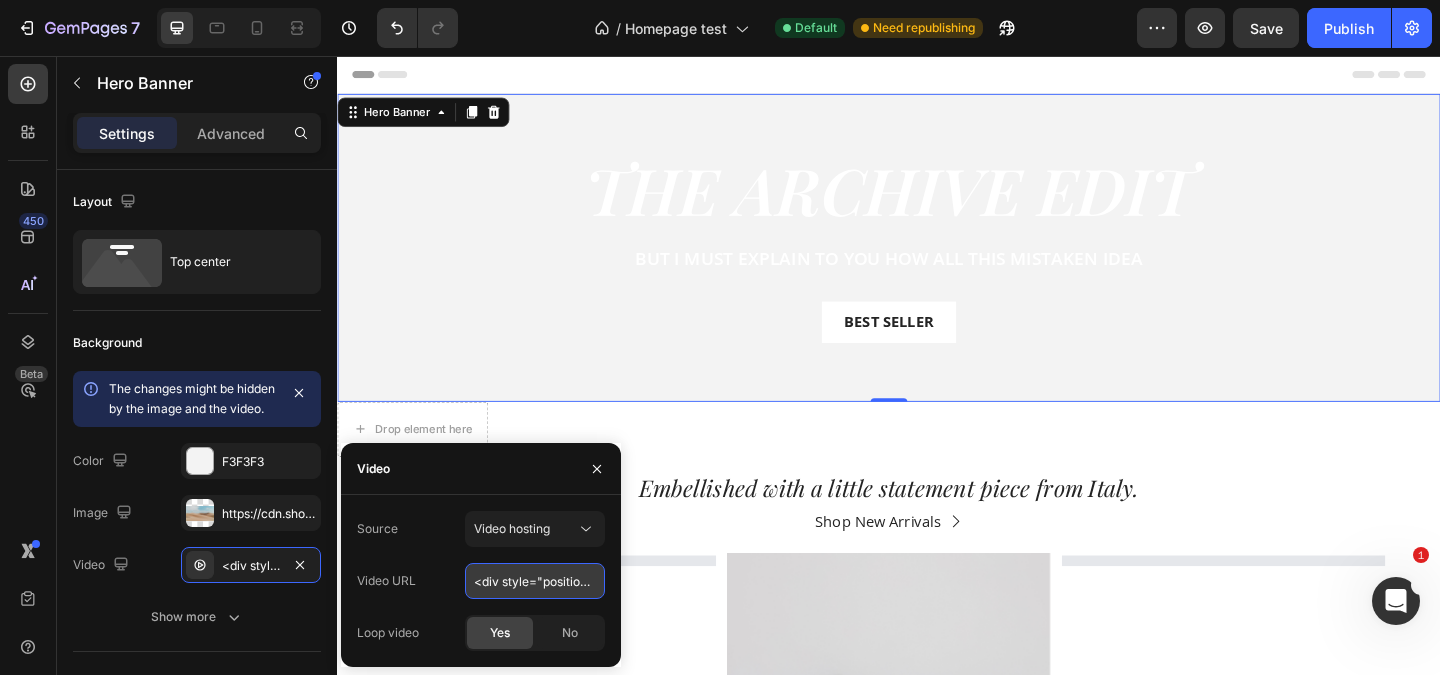 click on "<div style="position: relative; padding-bottom: 56.25%; https://jumpshare.com/embed/YvPYoabA13LGY53Y9P5B" at bounding box center (535, 581) 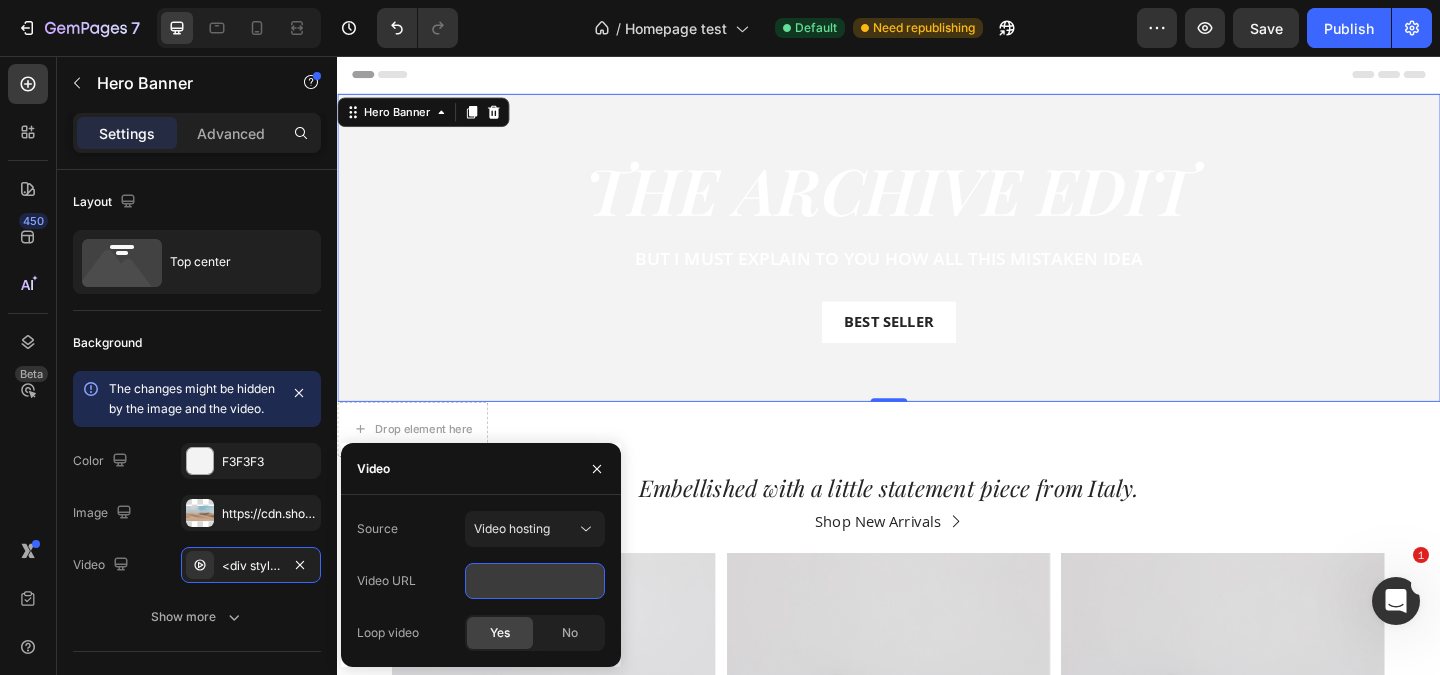 scroll, scrollTop: 0, scrollLeft: 264, axis: horizontal 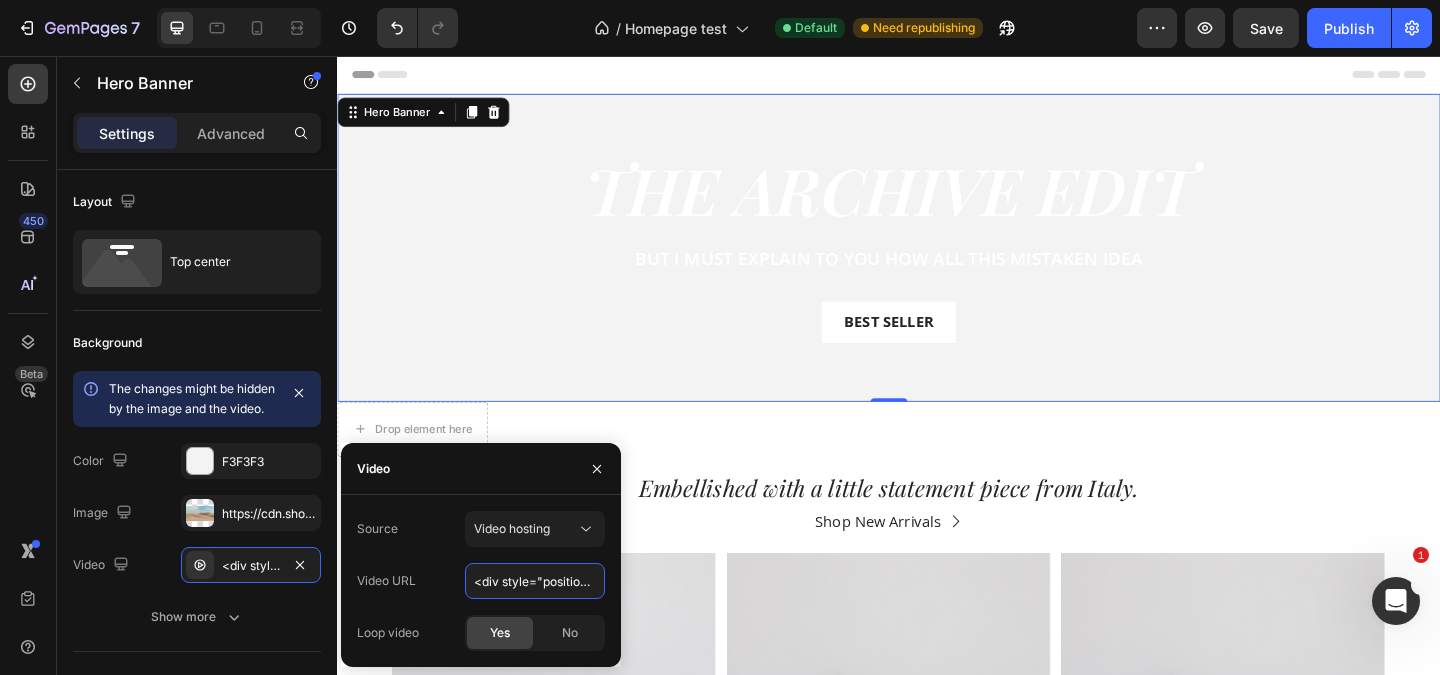 drag, startPoint x: 527, startPoint y: 579, endPoint x: 435, endPoint y: 553, distance: 95.60335 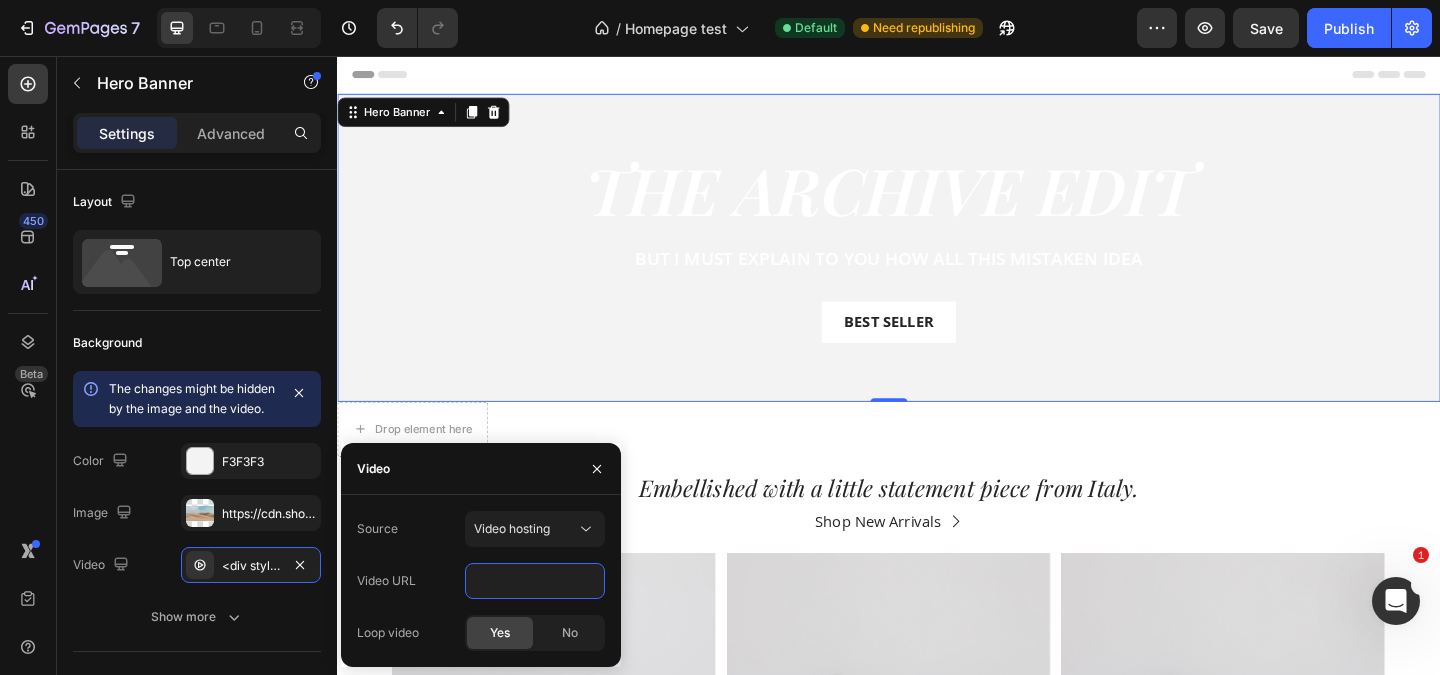 scroll, scrollTop: 0, scrollLeft: 192, axis: horizontal 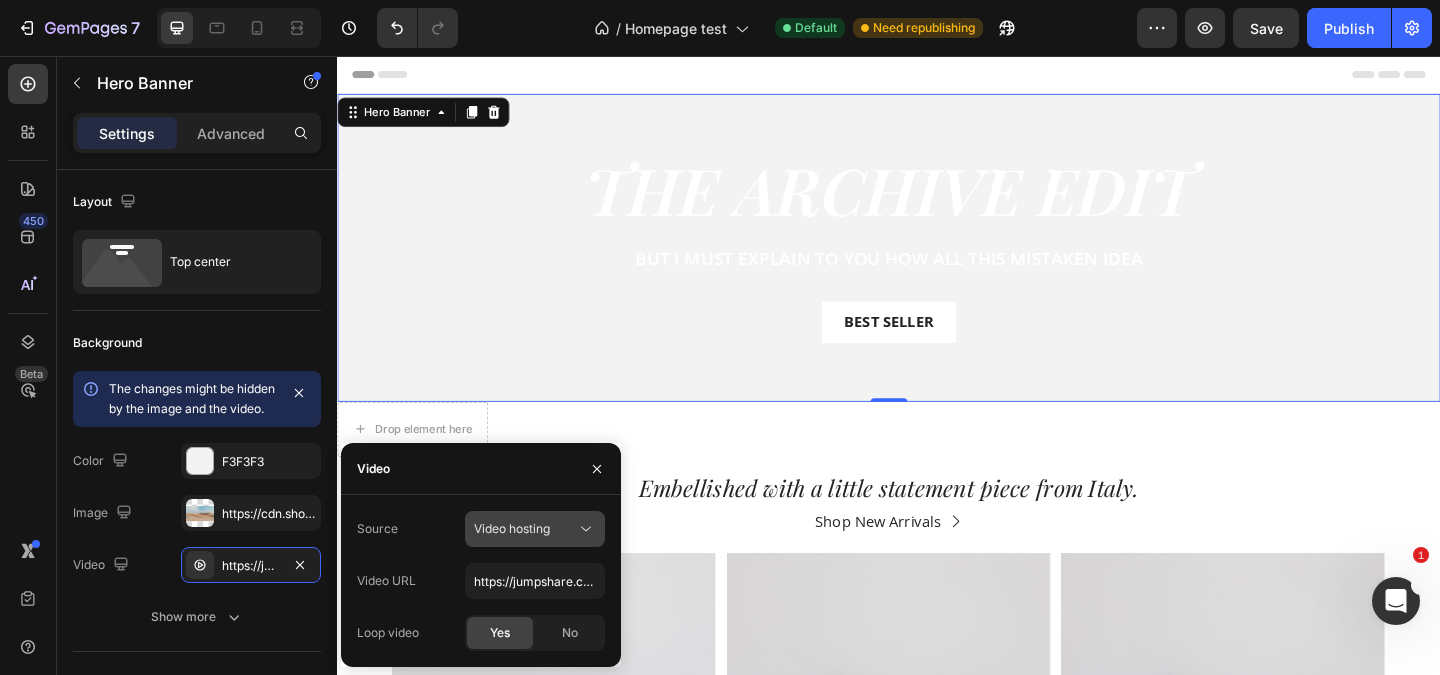 click on "Video hosting" at bounding box center [512, 529] 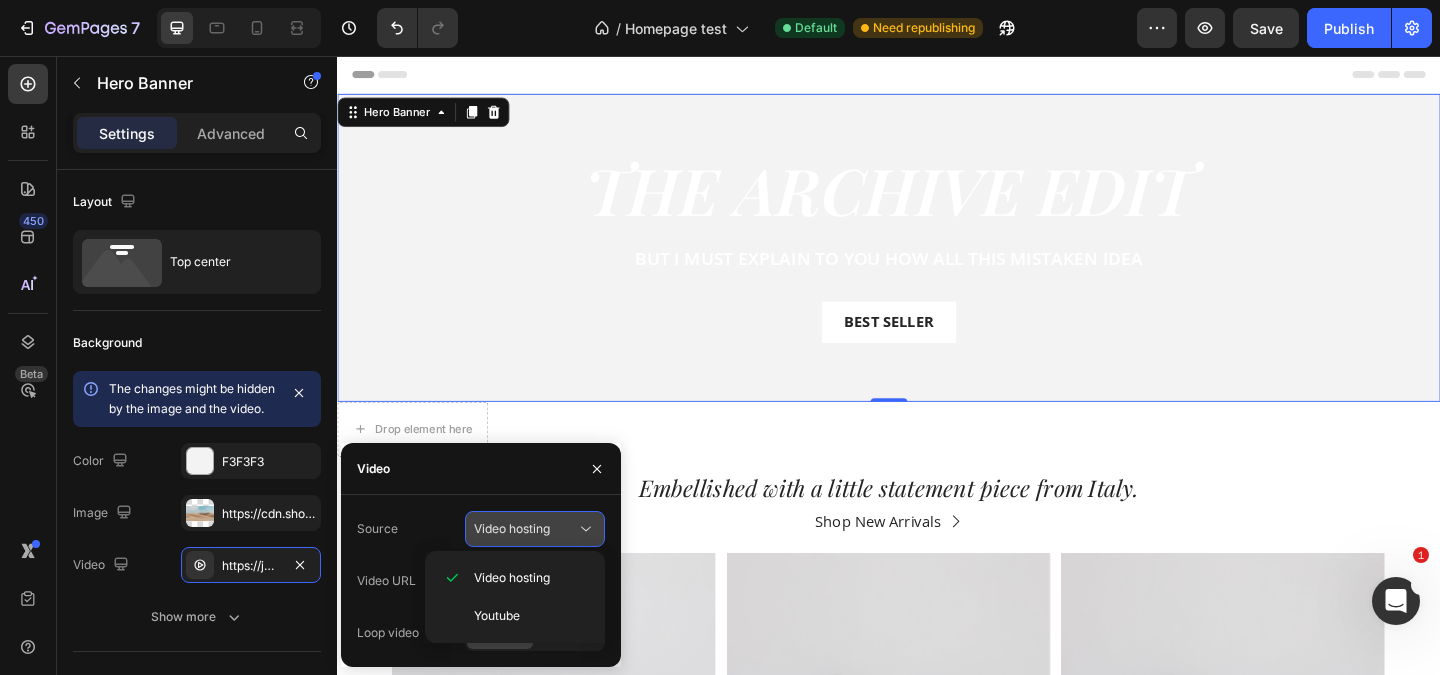 click on "Video hosting" at bounding box center [512, 529] 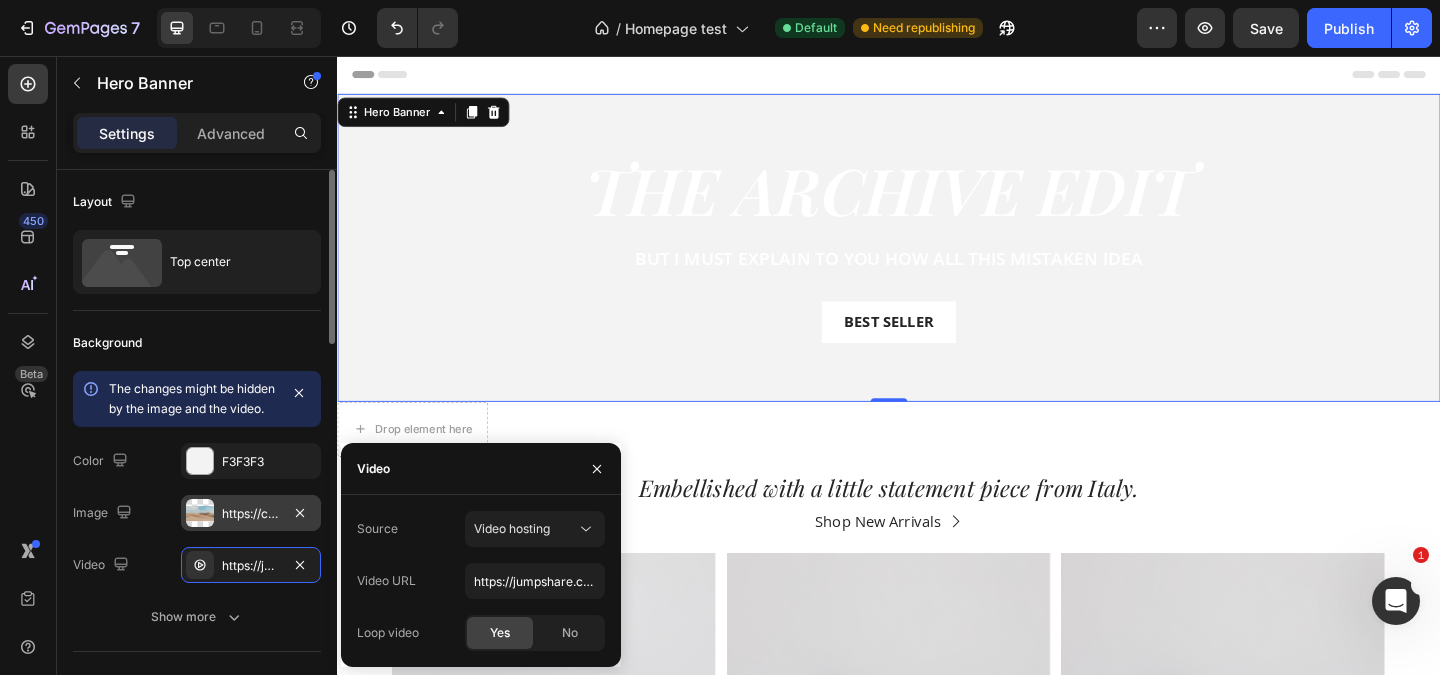 click on "https://cdn.shopify.com/s/files/1/2005/9307/files/background_settings.jpg" at bounding box center [251, 513] 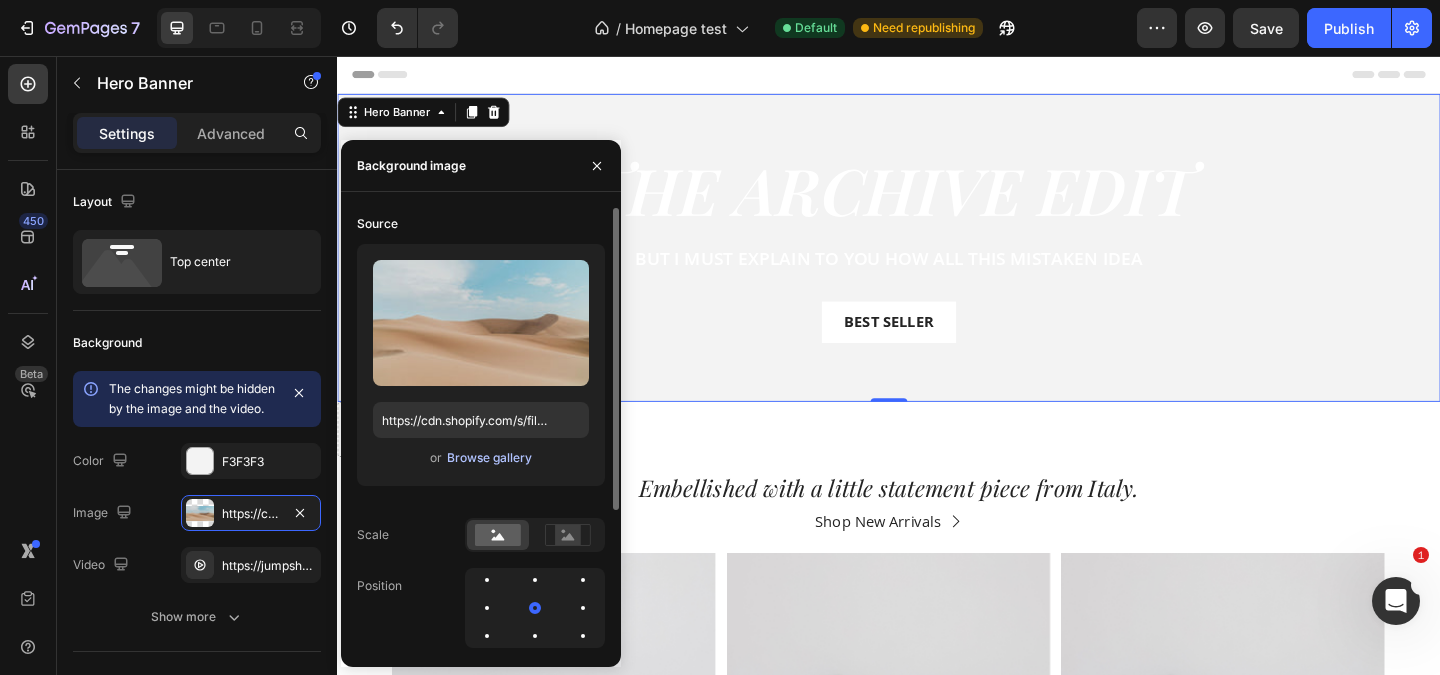 click on "Browse gallery" at bounding box center (489, 458) 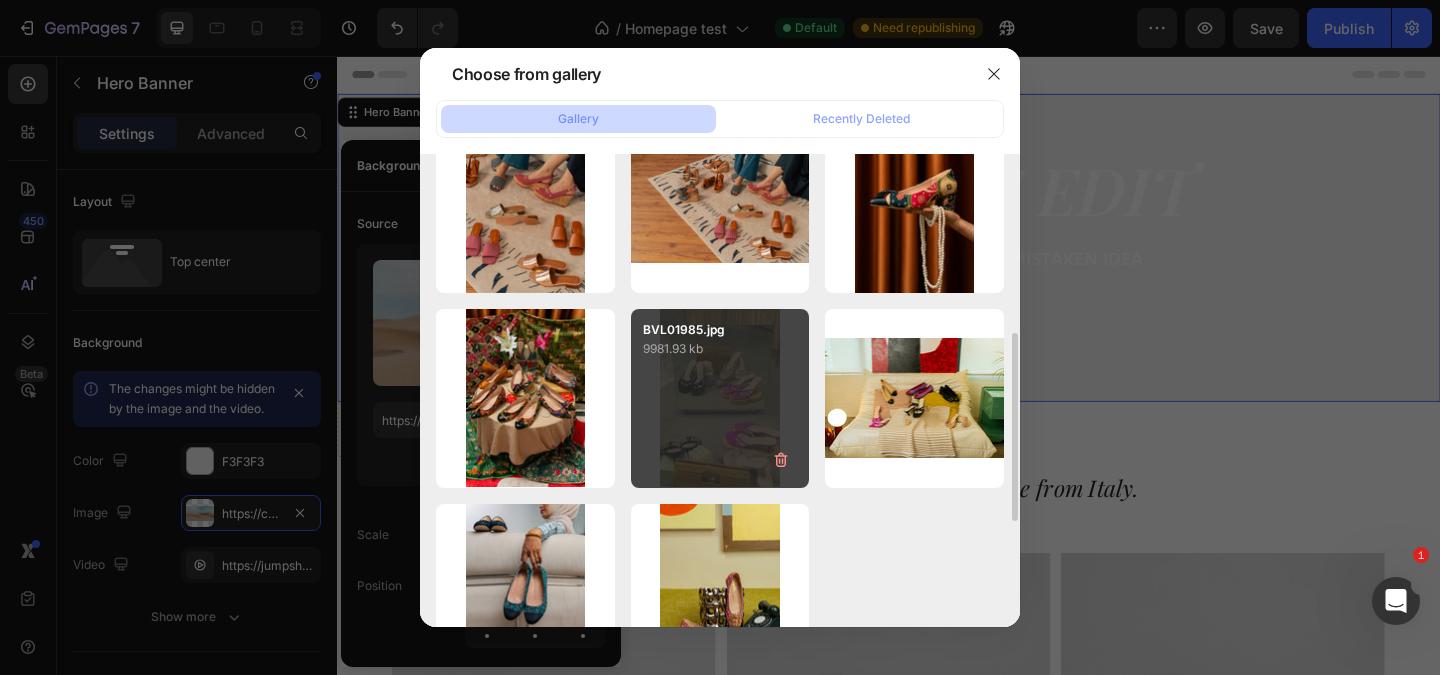 scroll, scrollTop: 382, scrollLeft: 0, axis: vertical 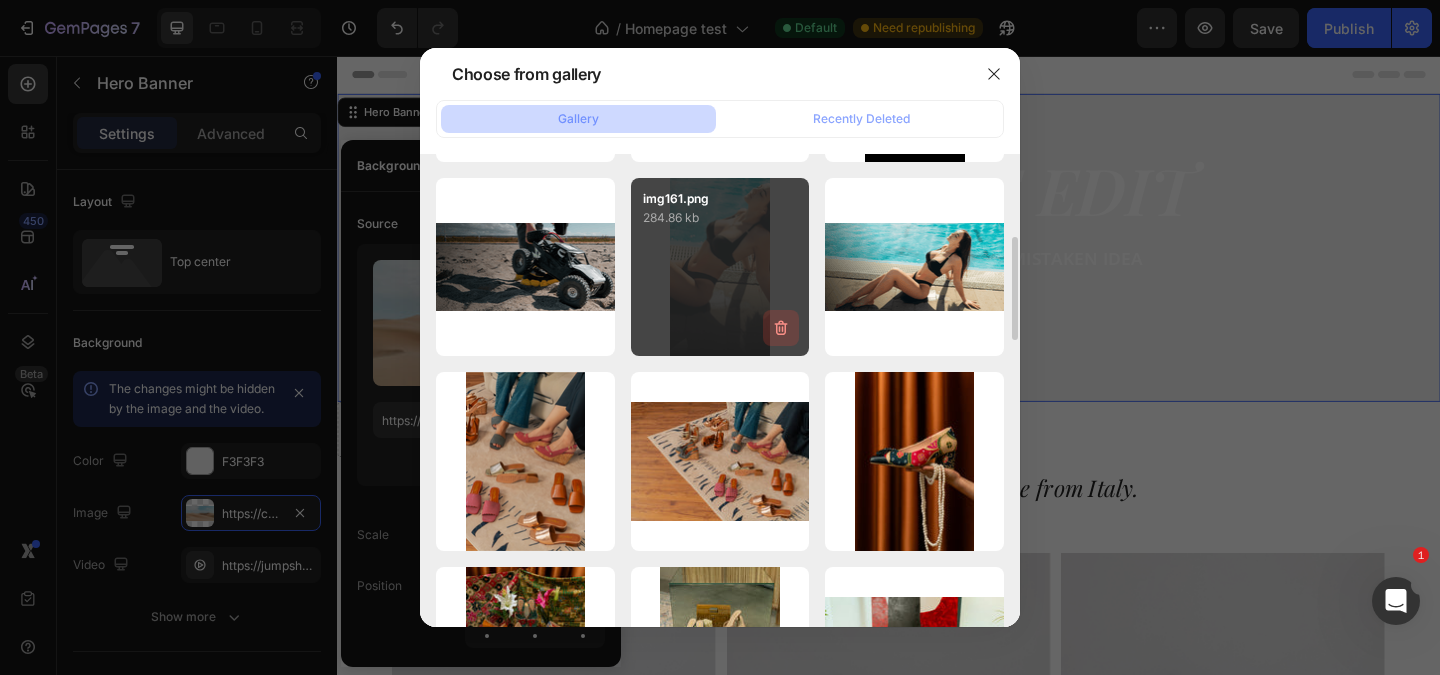 click 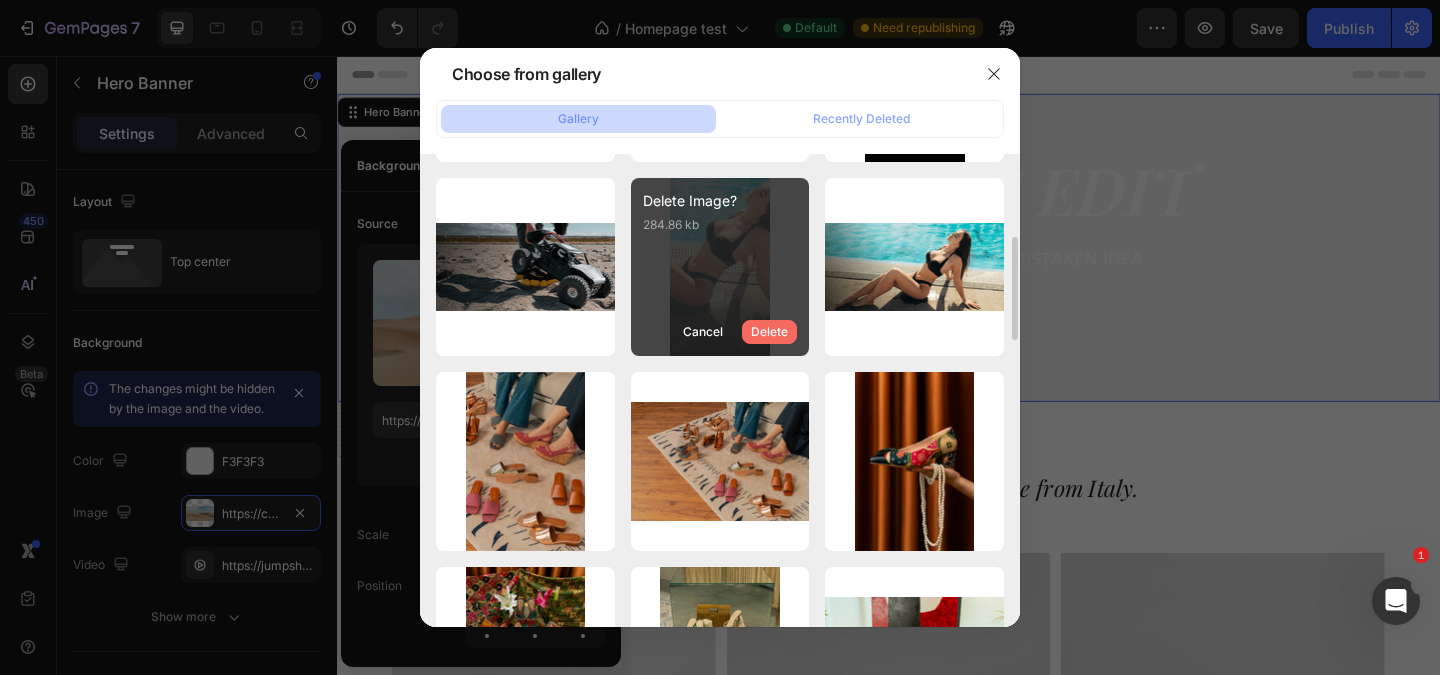 click on "Delete" at bounding box center [769, 332] 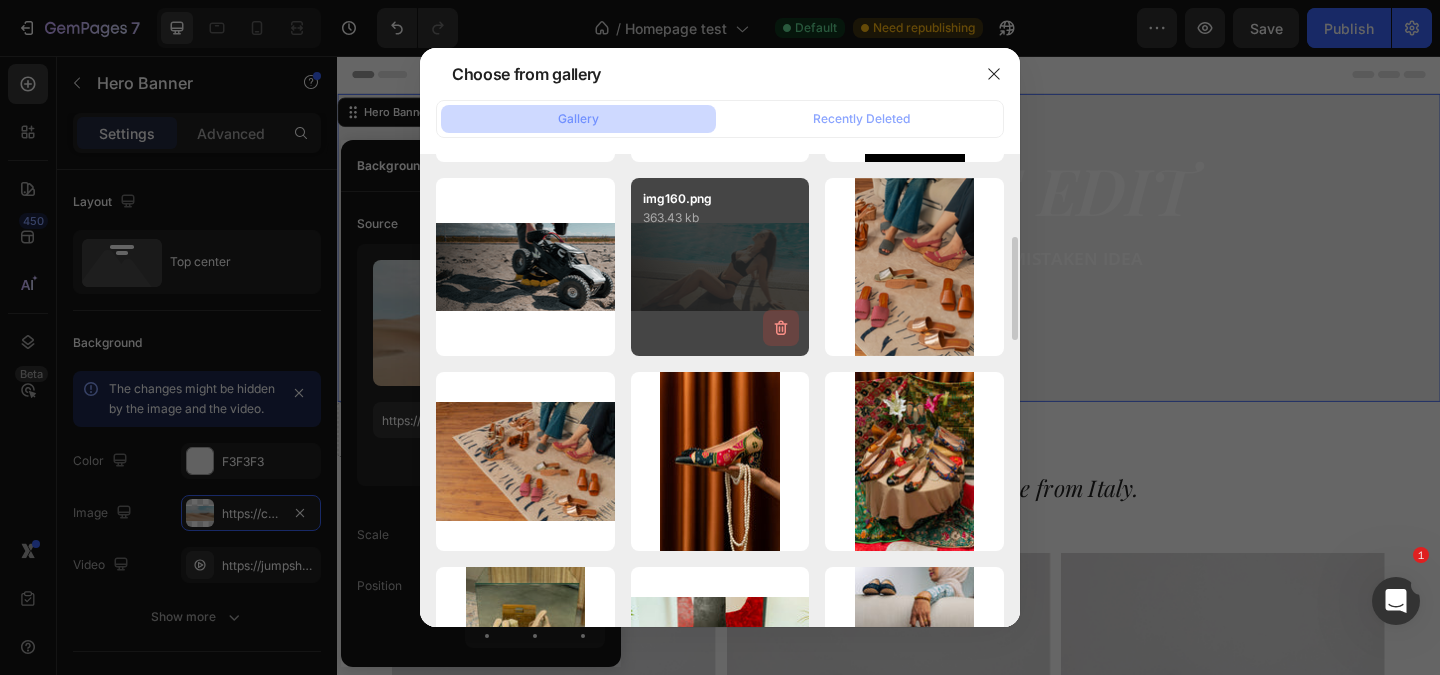 click 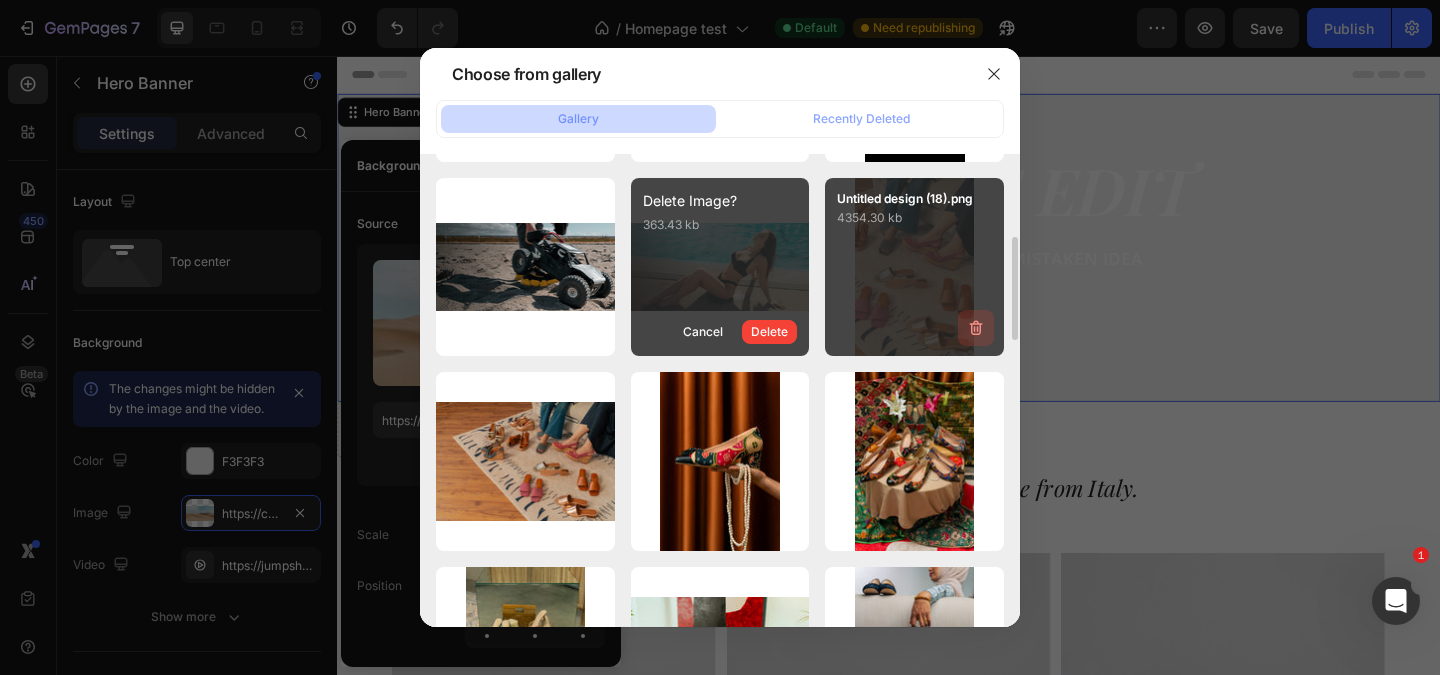 click on "Delete" at bounding box center (769, 332) 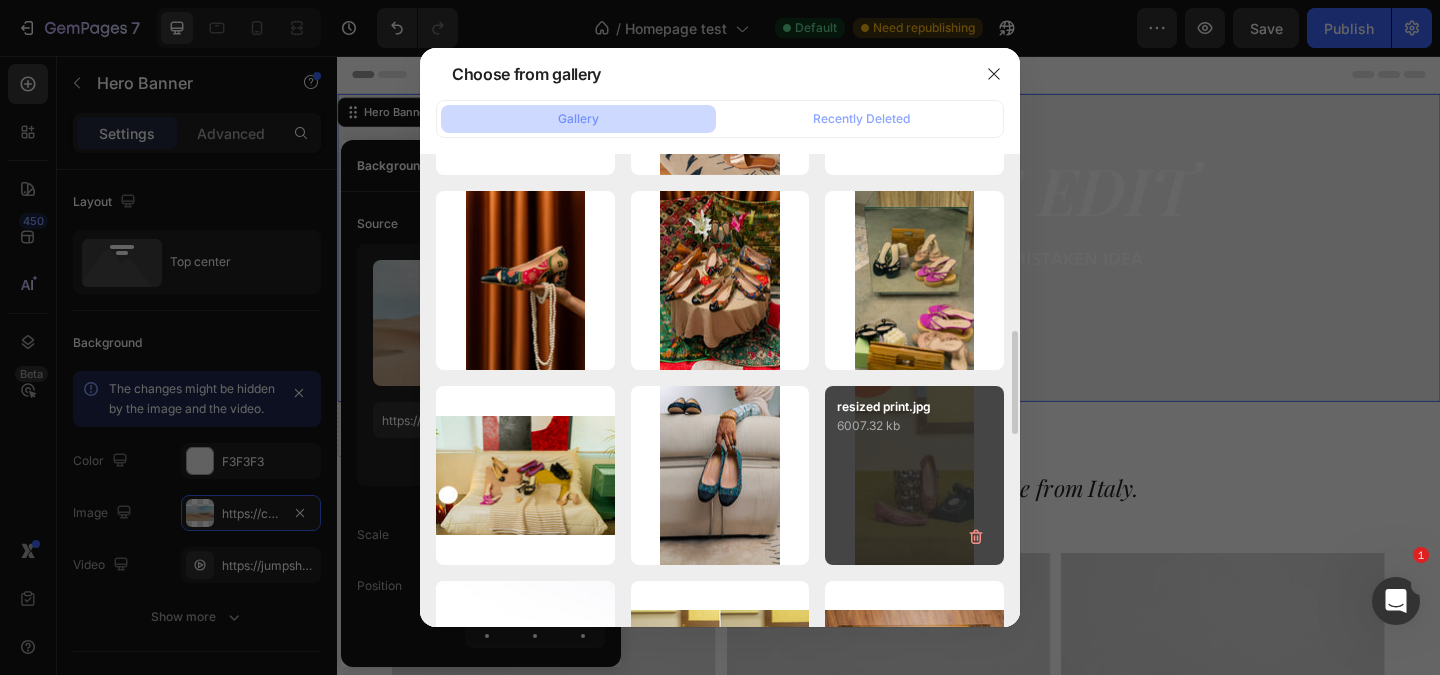 scroll, scrollTop: 607, scrollLeft: 0, axis: vertical 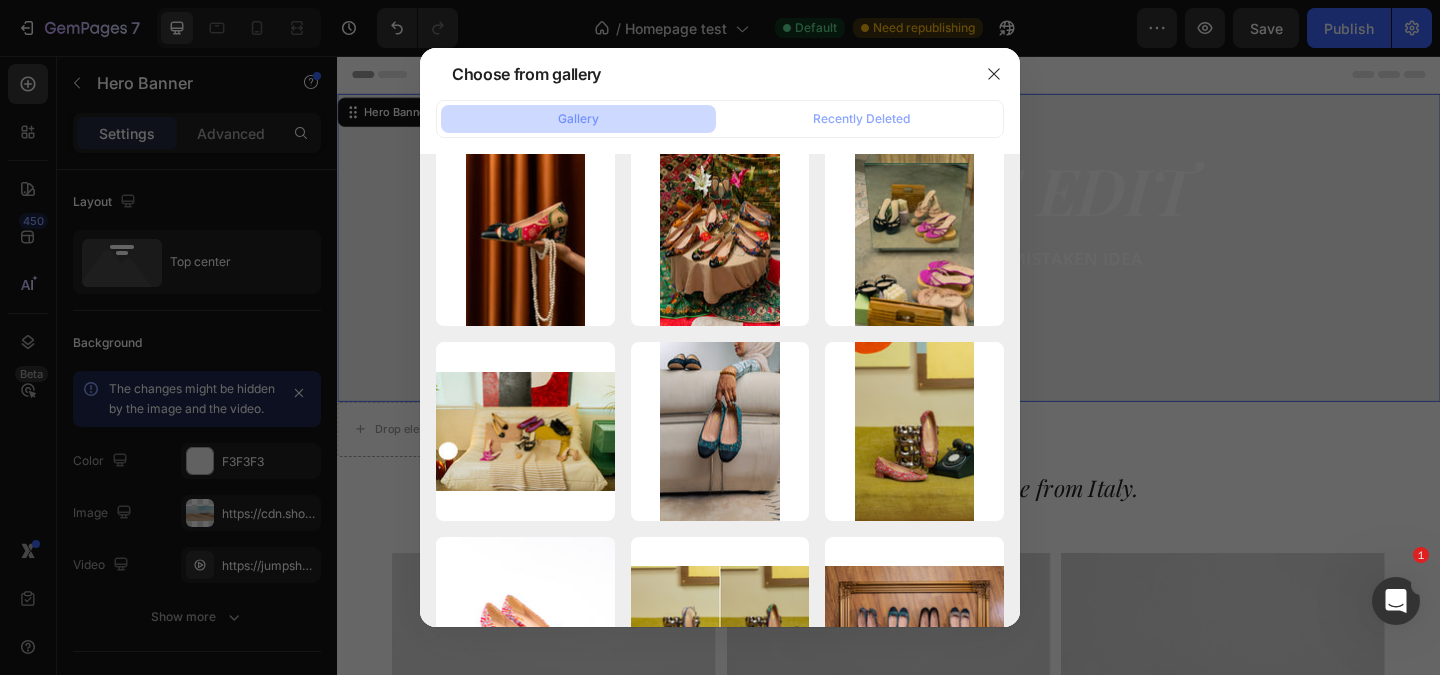 click at bounding box center (720, 337) 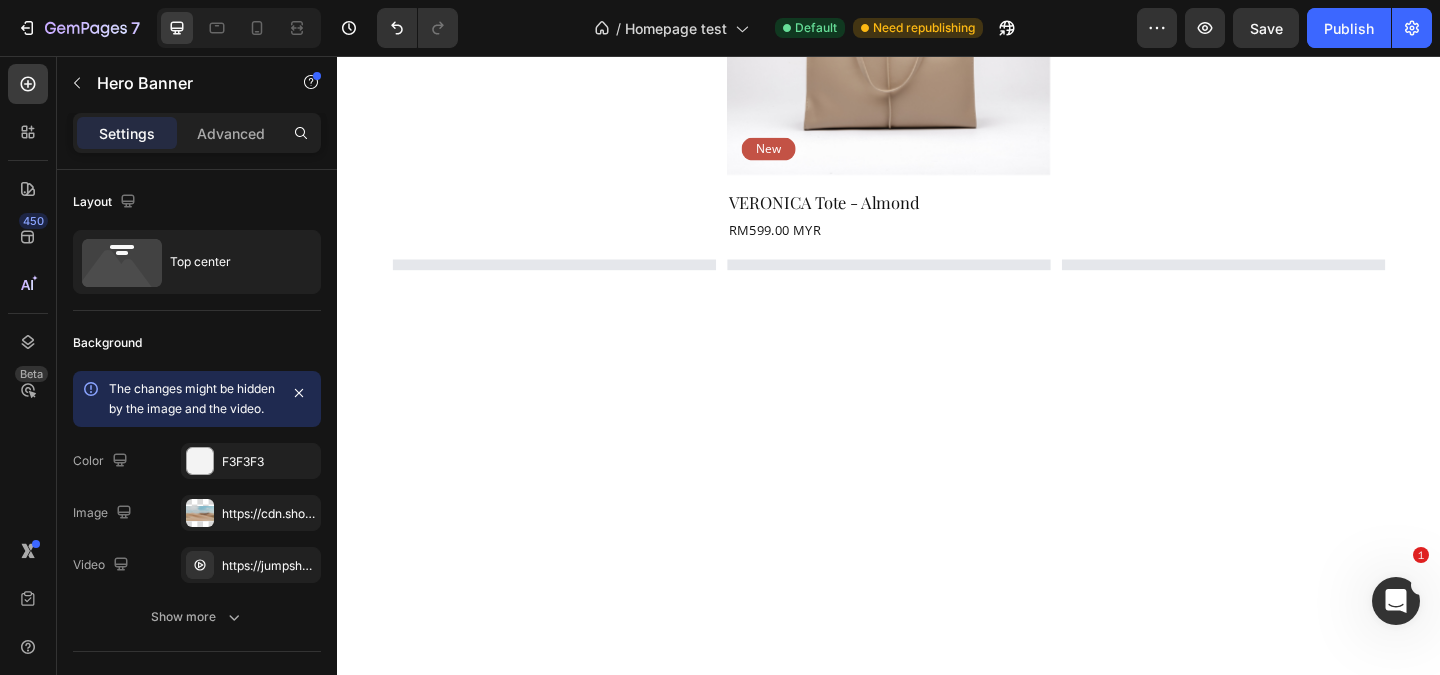 scroll, scrollTop: 0, scrollLeft: 0, axis: both 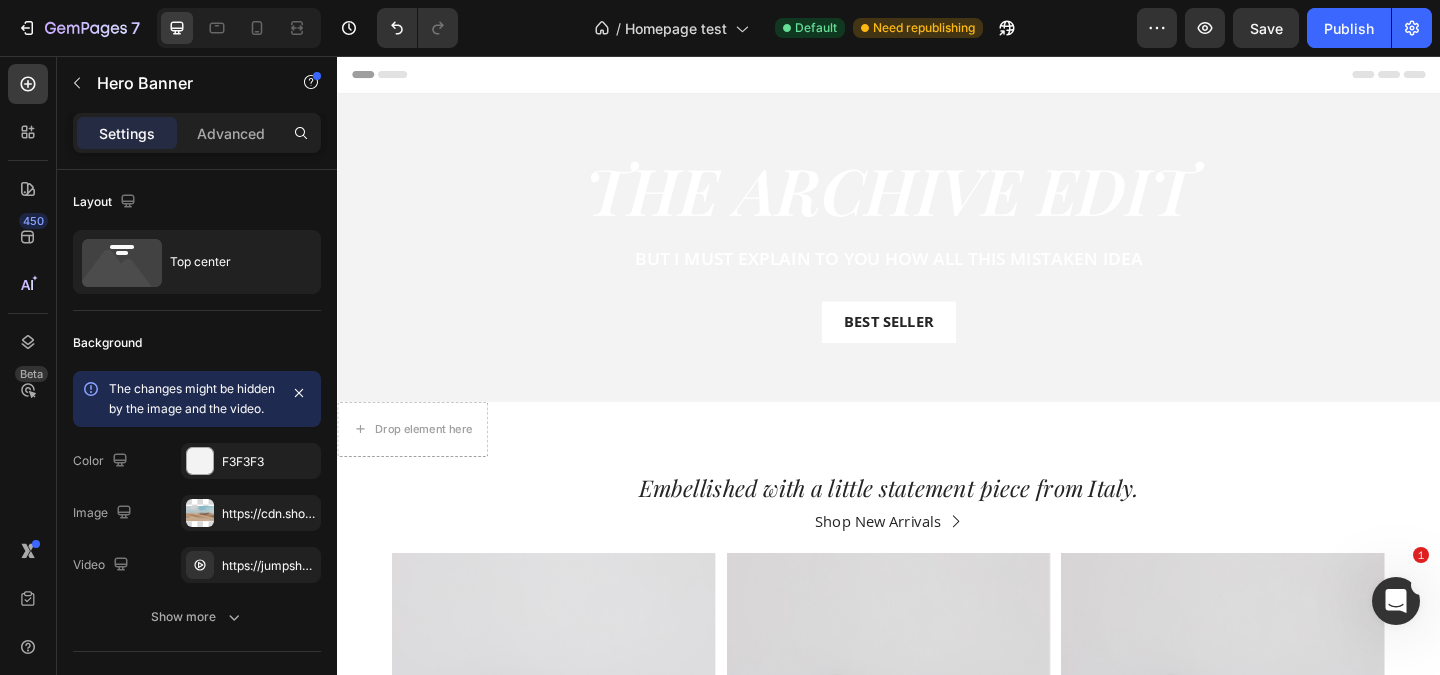 click on "Preview  Save   Publish" at bounding box center (1284, 28) 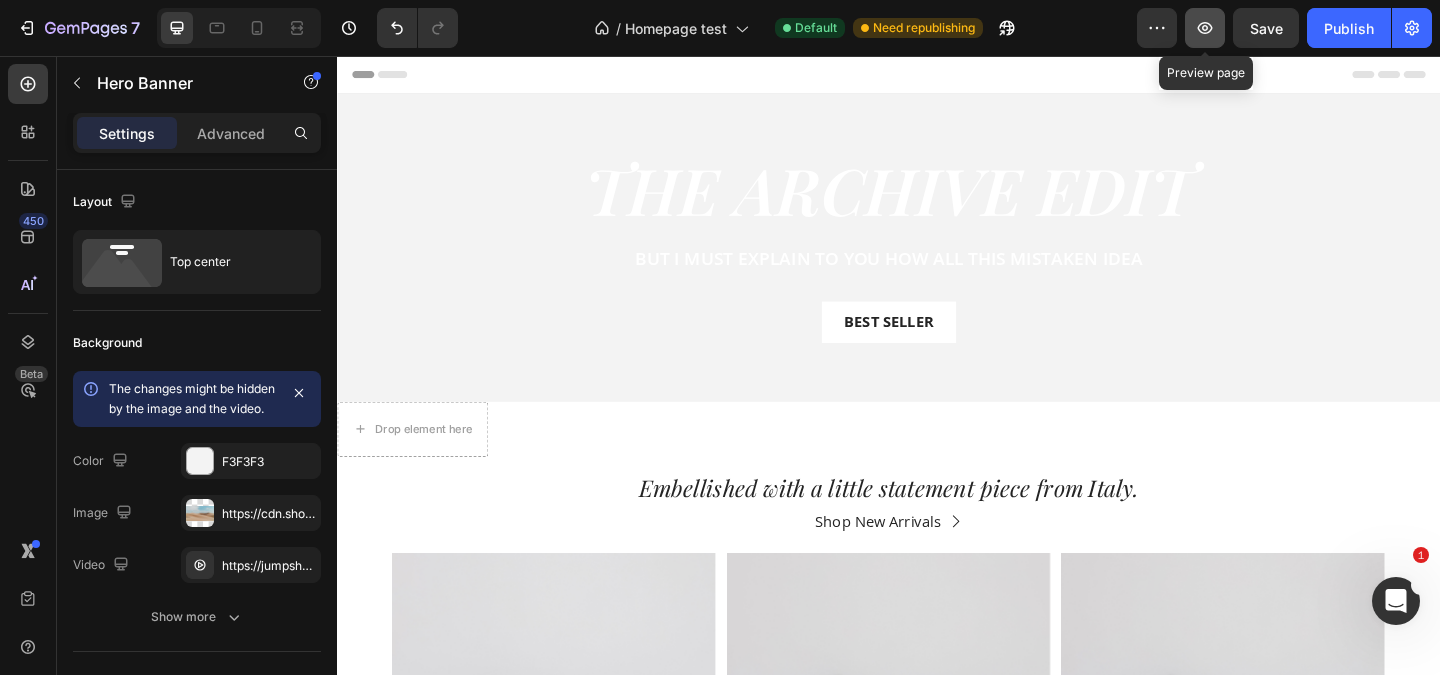 click 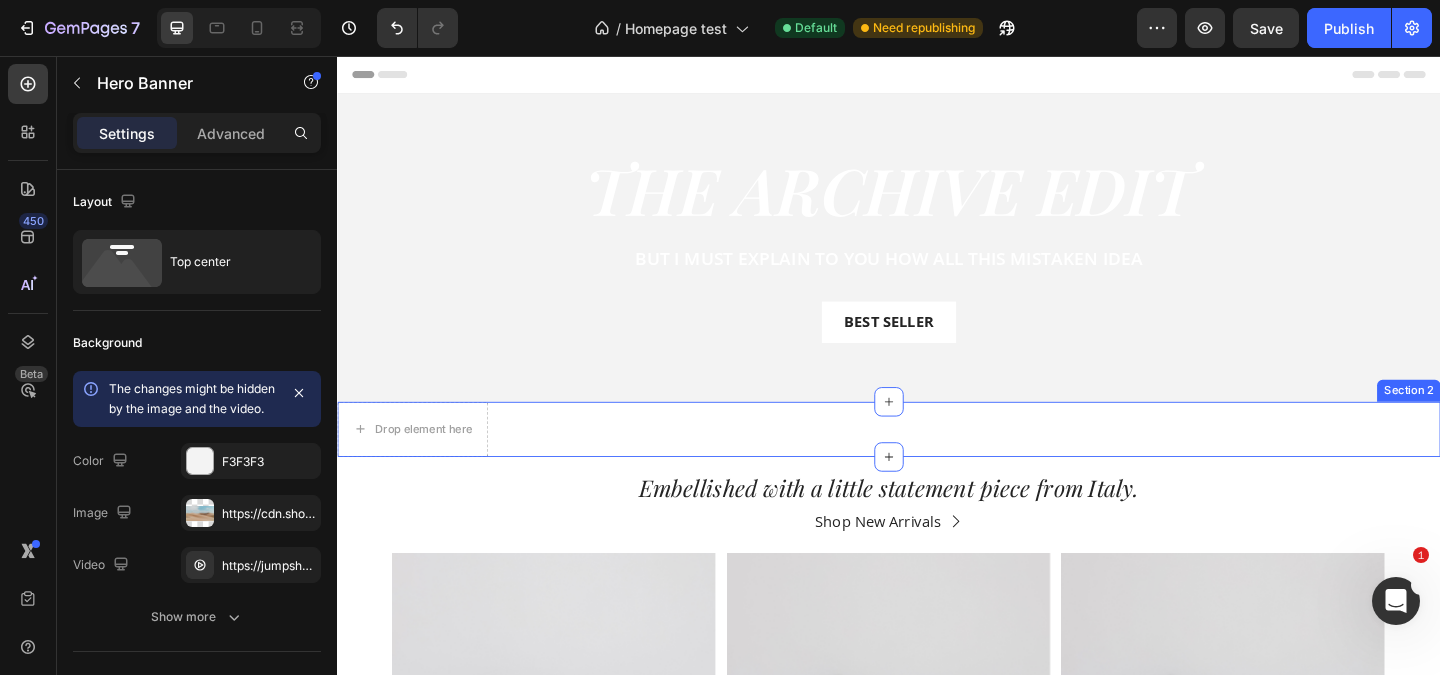click on "Drop element here Section 2" at bounding box center (937, 462) 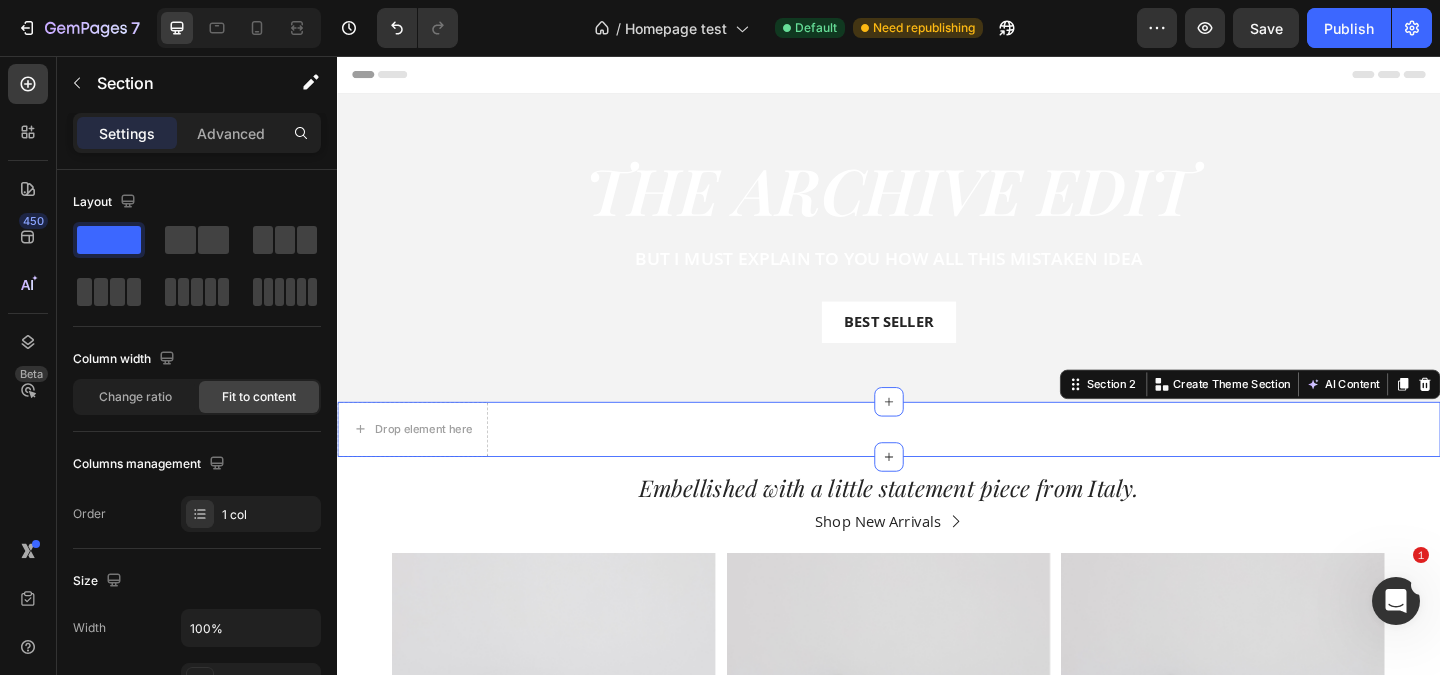 click on "Settings Advanced" at bounding box center [197, 141] 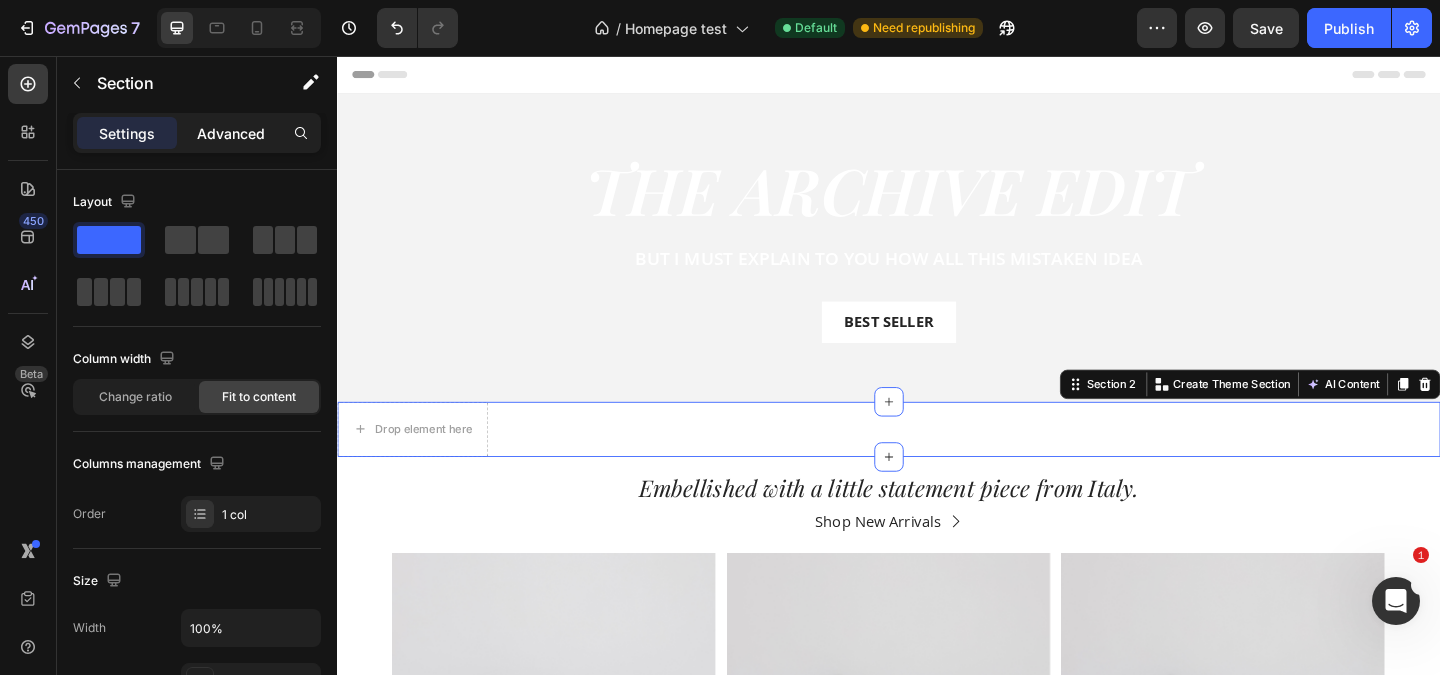 click on "Advanced" at bounding box center [231, 133] 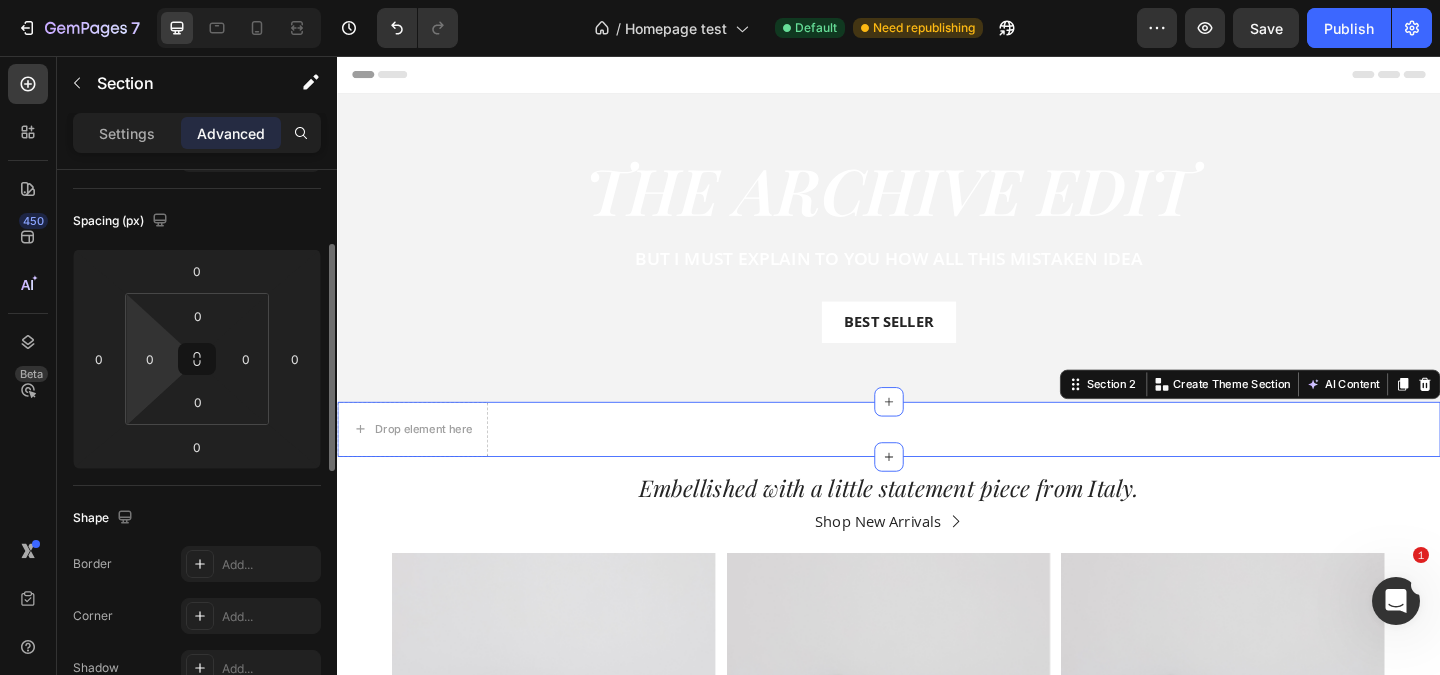 scroll, scrollTop: 0, scrollLeft: 0, axis: both 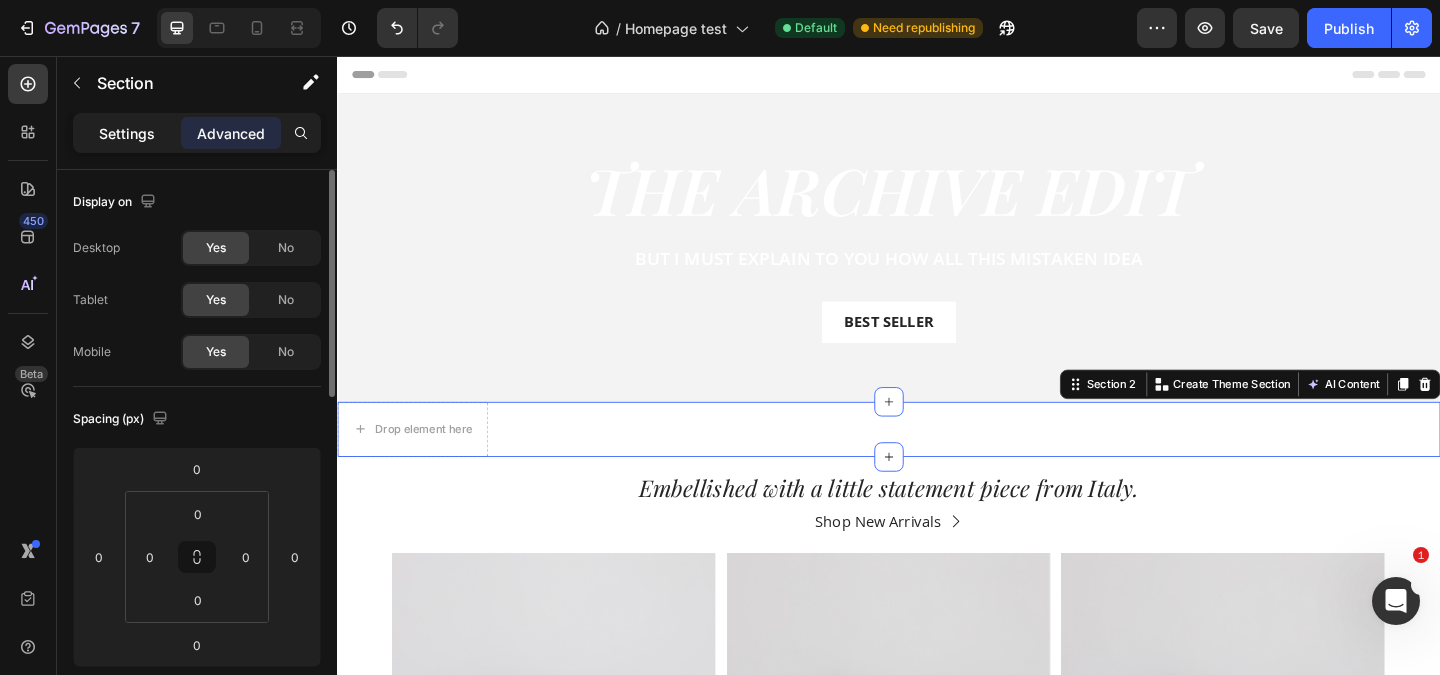 click on "Settings" at bounding box center [127, 133] 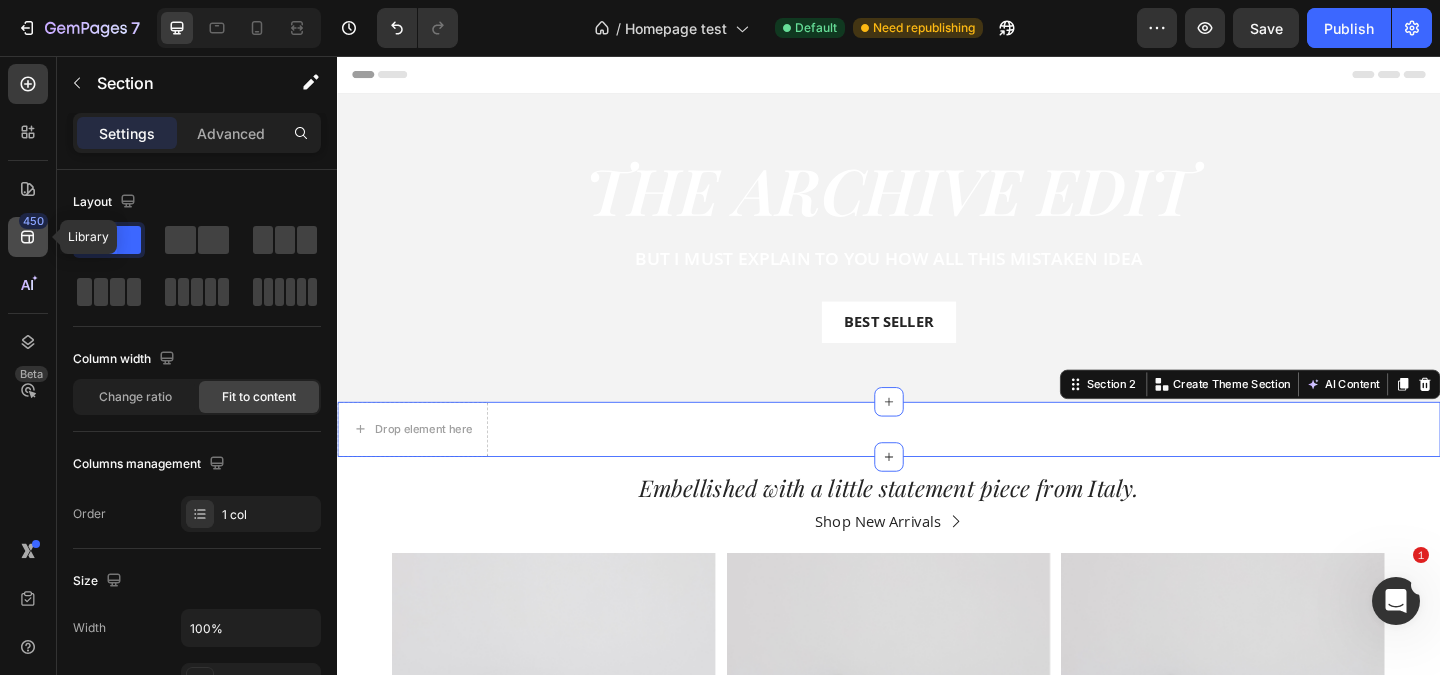 click 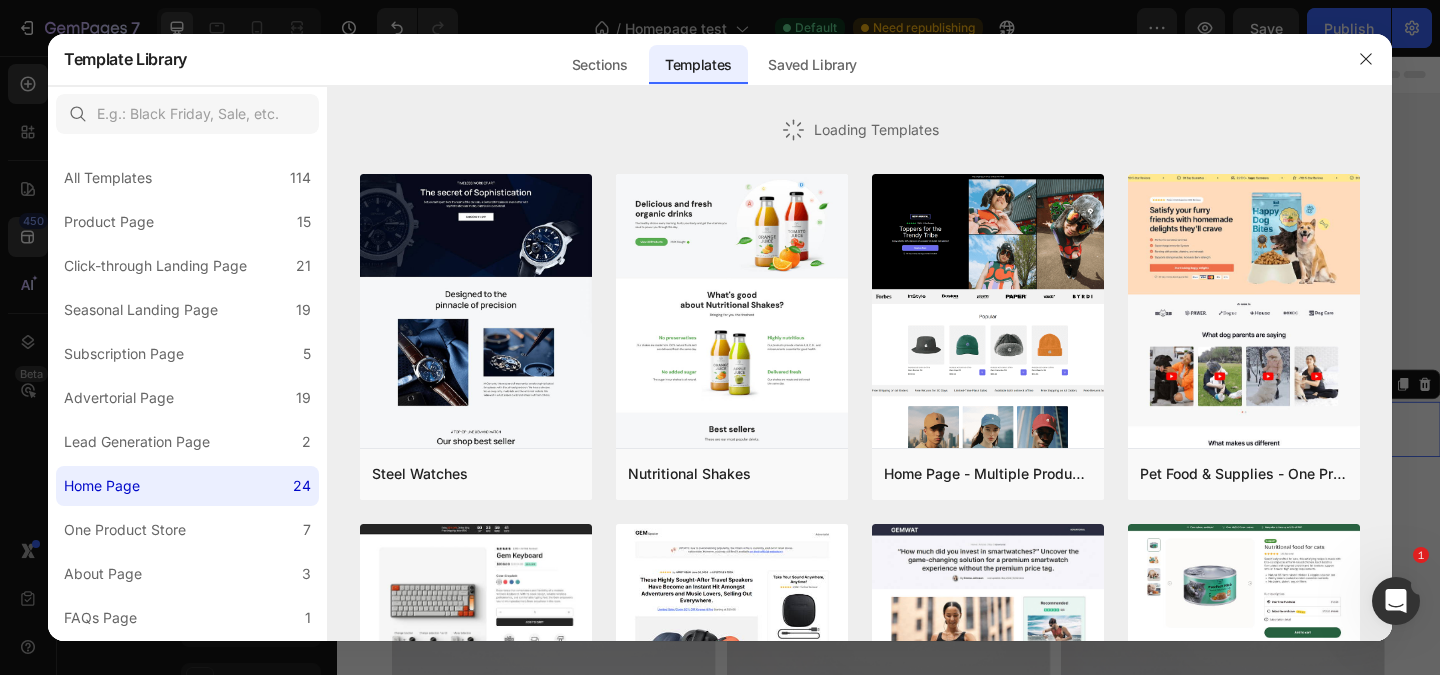 click 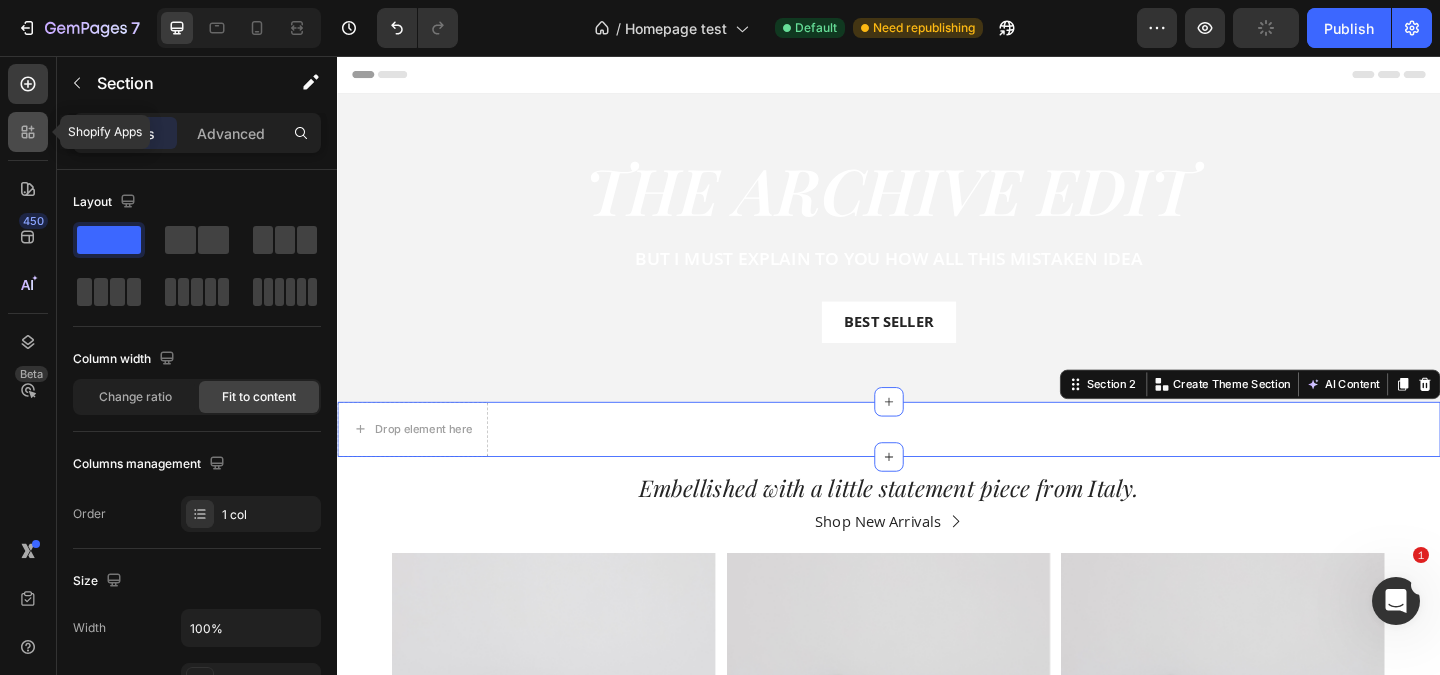 click 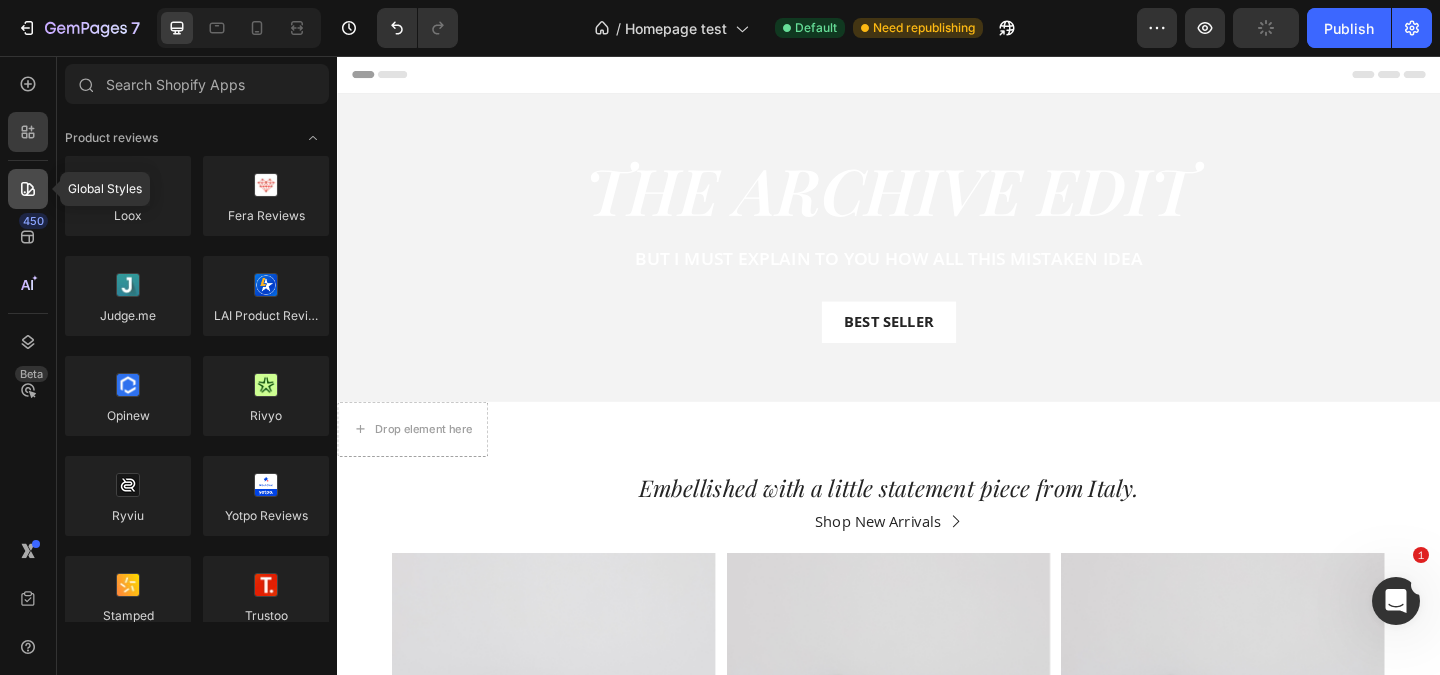 click 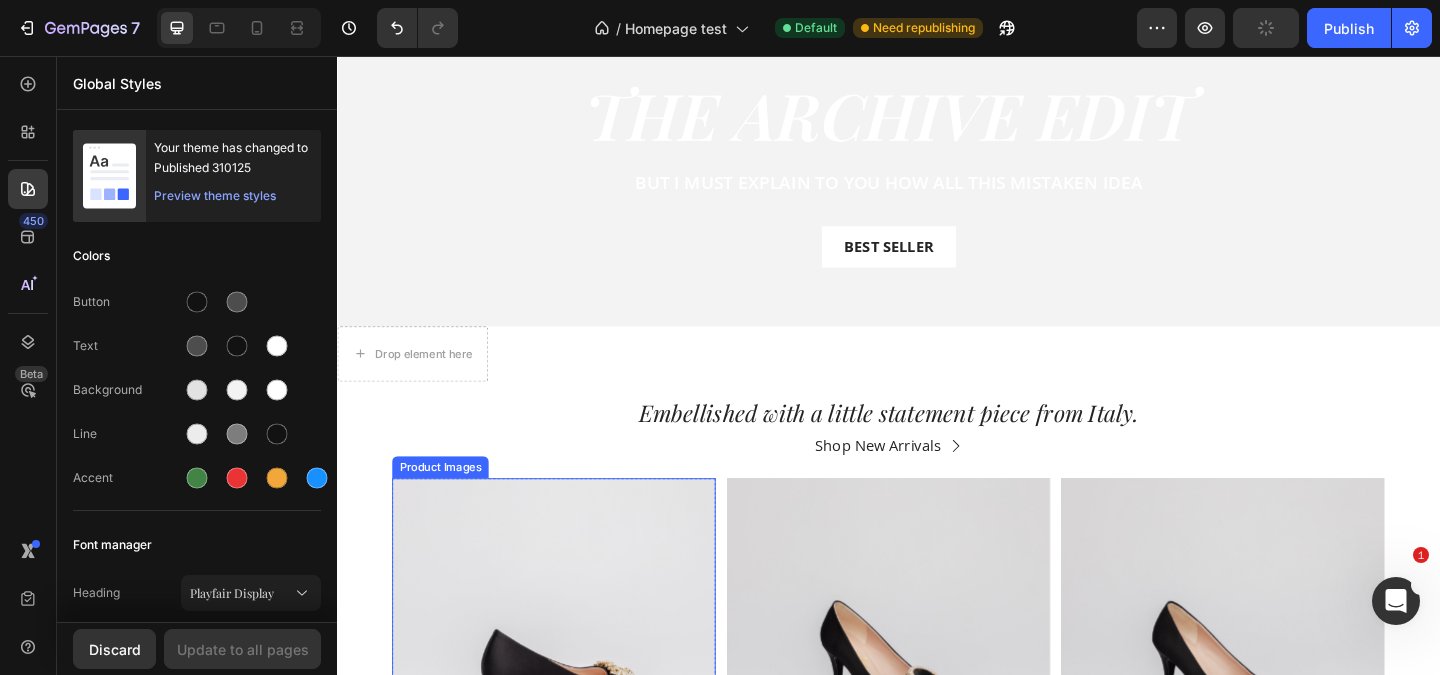 scroll, scrollTop: 0, scrollLeft: 0, axis: both 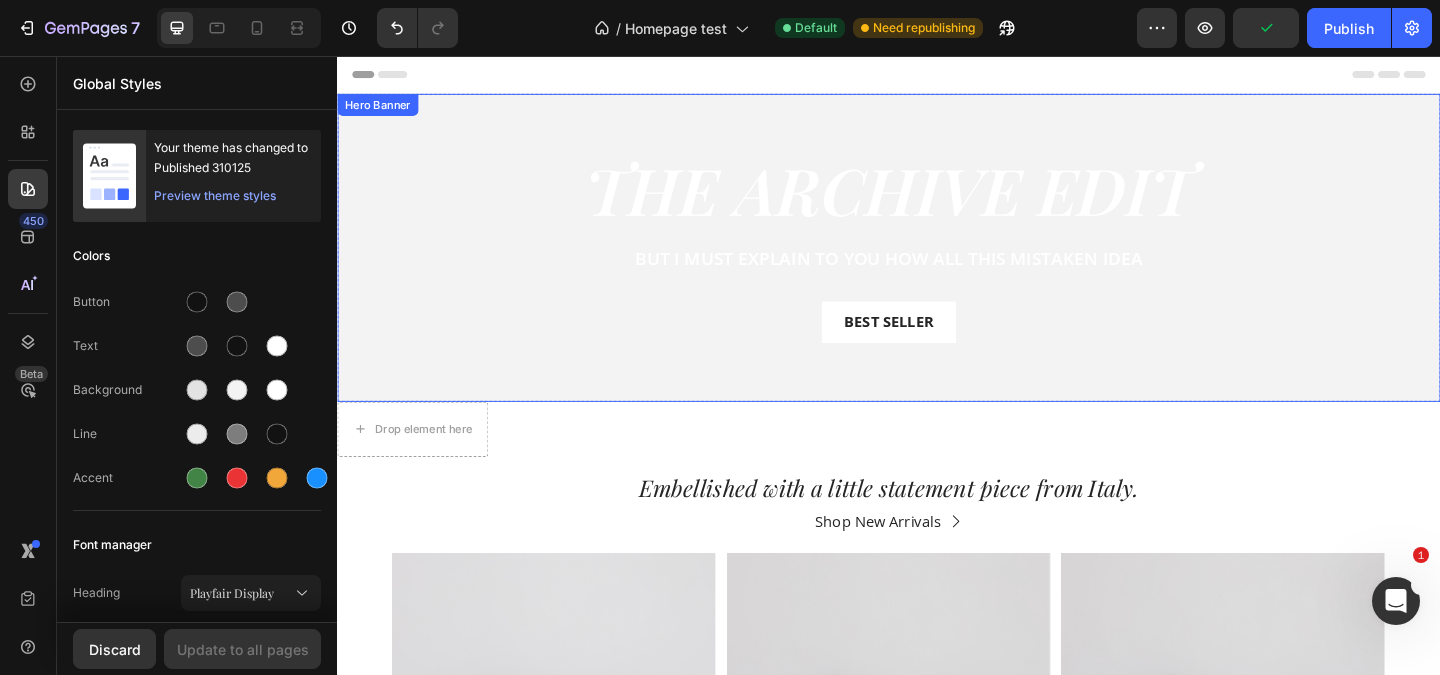 click on "The archive edit Heading But I must explain to you how all this mistaken idea Text Block Best Seller Button Row" at bounding box center [937, 264] 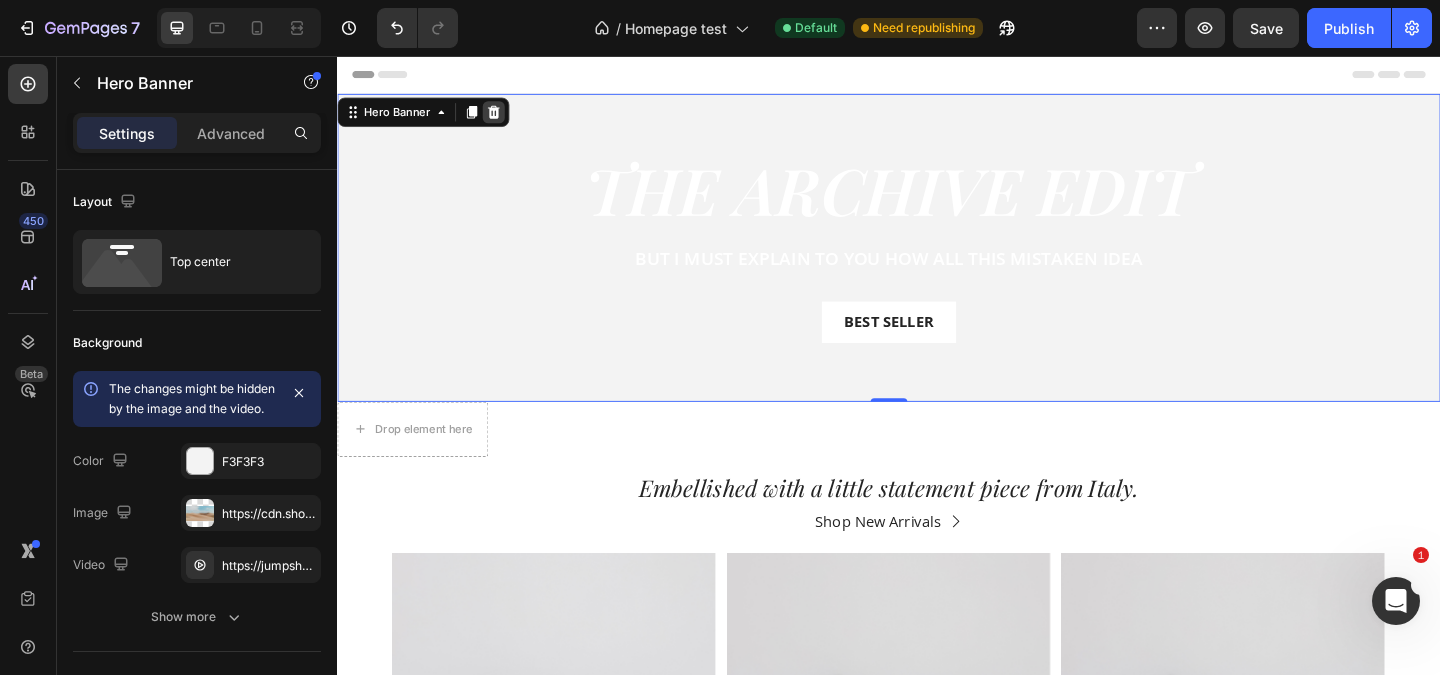 click 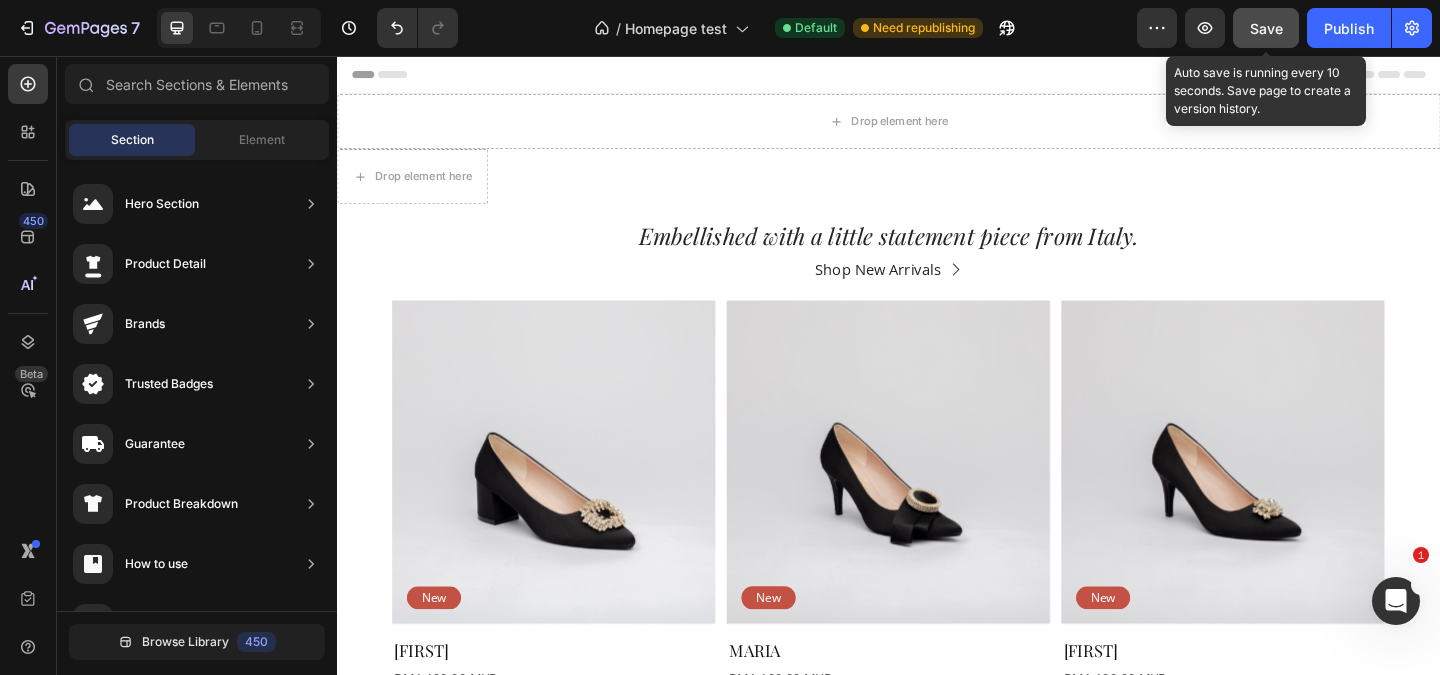 click on "Save" 